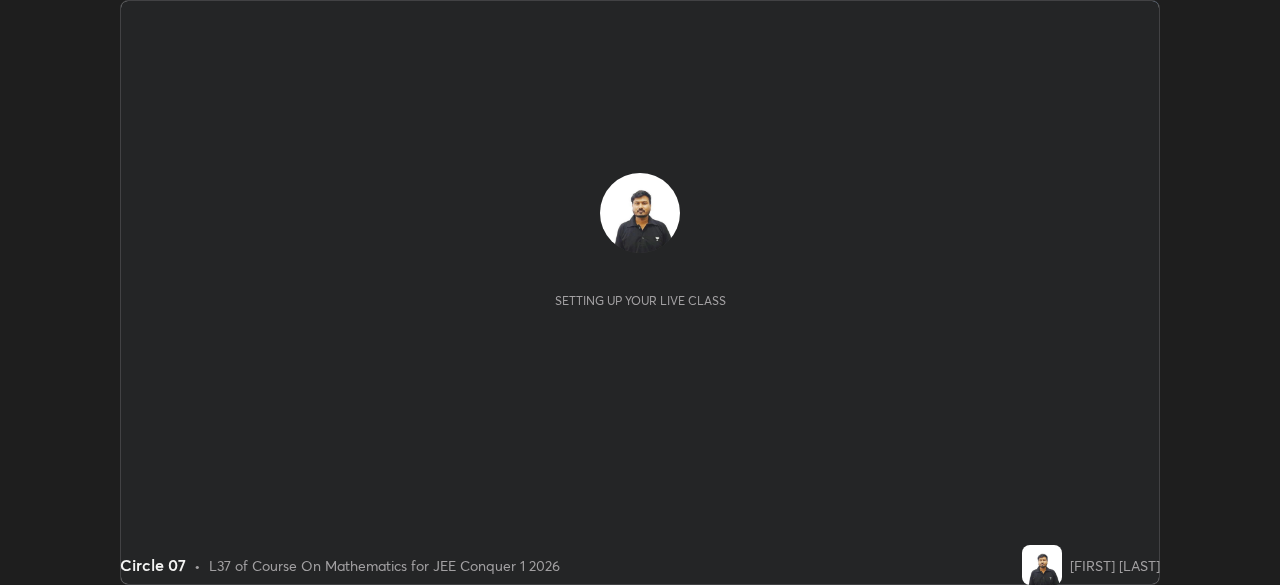 scroll, scrollTop: 0, scrollLeft: 0, axis: both 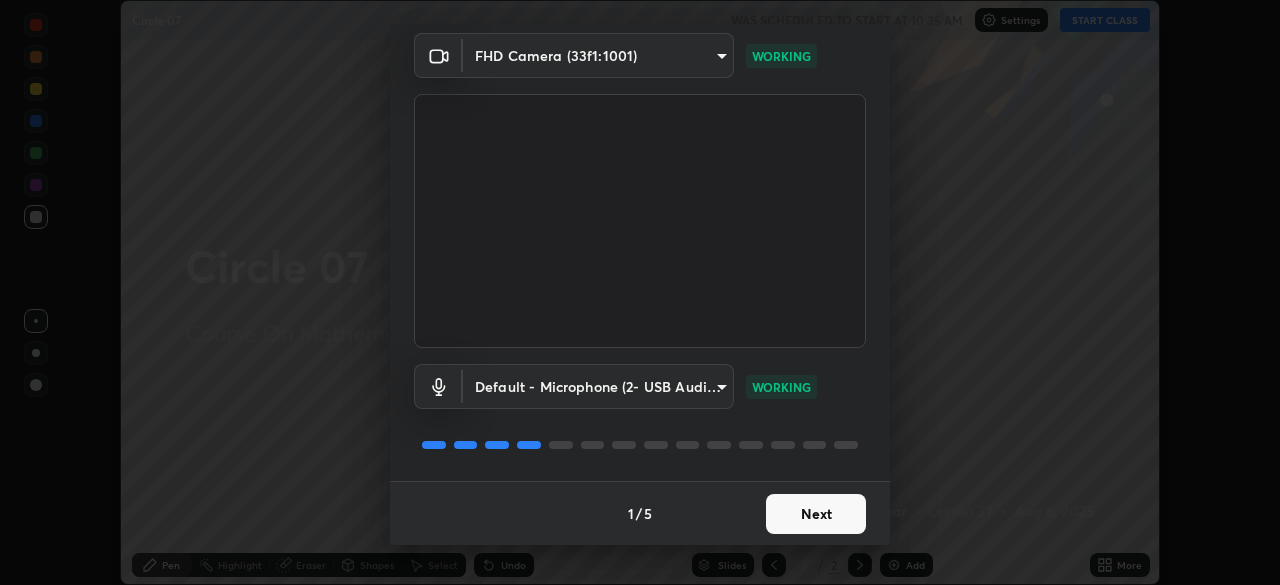 click on "Next" at bounding box center (816, 514) 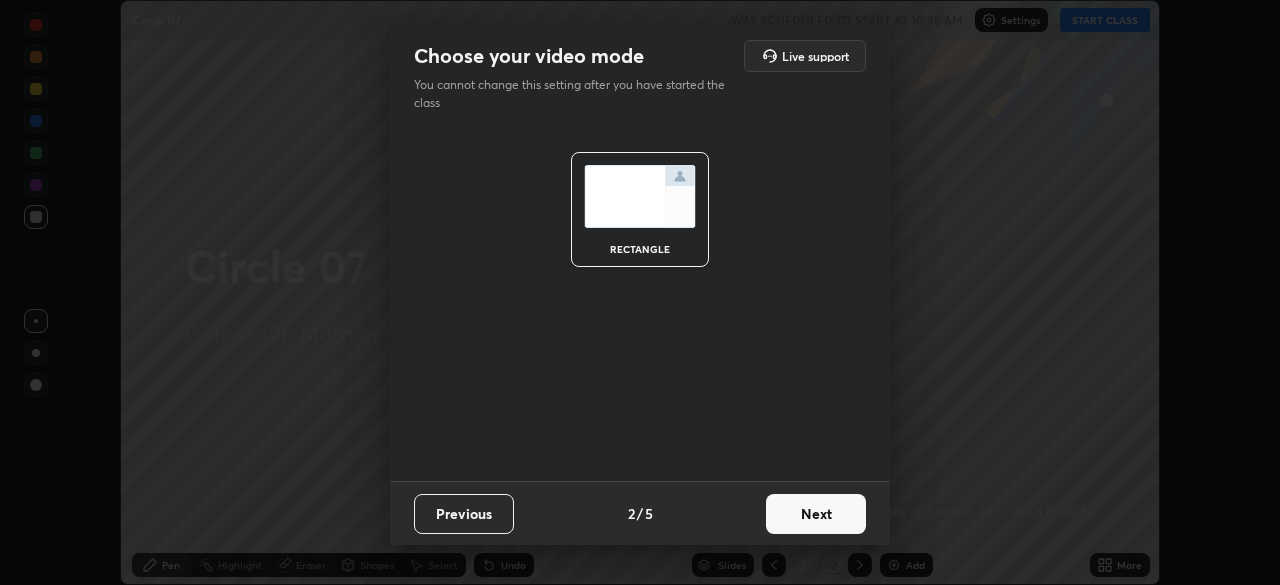 scroll, scrollTop: 0, scrollLeft: 0, axis: both 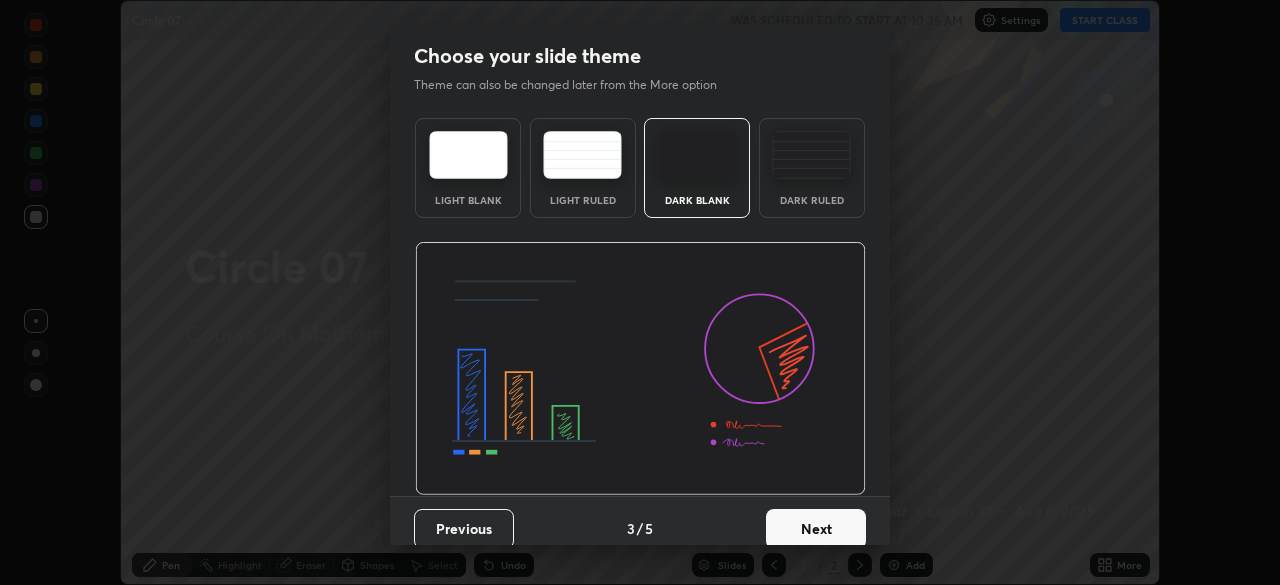 click on "Next" at bounding box center (816, 529) 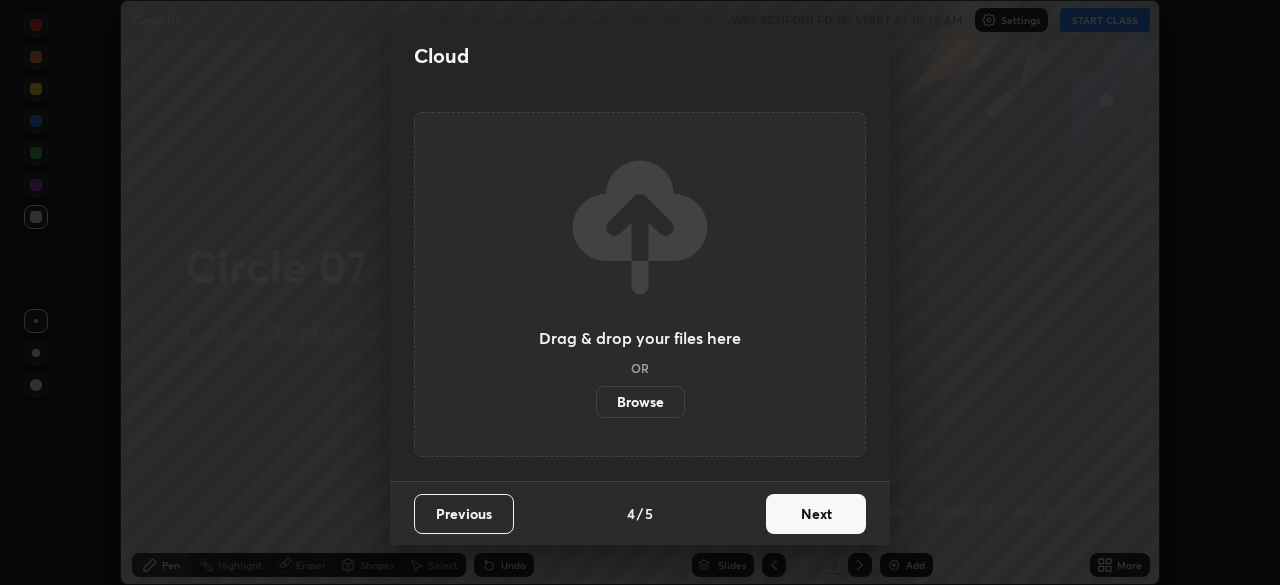 click on "Next" at bounding box center [816, 514] 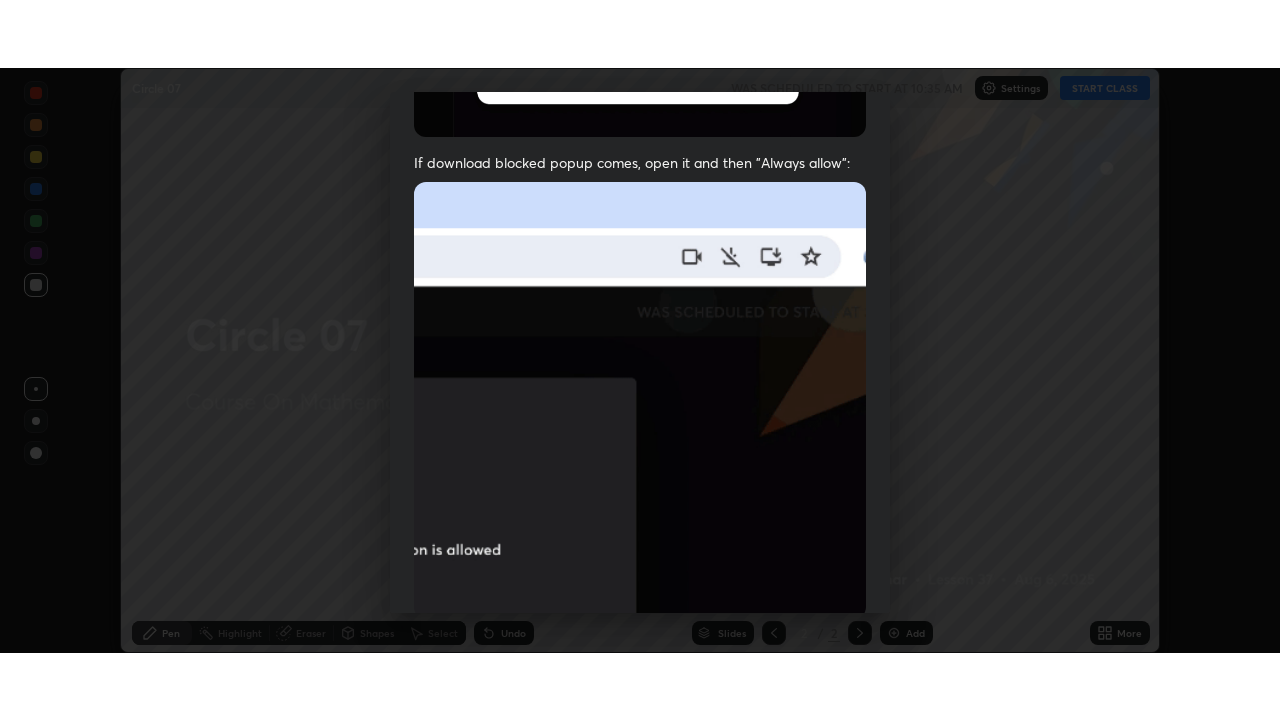 scroll, scrollTop: 479, scrollLeft: 0, axis: vertical 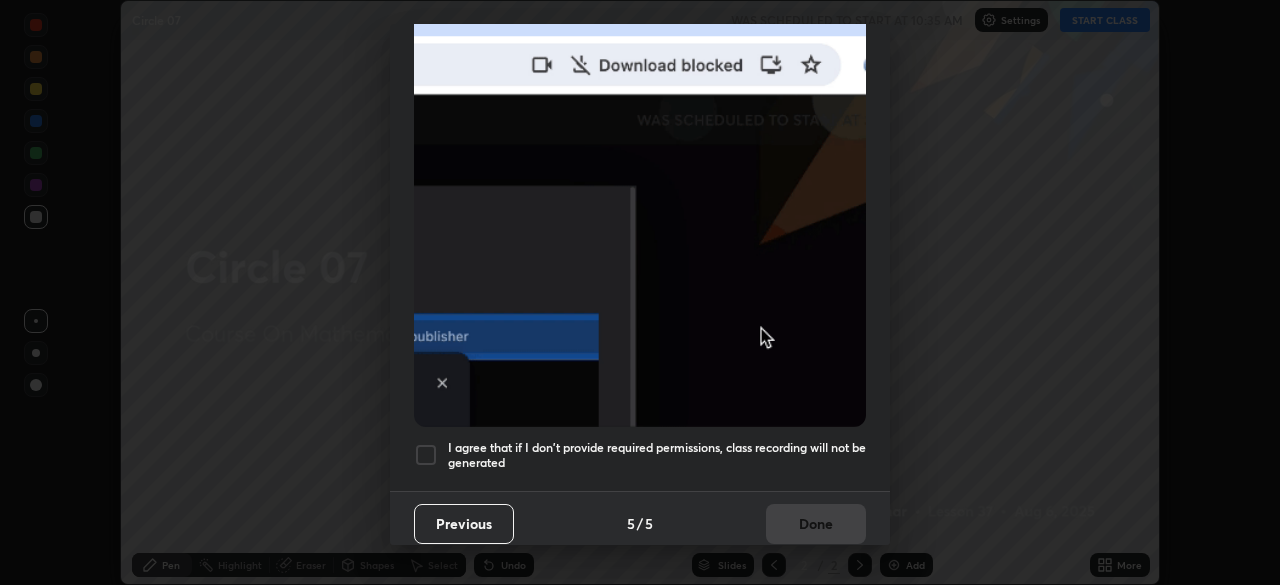 click on "Previous 5 / 5 Done" at bounding box center [640, 523] 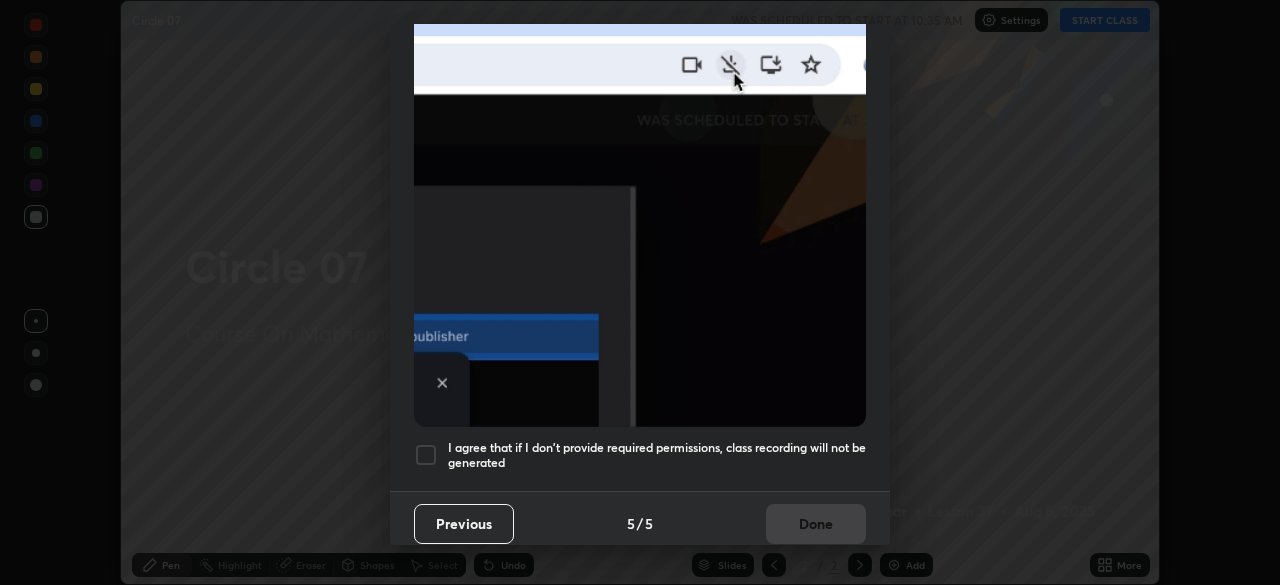 click on "I agree that if I don't provide required permissions, class recording will not be generated" at bounding box center [657, 455] 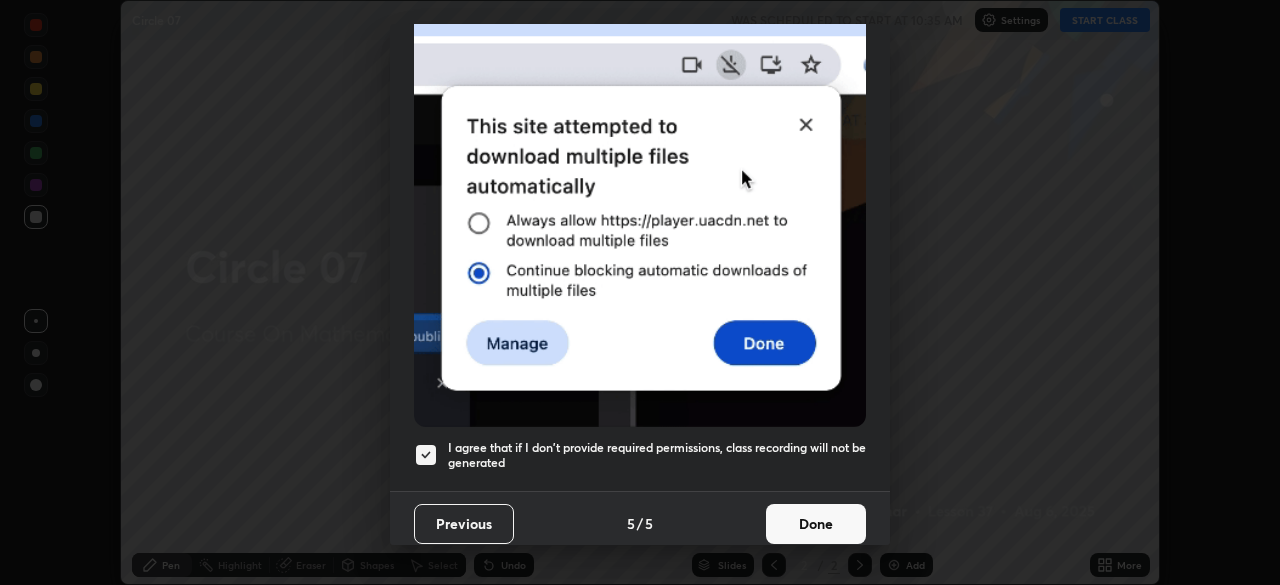 click on "Done" at bounding box center [816, 524] 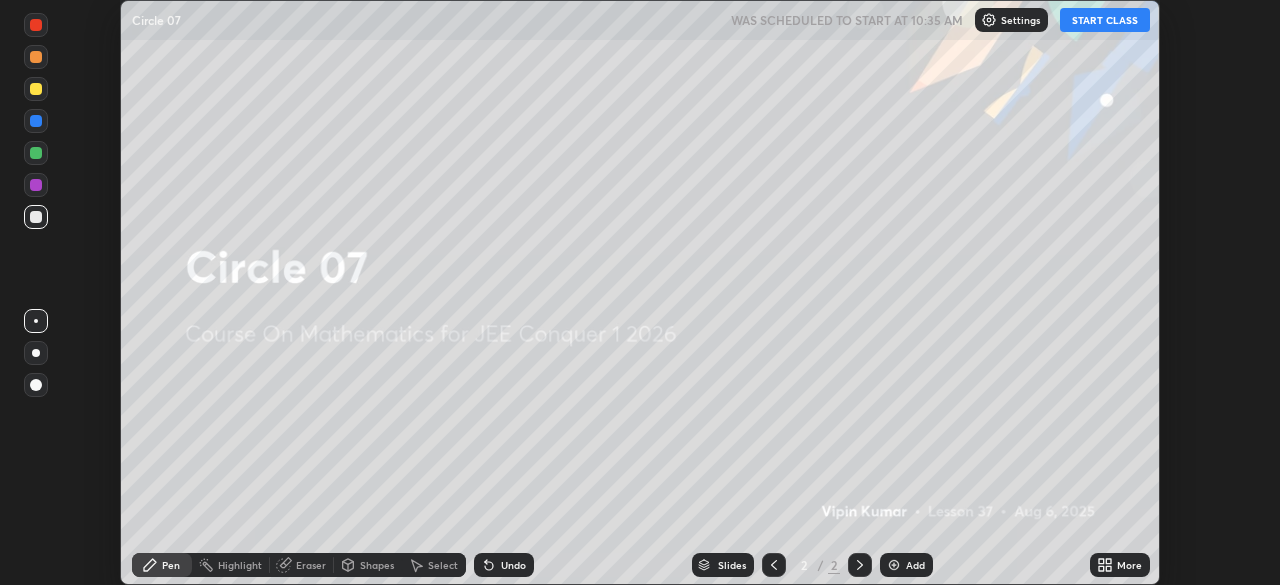 click on "START CLASS" at bounding box center (1105, 20) 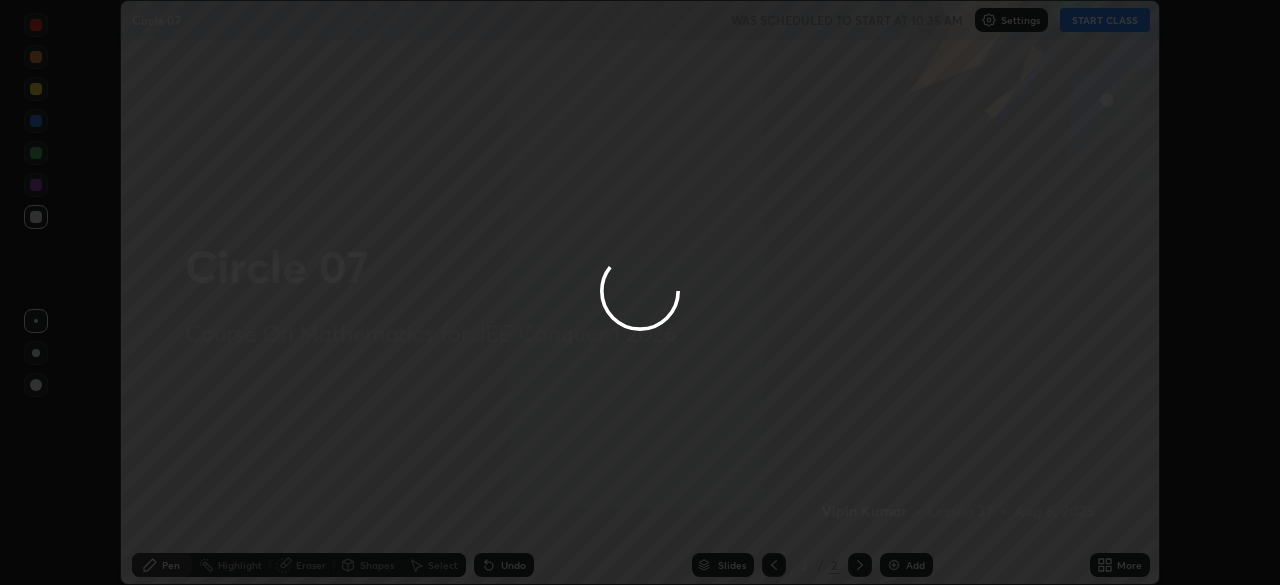 click at bounding box center (640, 292) 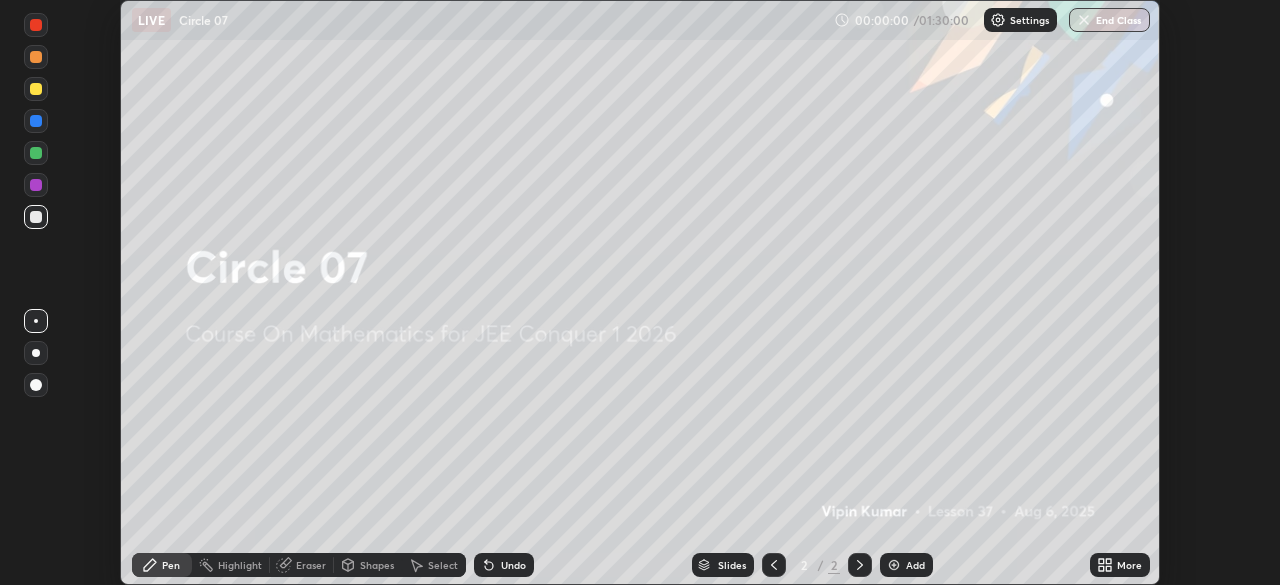click on "More" at bounding box center (1120, 565) 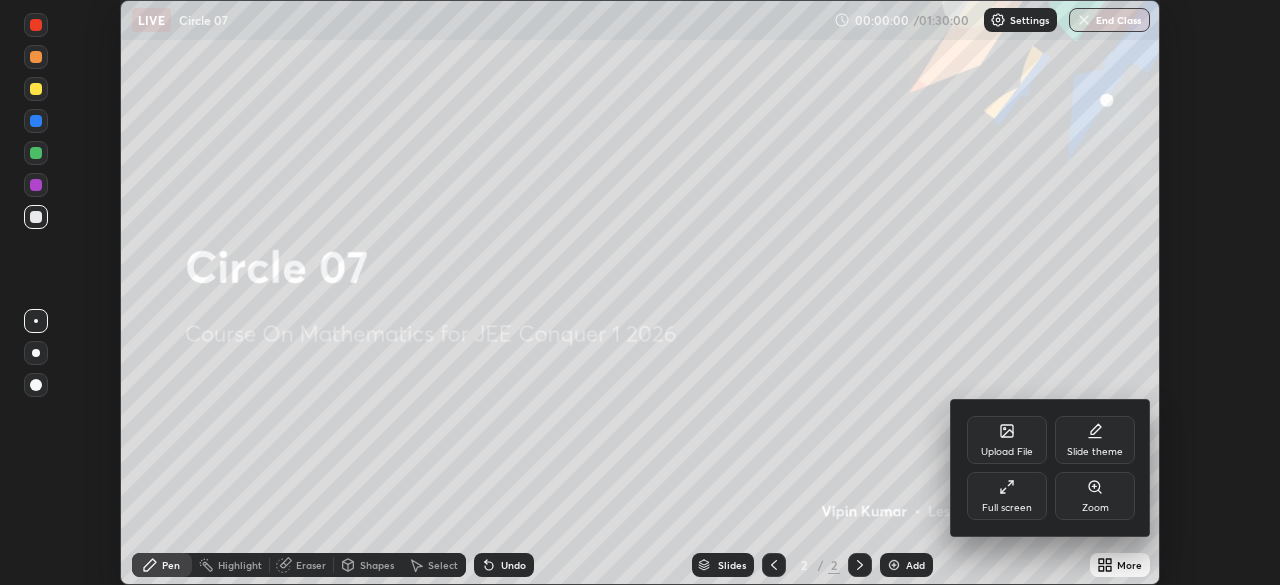 click at bounding box center [640, 292] 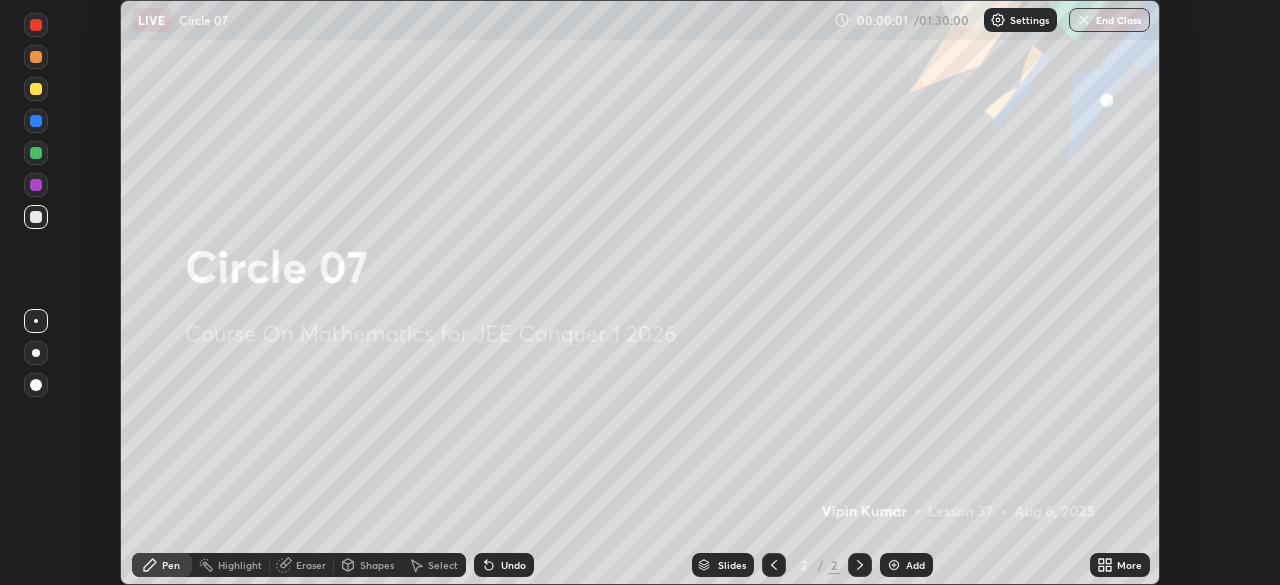 click 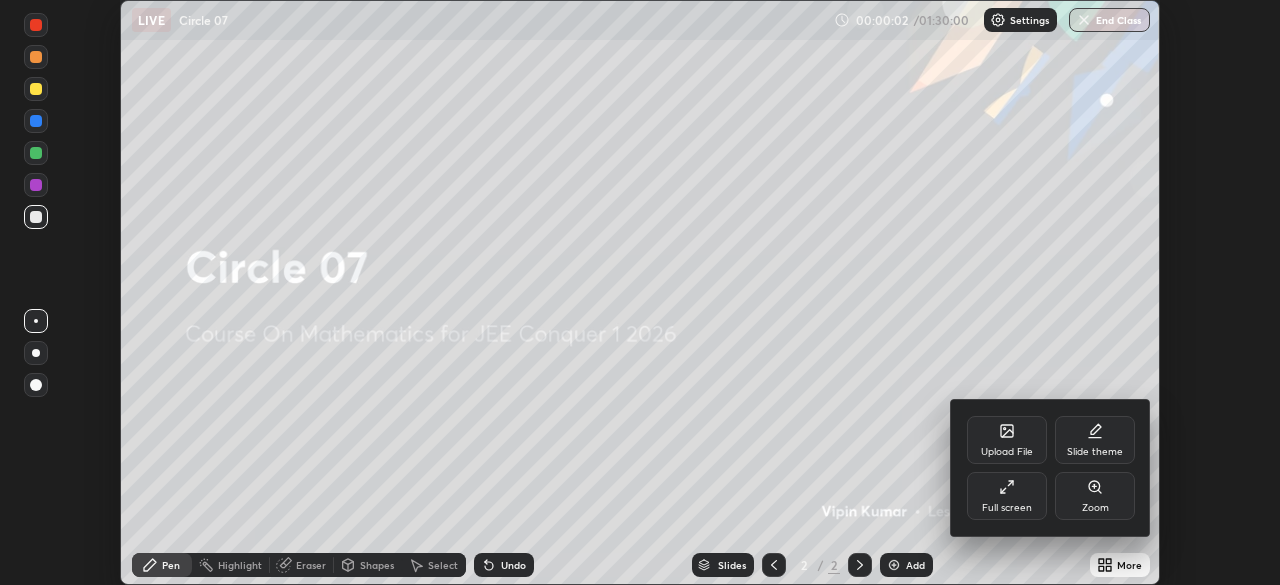 click on "Full screen" at bounding box center [1007, 496] 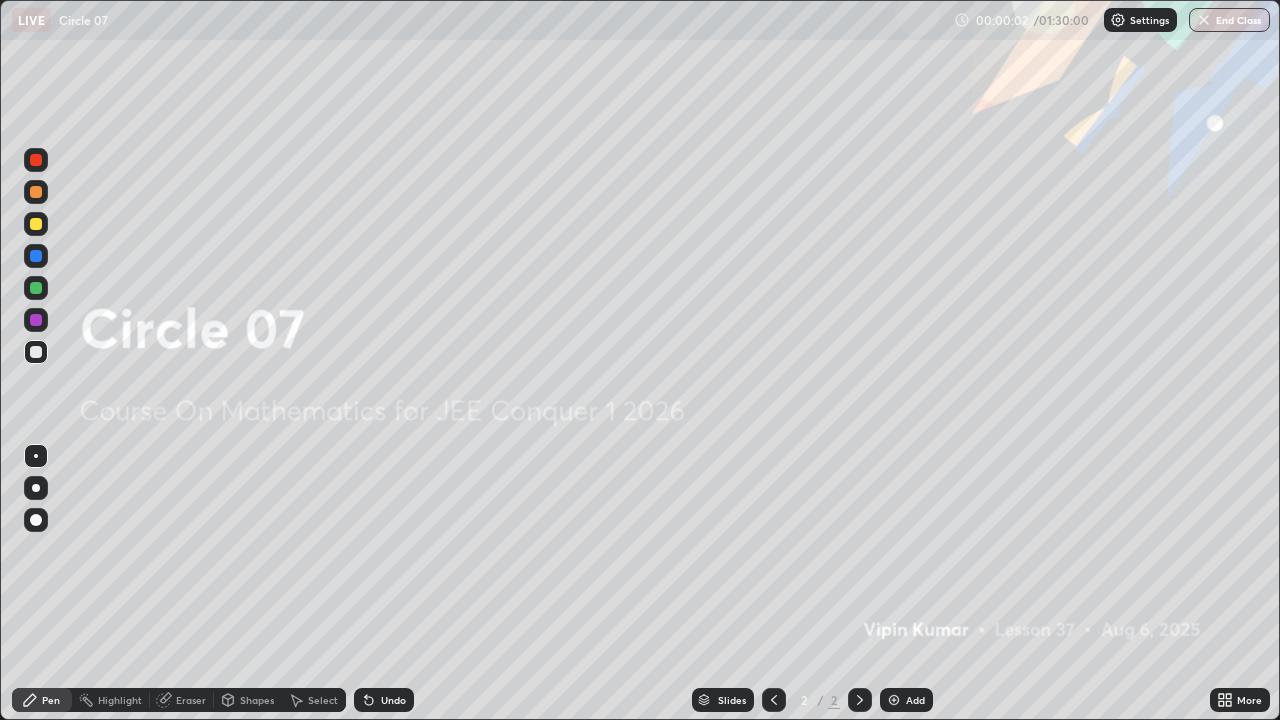 scroll, scrollTop: 99280, scrollLeft: 98720, axis: both 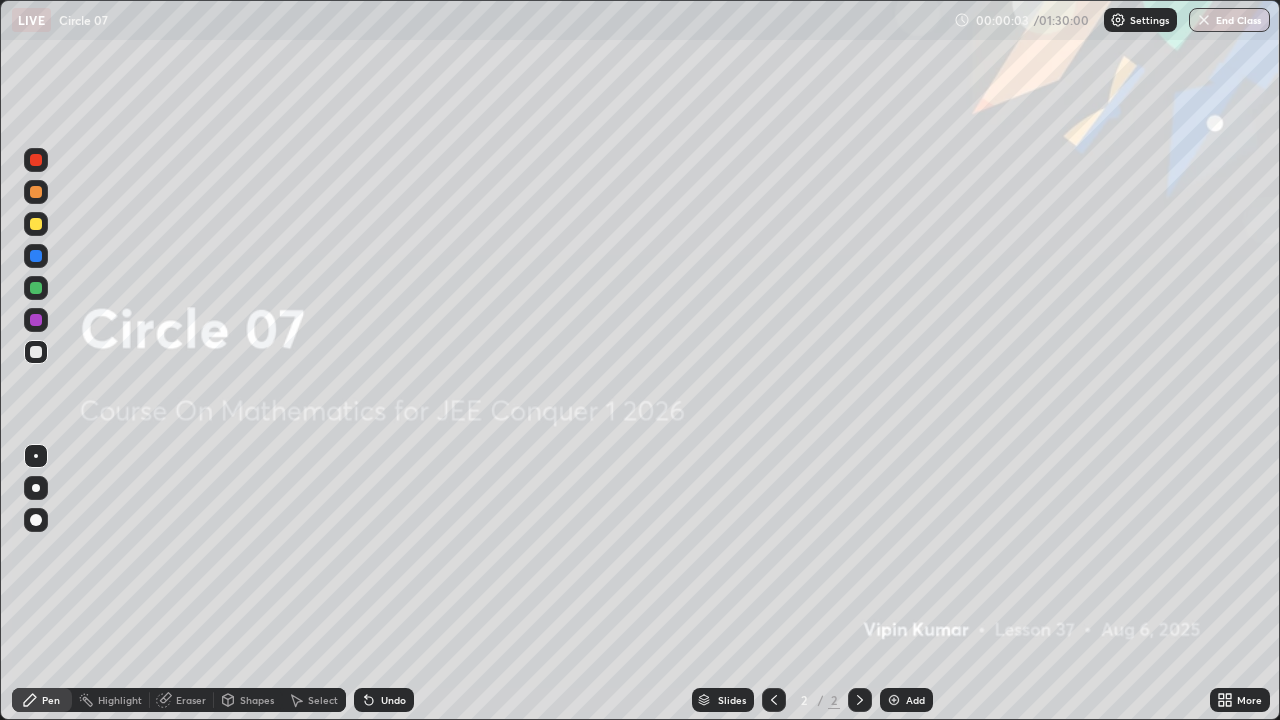click on "Add" at bounding box center (906, 700) 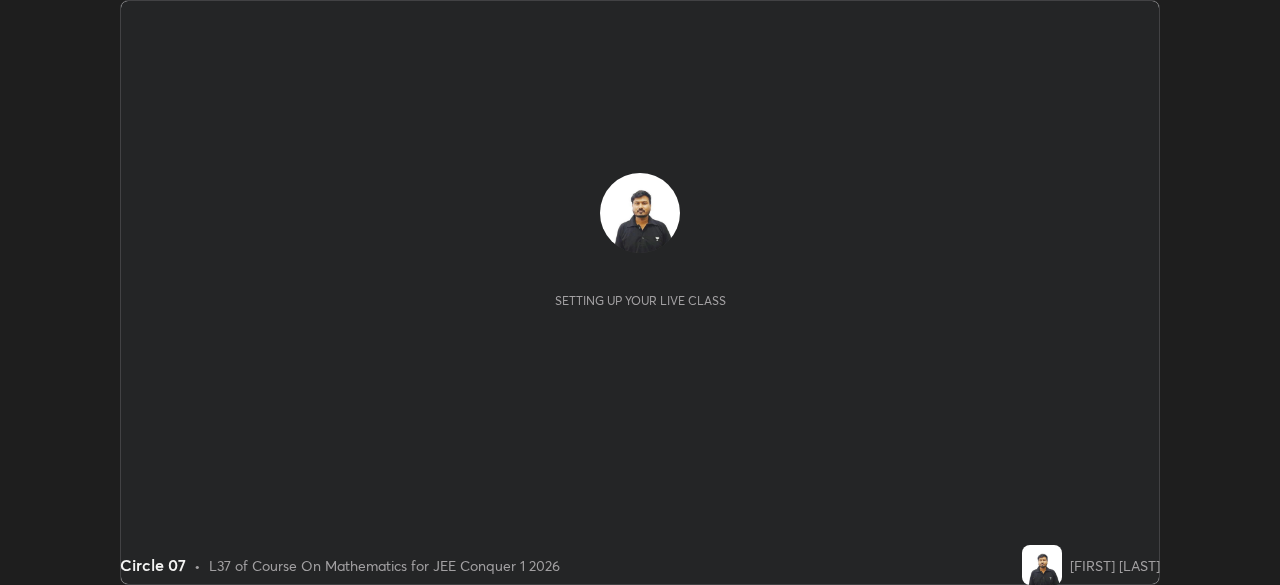 scroll, scrollTop: 0, scrollLeft: 0, axis: both 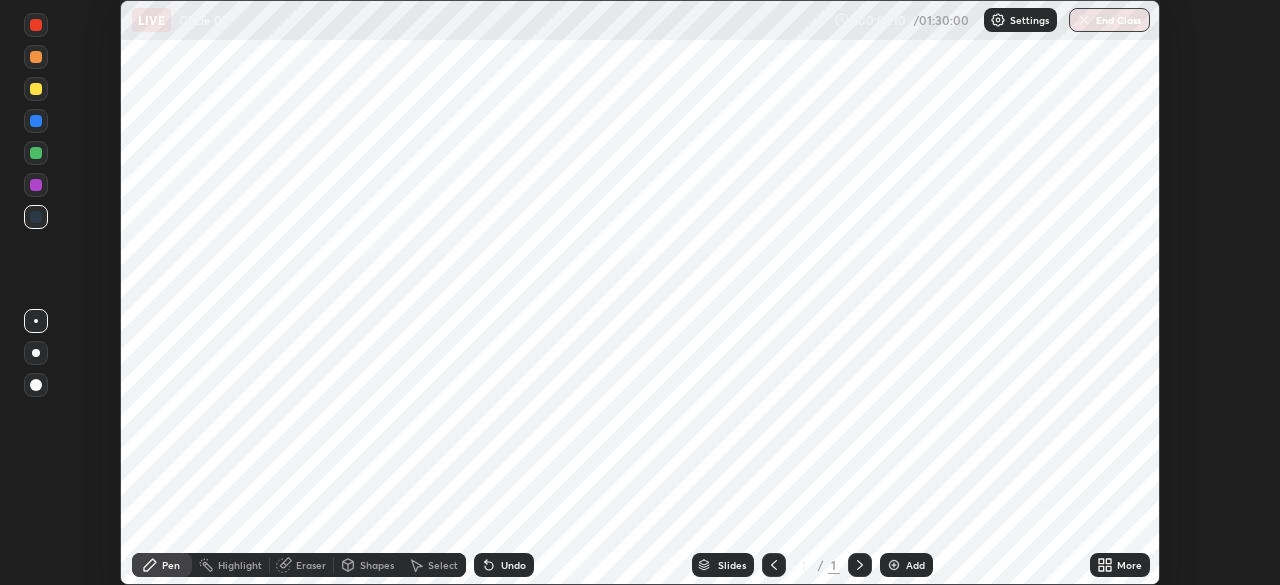 click on "Settings" at bounding box center (1029, 20) 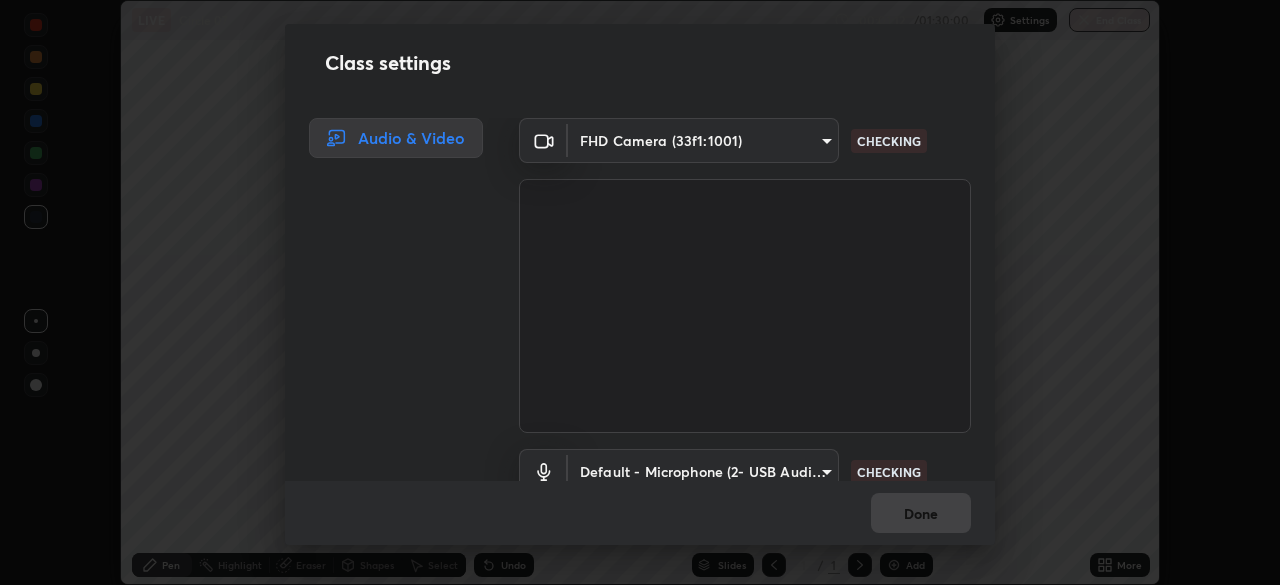 click on "Class settings Audio & Video FHD Camera (33f1:1001) a4316e6fe326288b9d1d9ee882e70092bc9922ab5f92890ff0b1e363f55a5eb5 CHECKING Default - Microphone (2- USB Audio Device) default CHECKING Done" at bounding box center (640, 292) 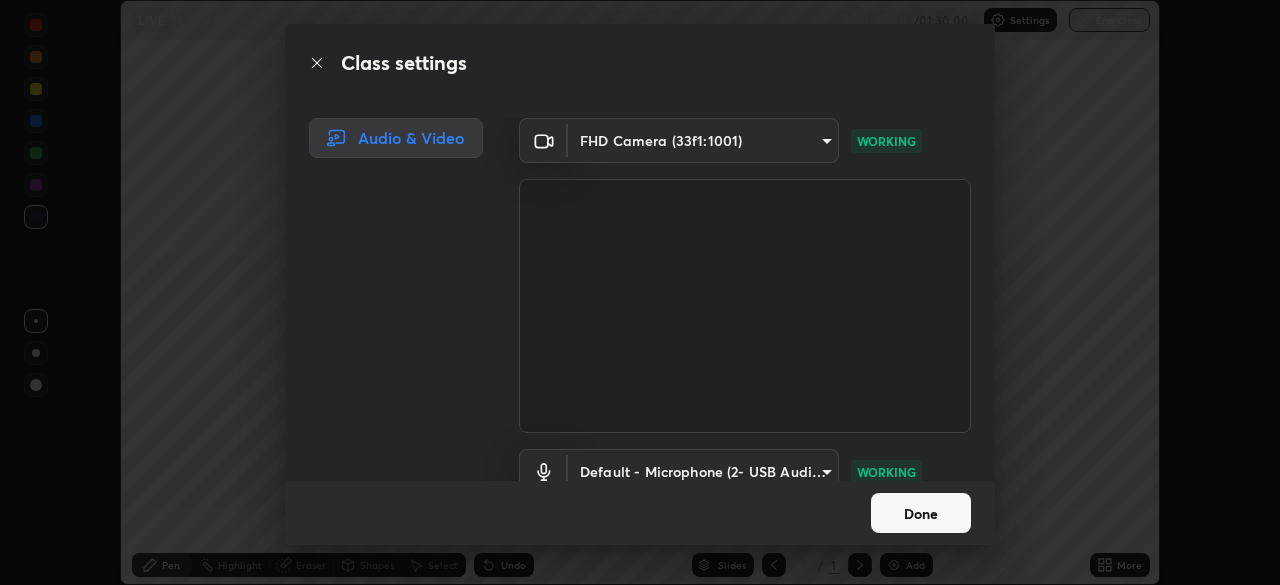 click on "Done" at bounding box center [921, 513] 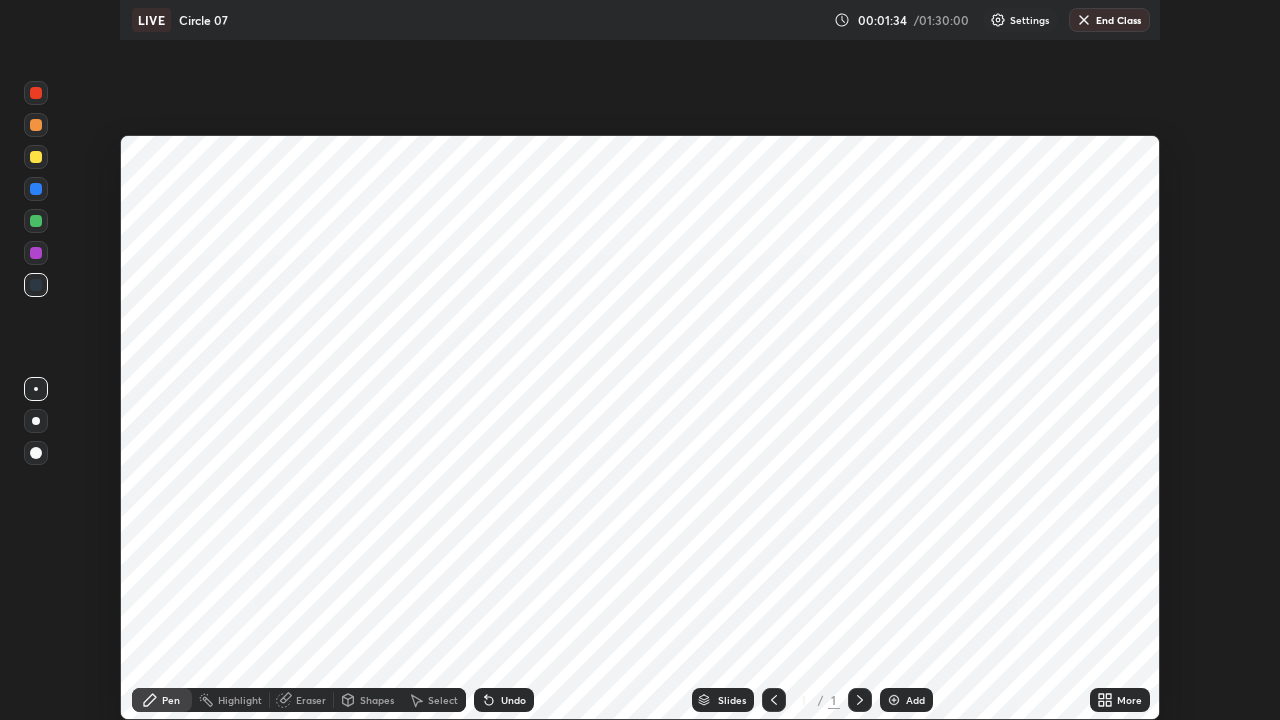 scroll, scrollTop: 99280, scrollLeft: 98720, axis: both 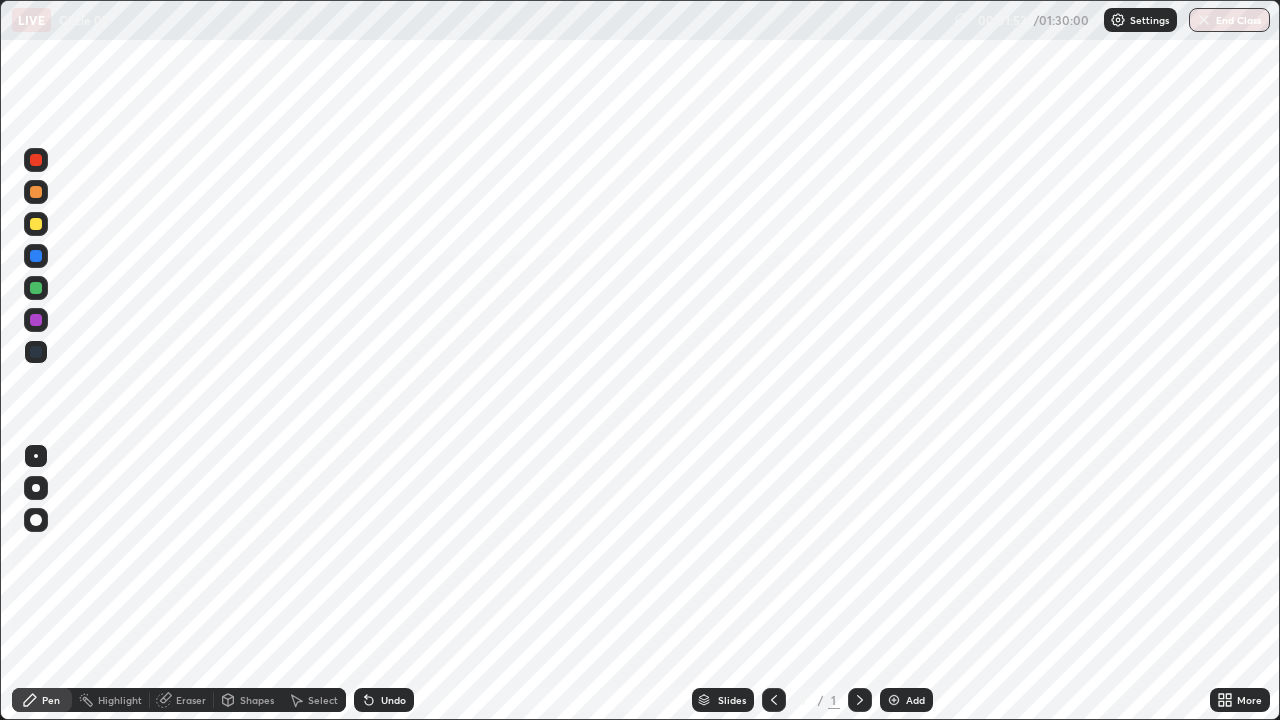 click on "More" at bounding box center (1249, 700) 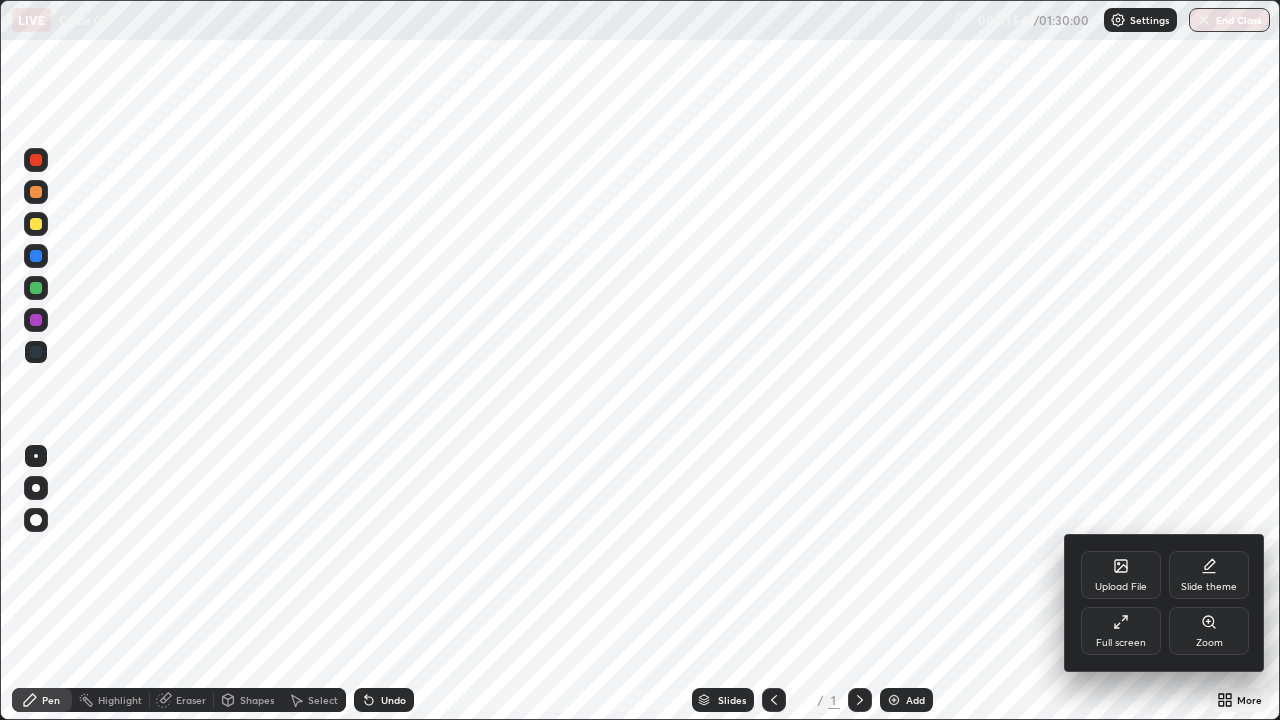 click on "Full screen" at bounding box center (1121, 643) 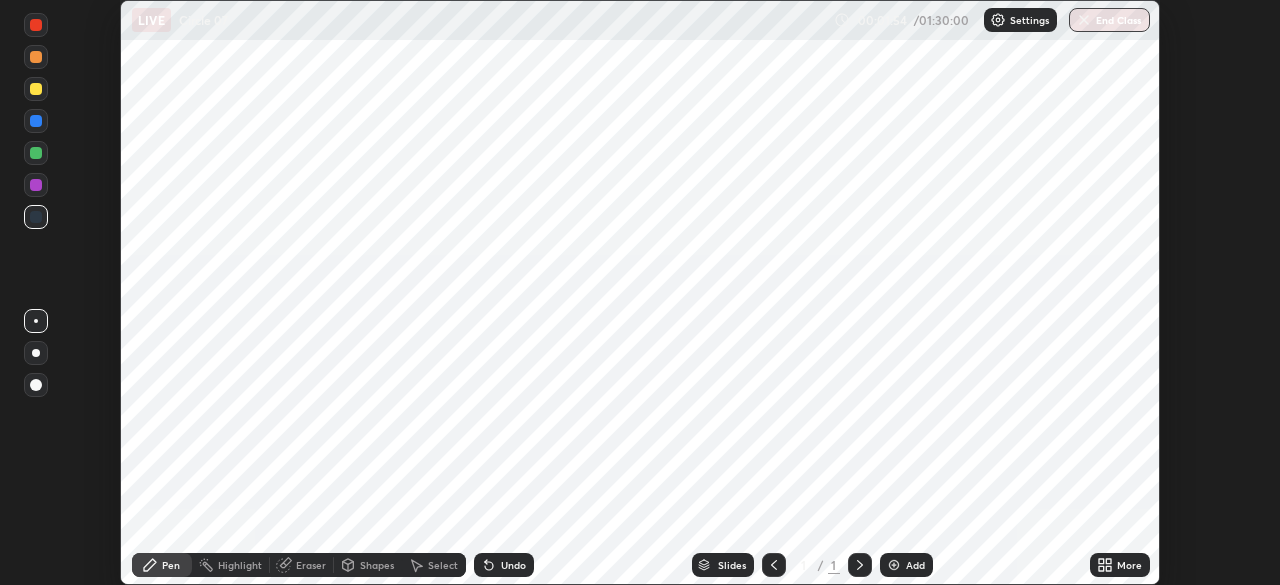 scroll, scrollTop: 585, scrollLeft: 1280, axis: both 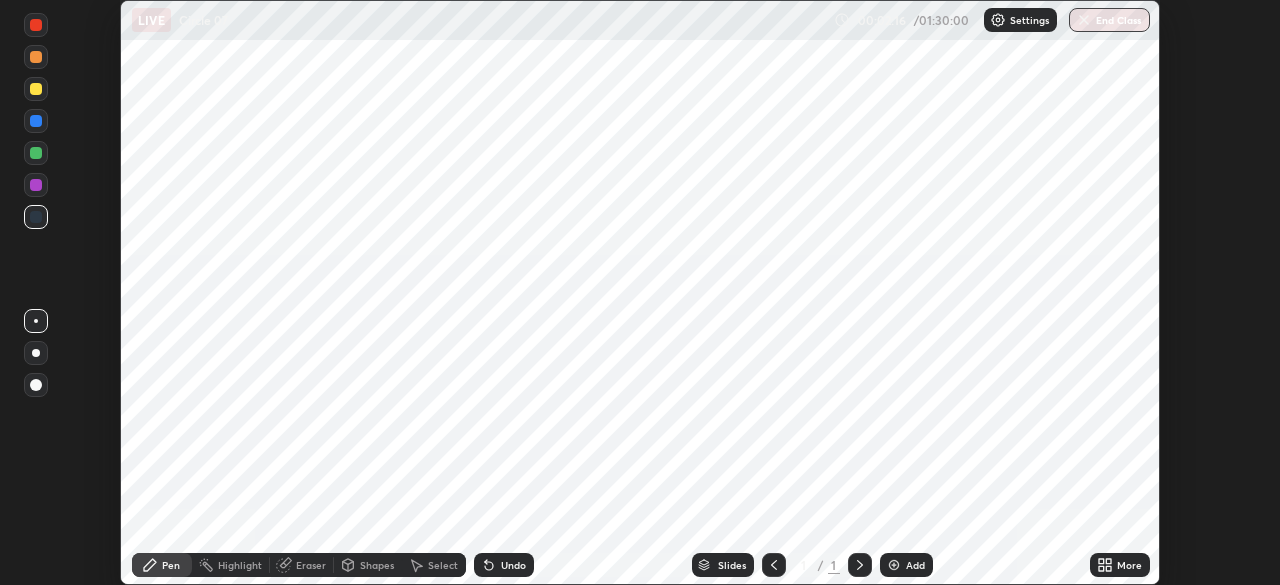 click on "More" at bounding box center (1129, 565) 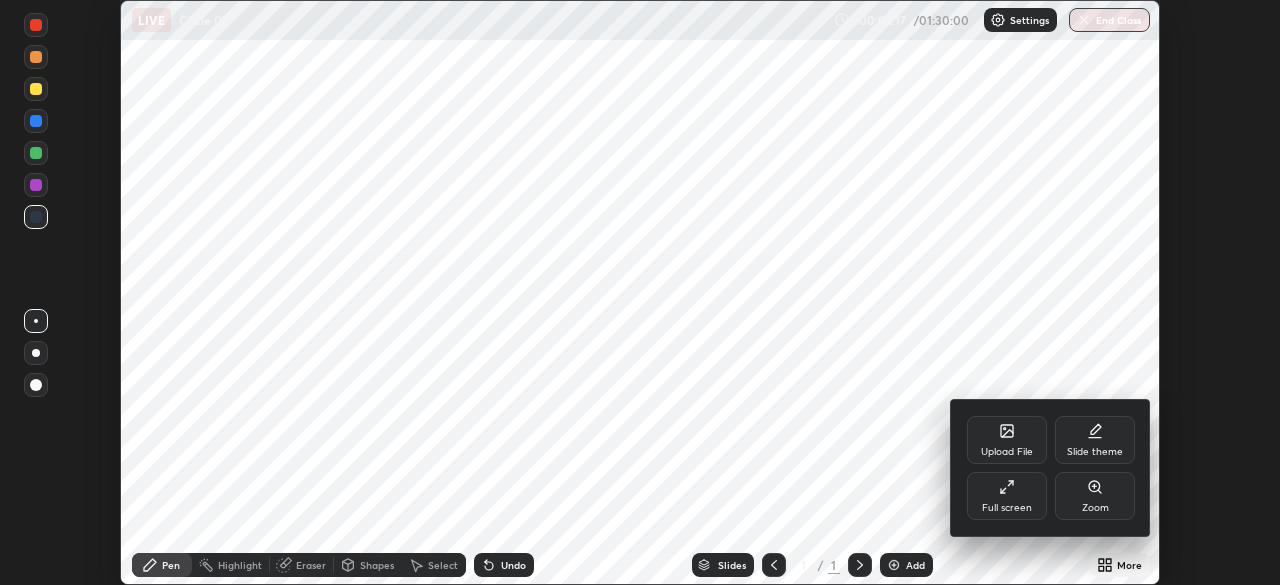 click on "Full screen" at bounding box center [1007, 508] 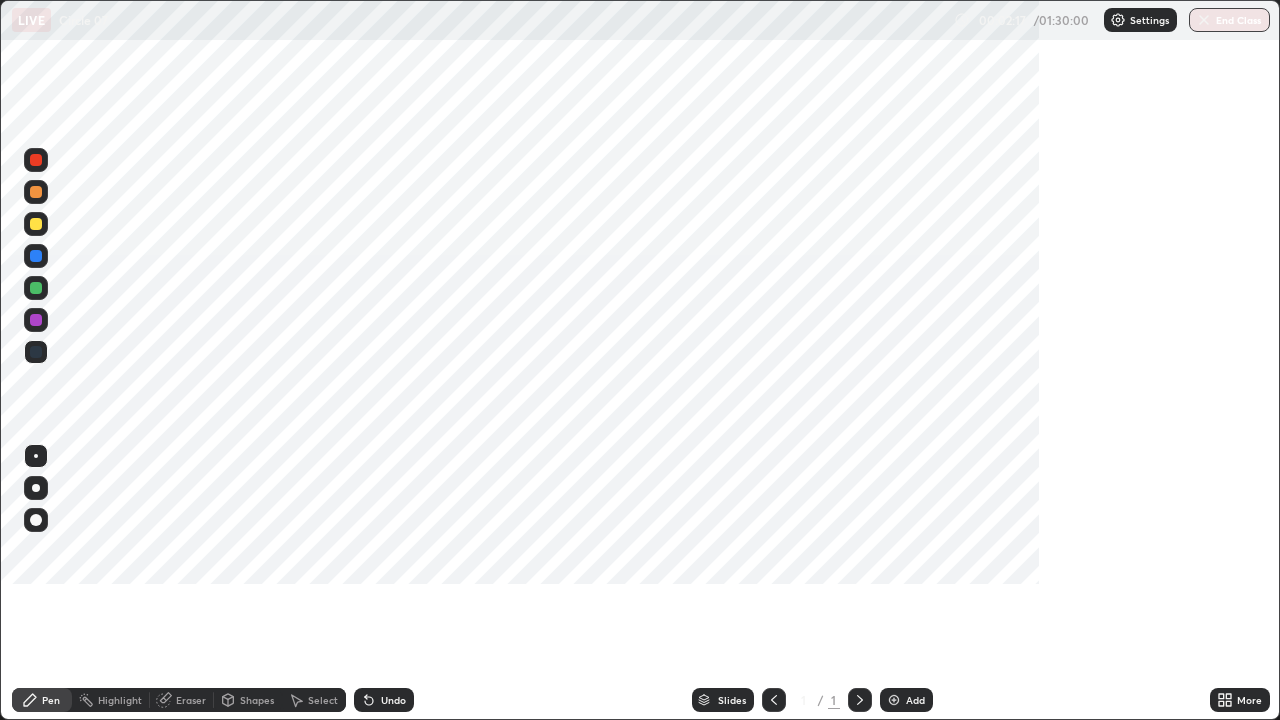 scroll, scrollTop: 99280, scrollLeft: 98720, axis: both 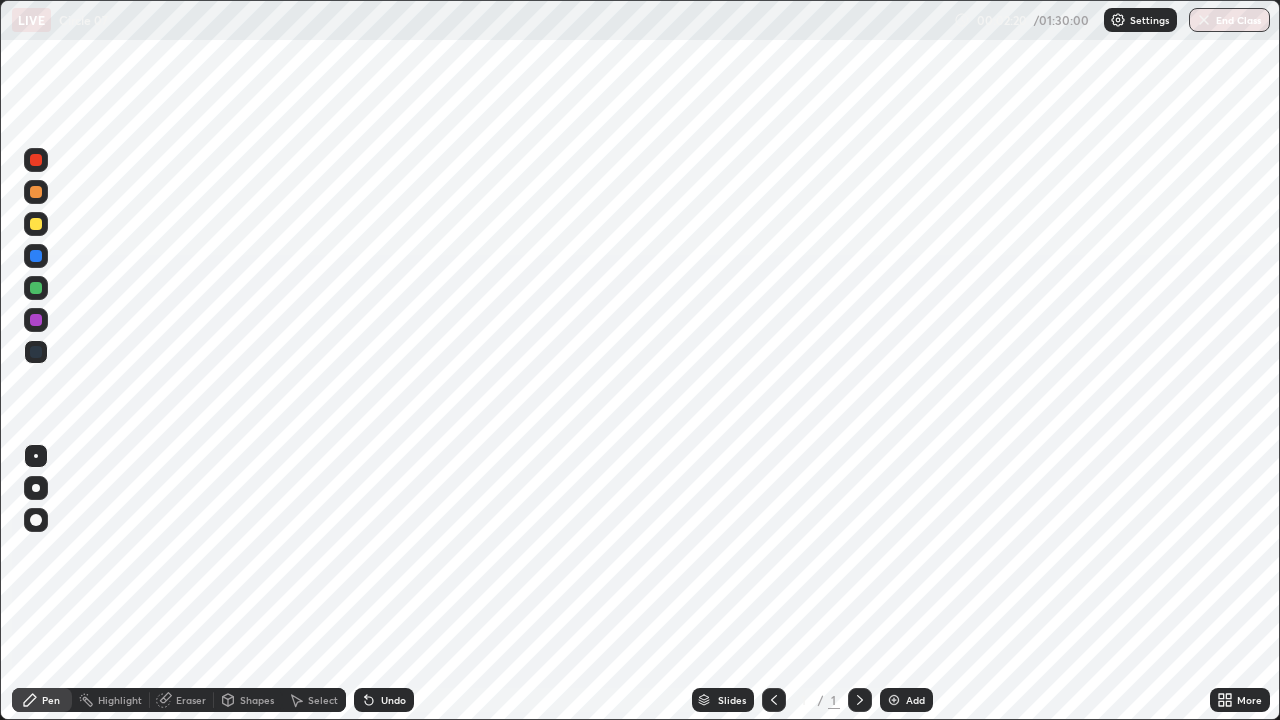 click at bounding box center [36, 352] 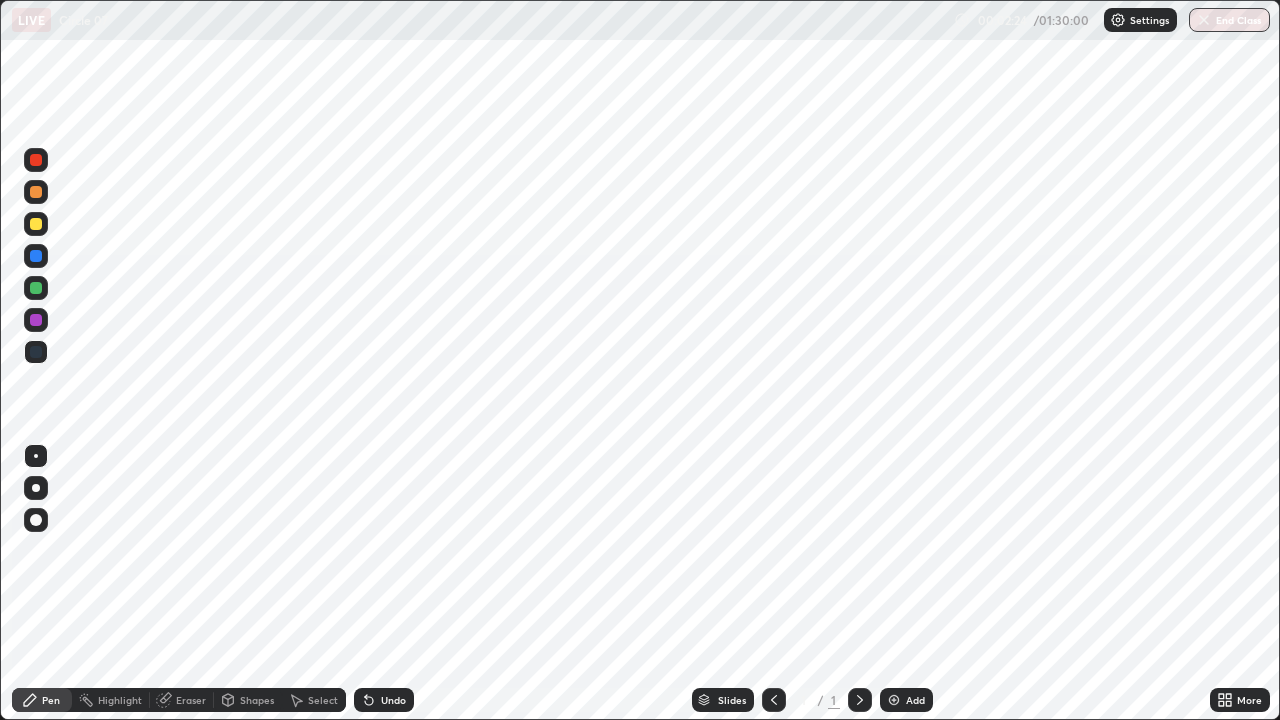 click on "Undo" at bounding box center (393, 700) 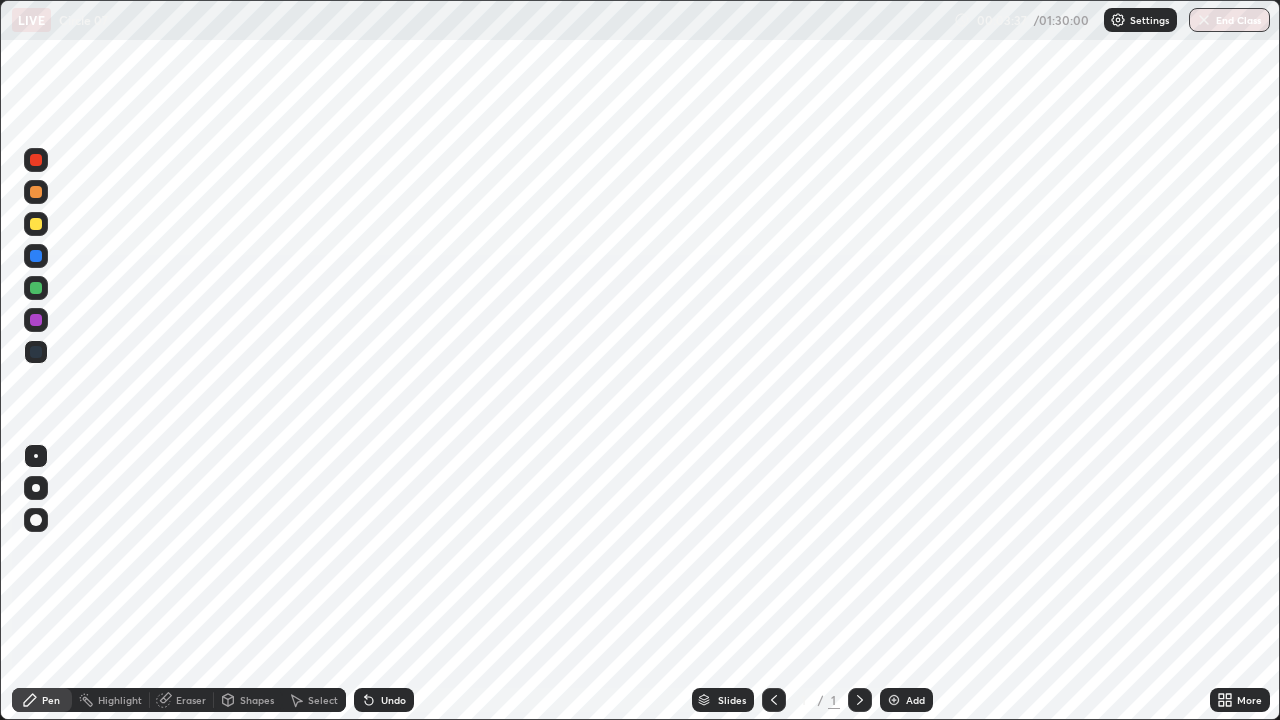click on "Undo" at bounding box center [393, 700] 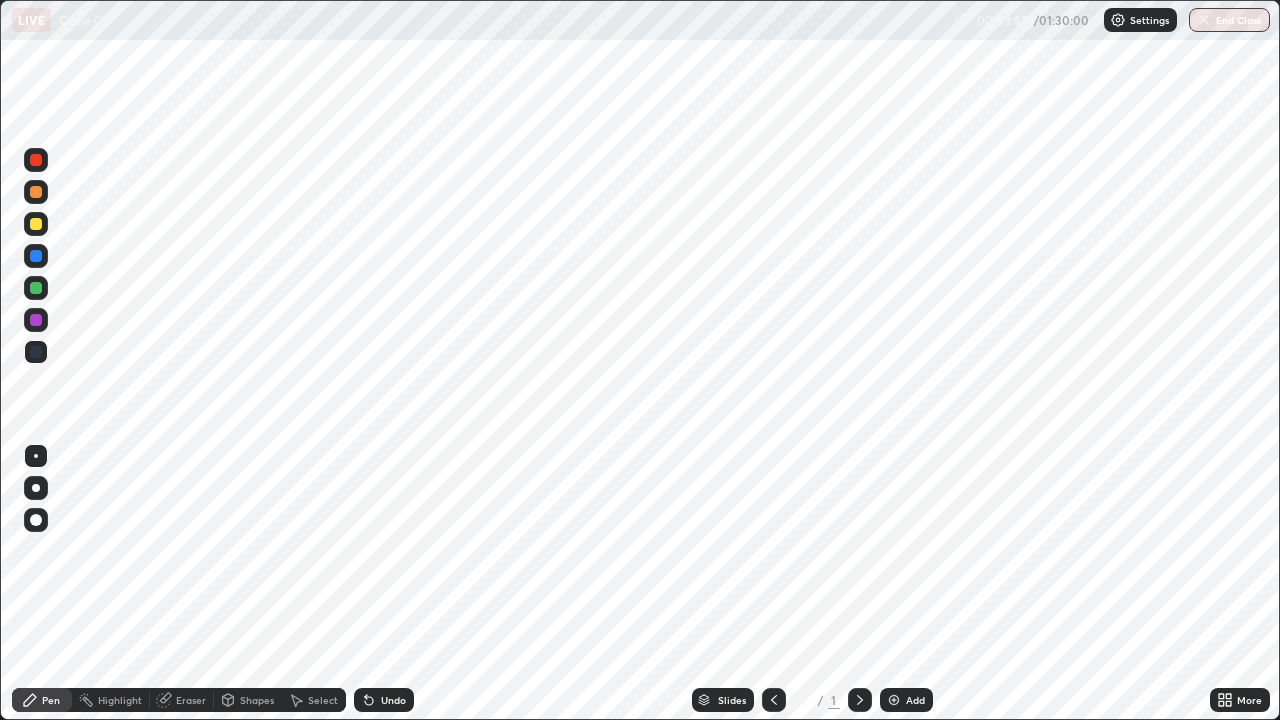 click at bounding box center [36, 288] 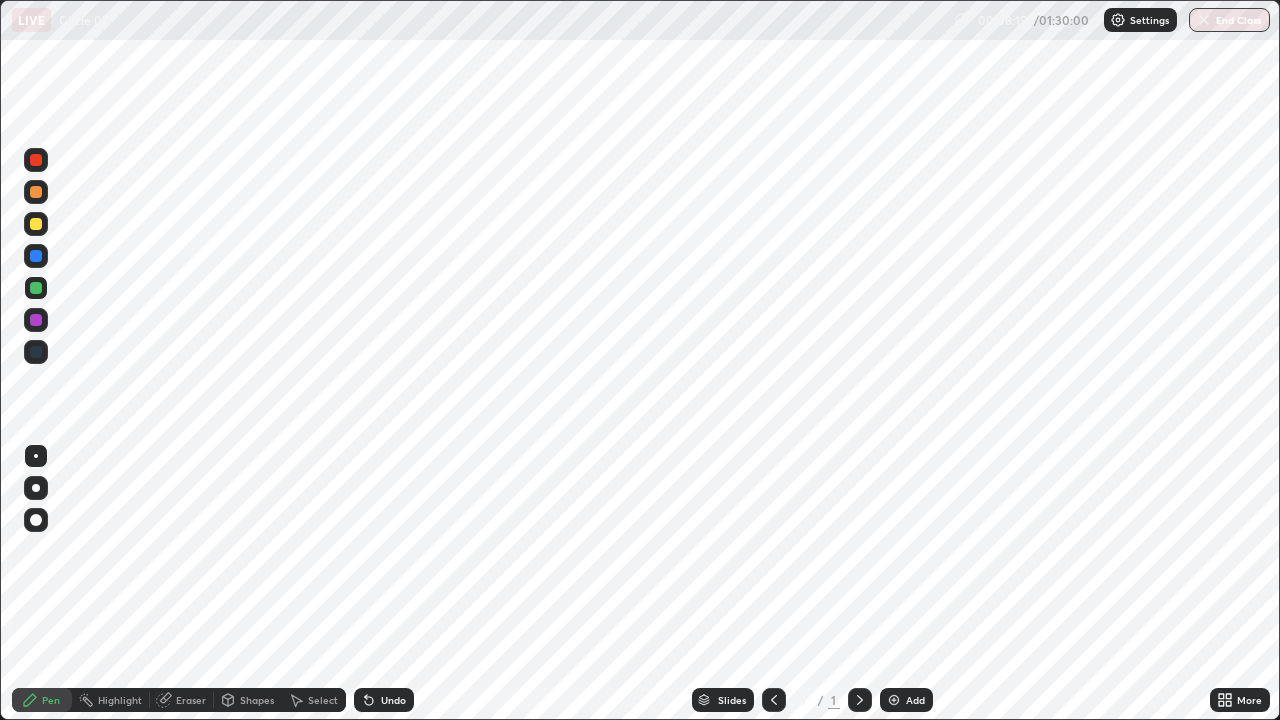 click on "Add" at bounding box center [915, 700] 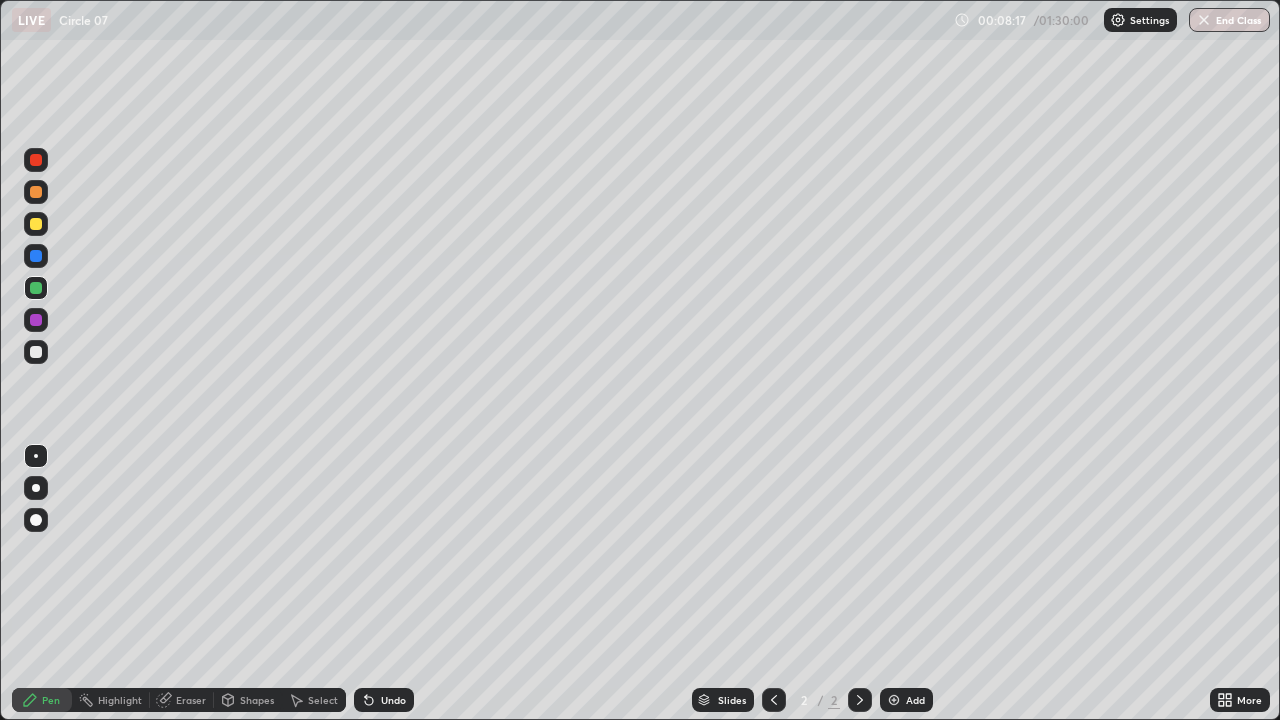 click 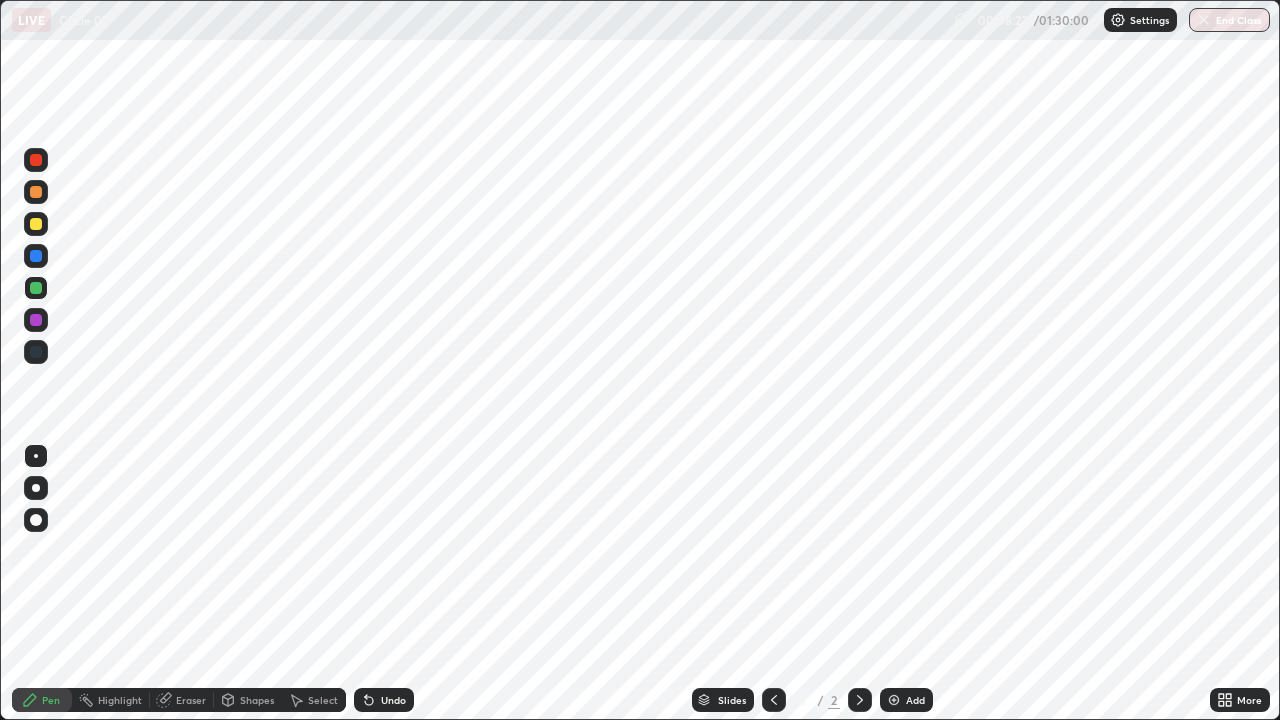 click 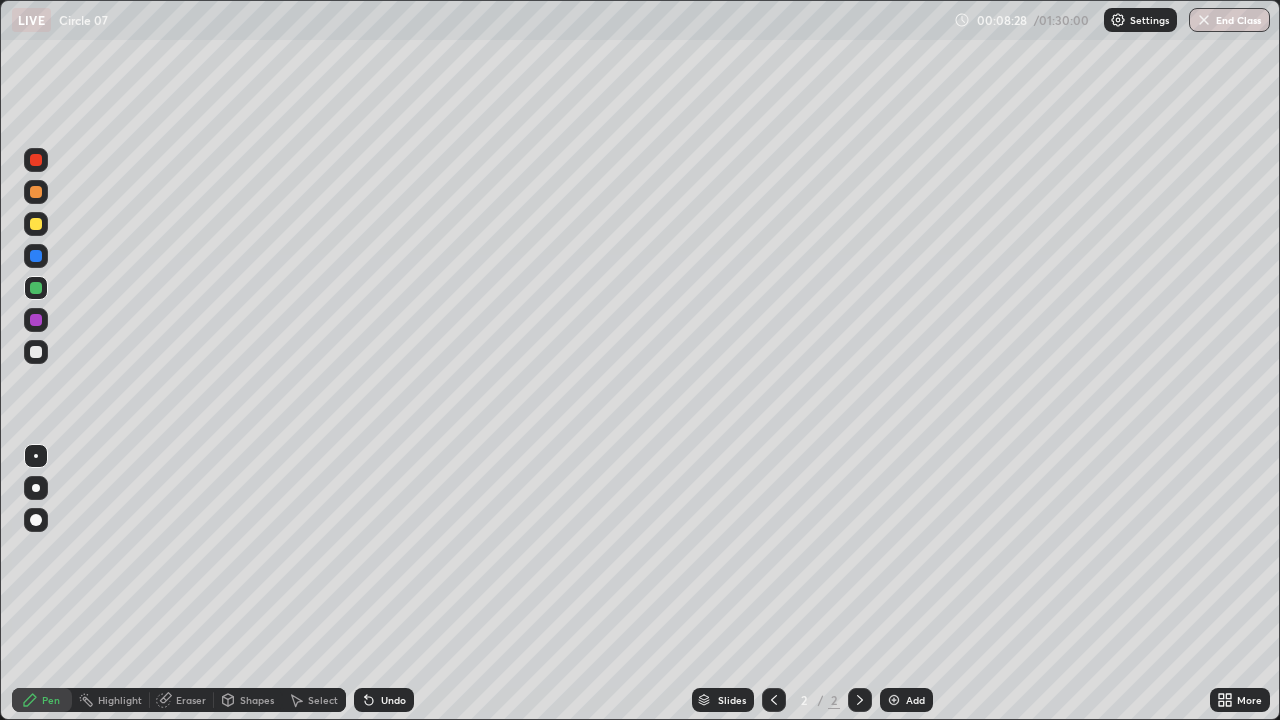 click on "Undo" at bounding box center [384, 700] 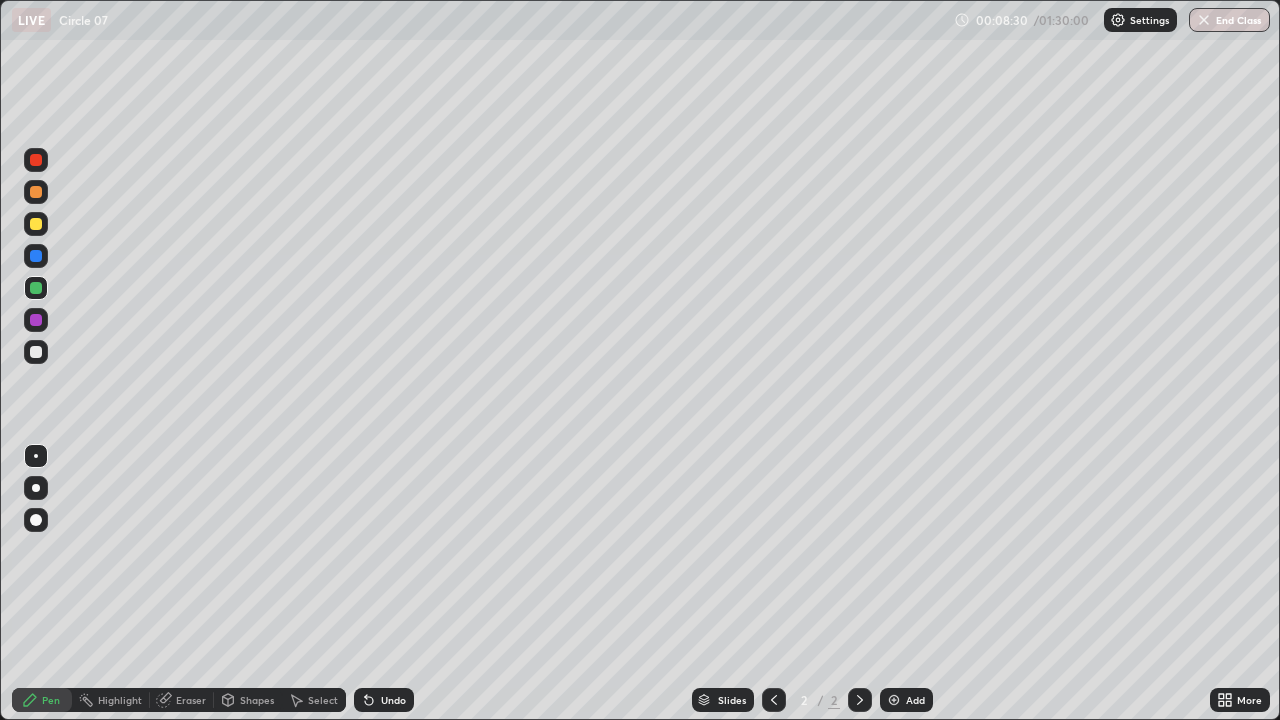 click 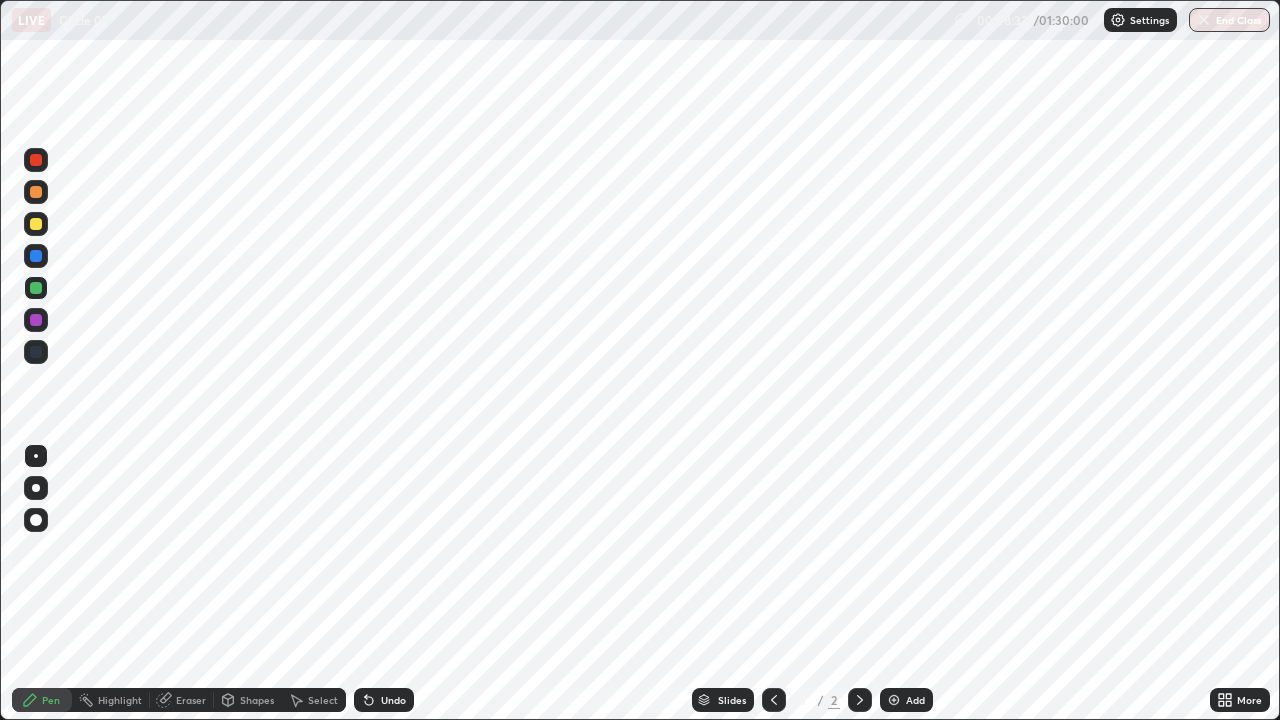click 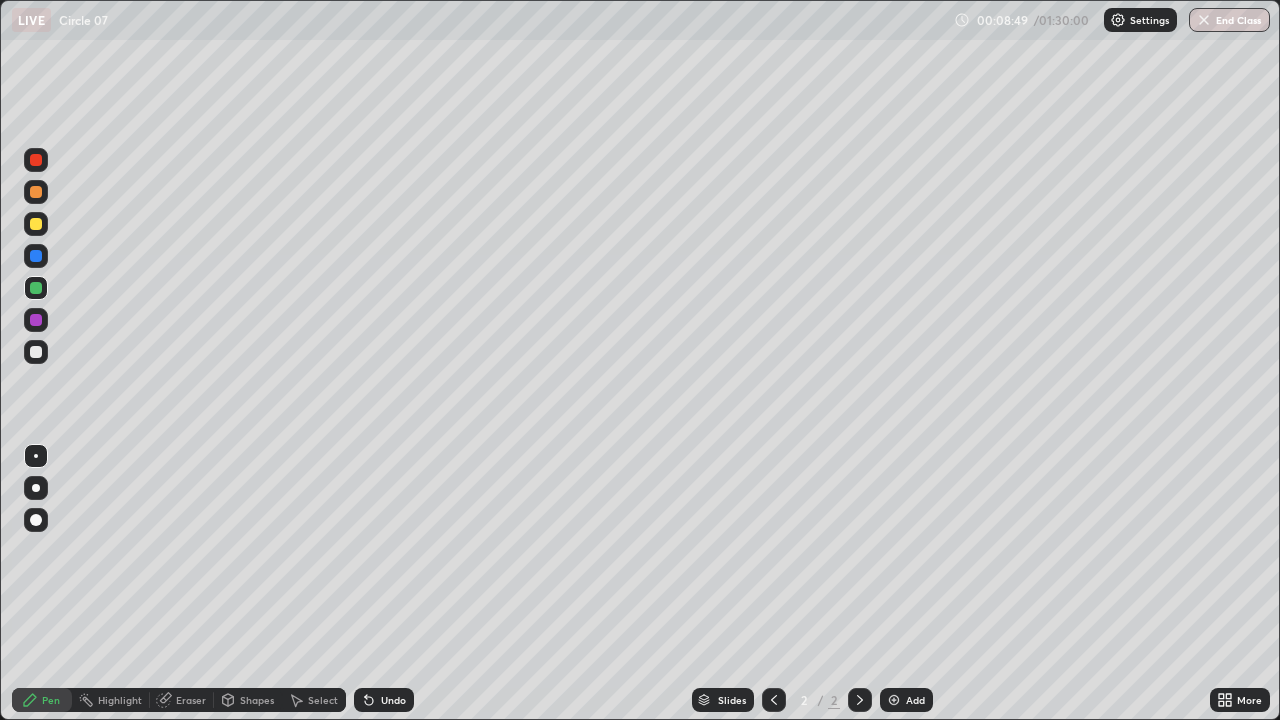click on "Undo" at bounding box center (384, 700) 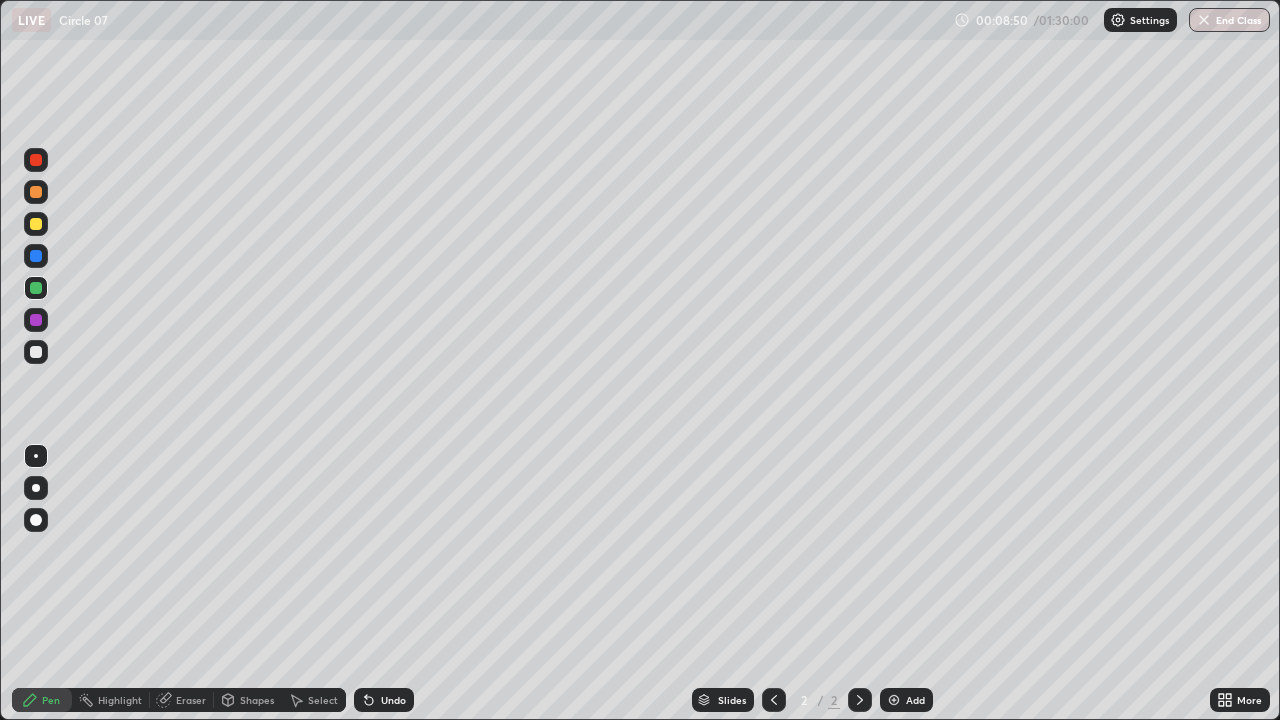 click on "Undo" at bounding box center [384, 700] 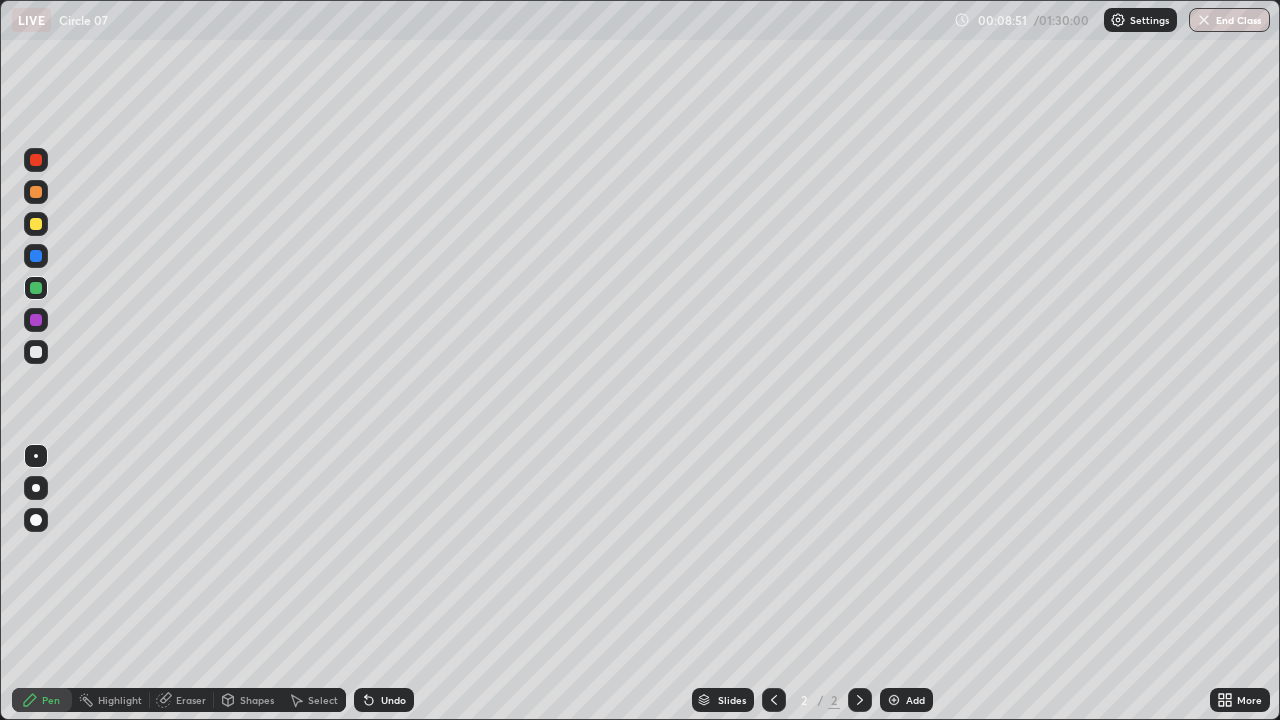 click on "Undo" at bounding box center [393, 700] 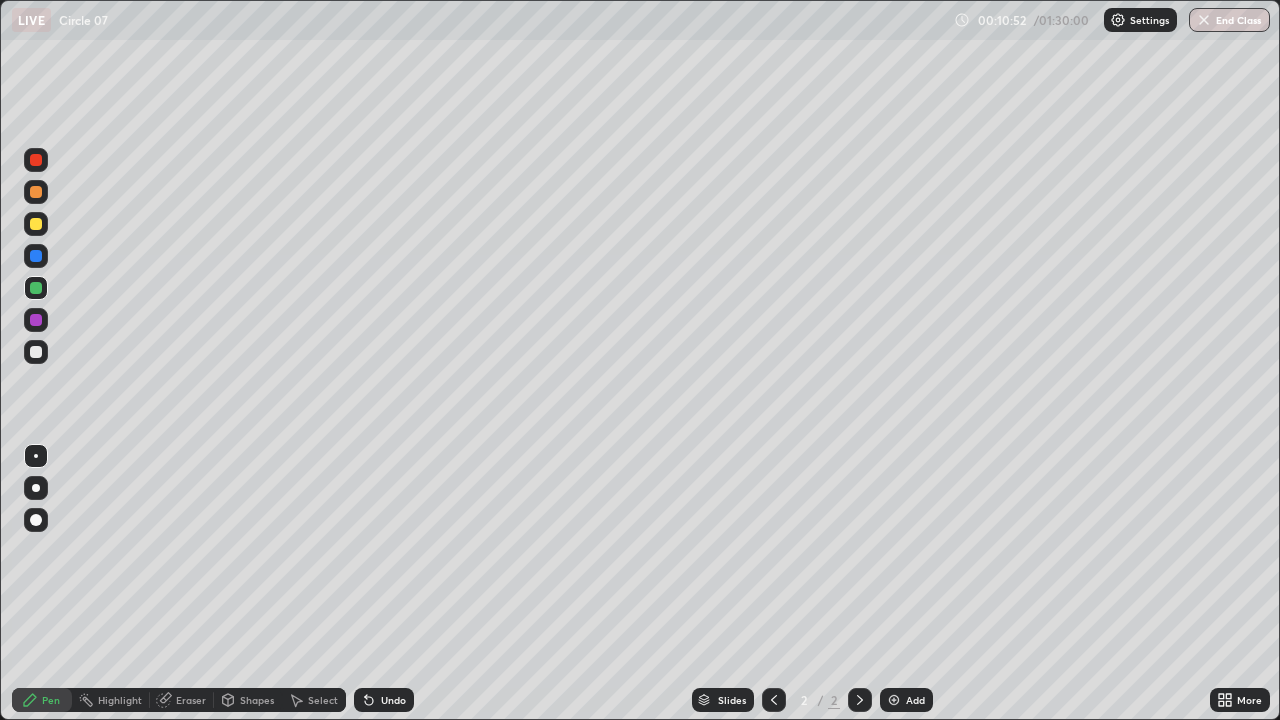 click 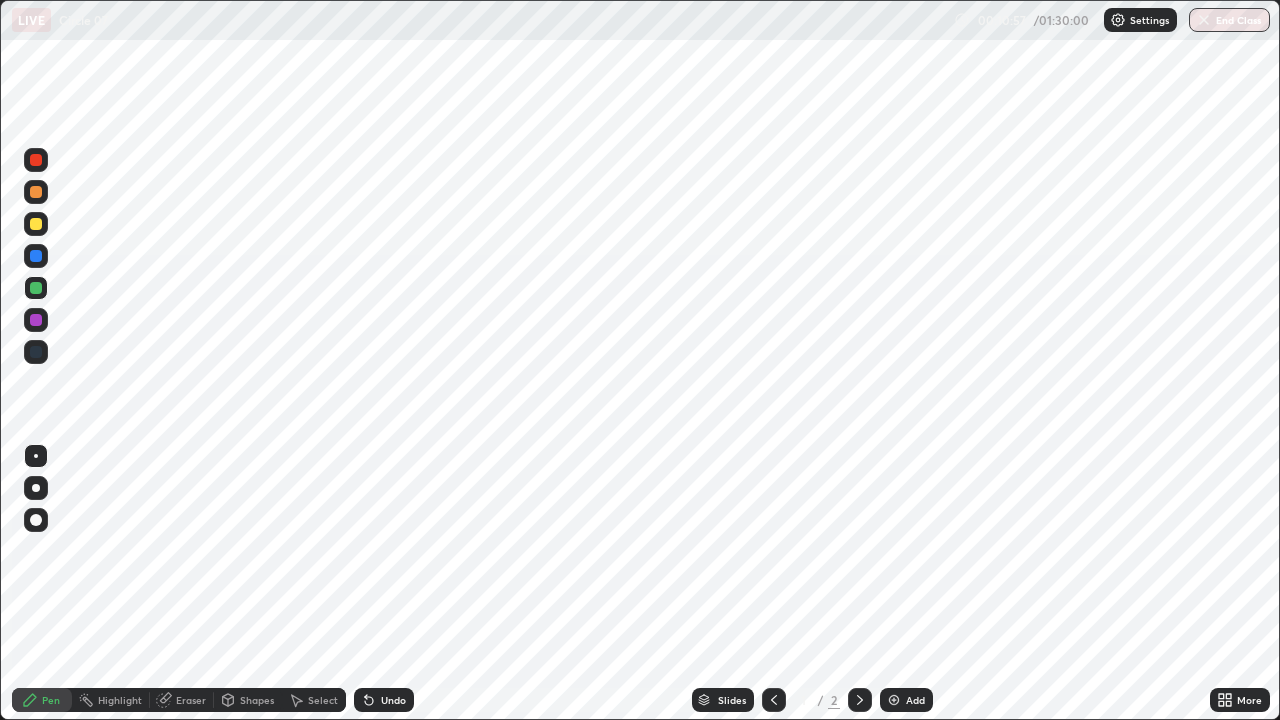 click 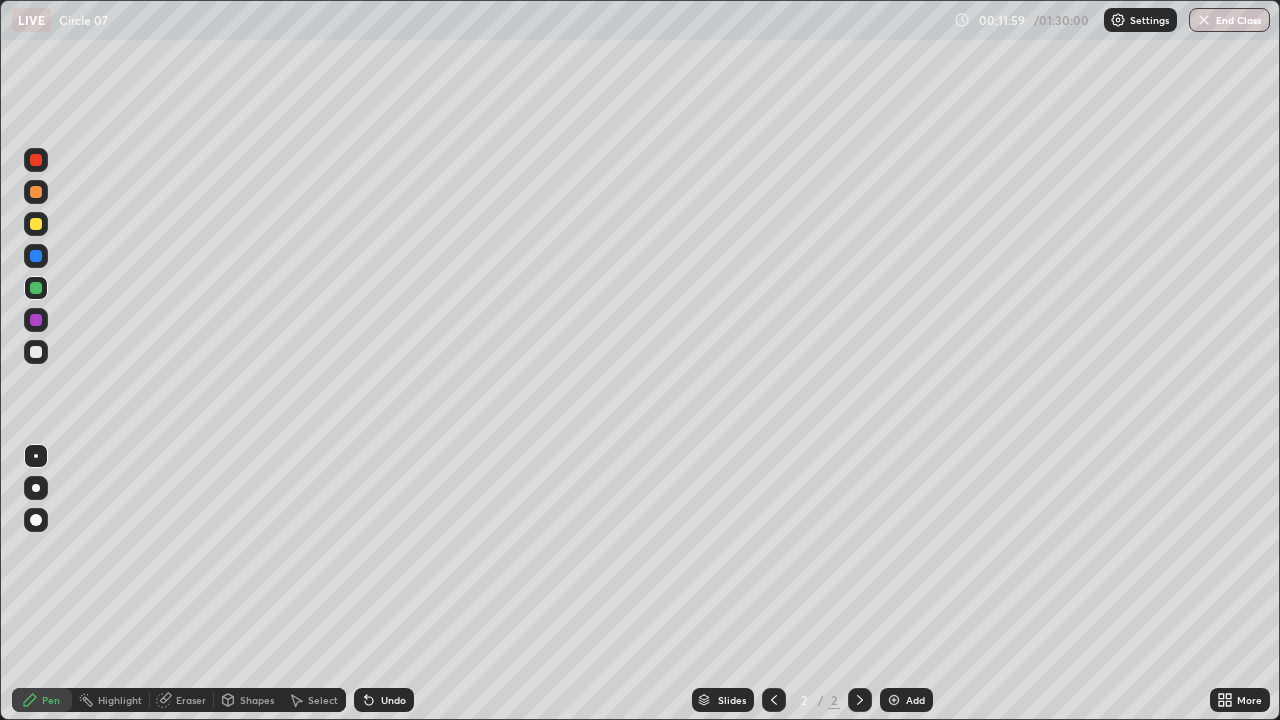 click on "Add" at bounding box center (915, 700) 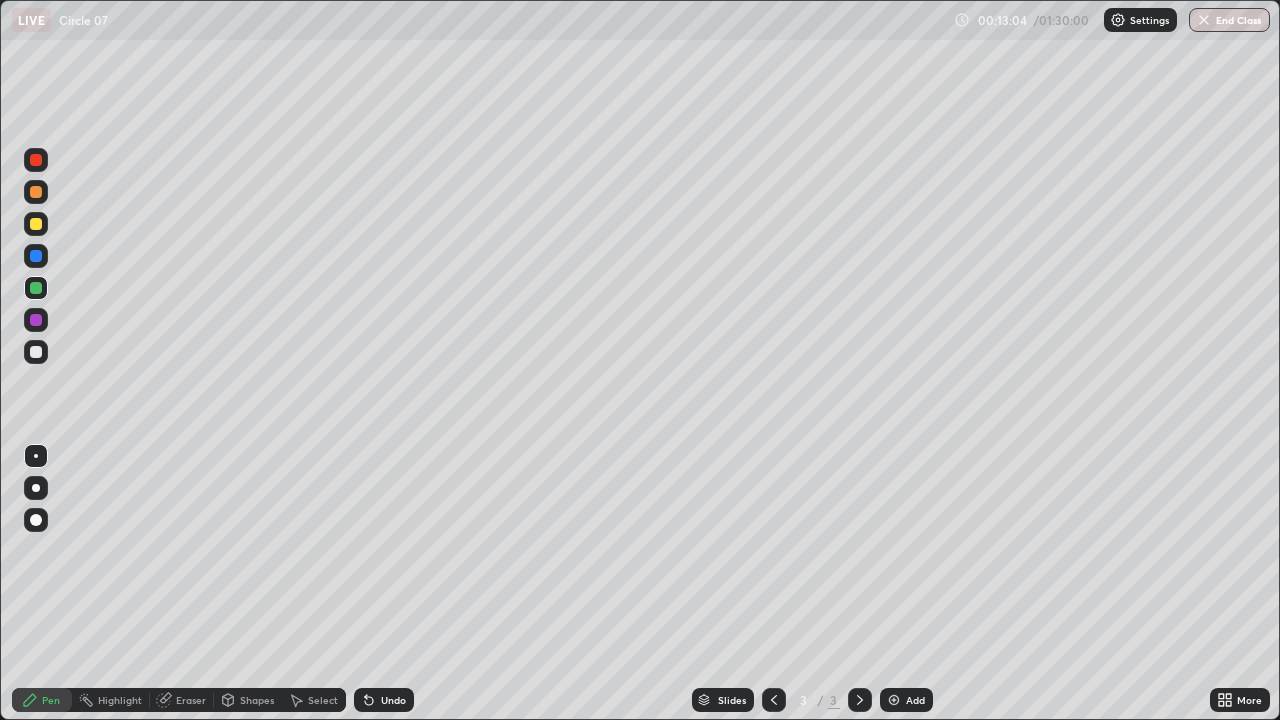 click on "Undo" at bounding box center (393, 700) 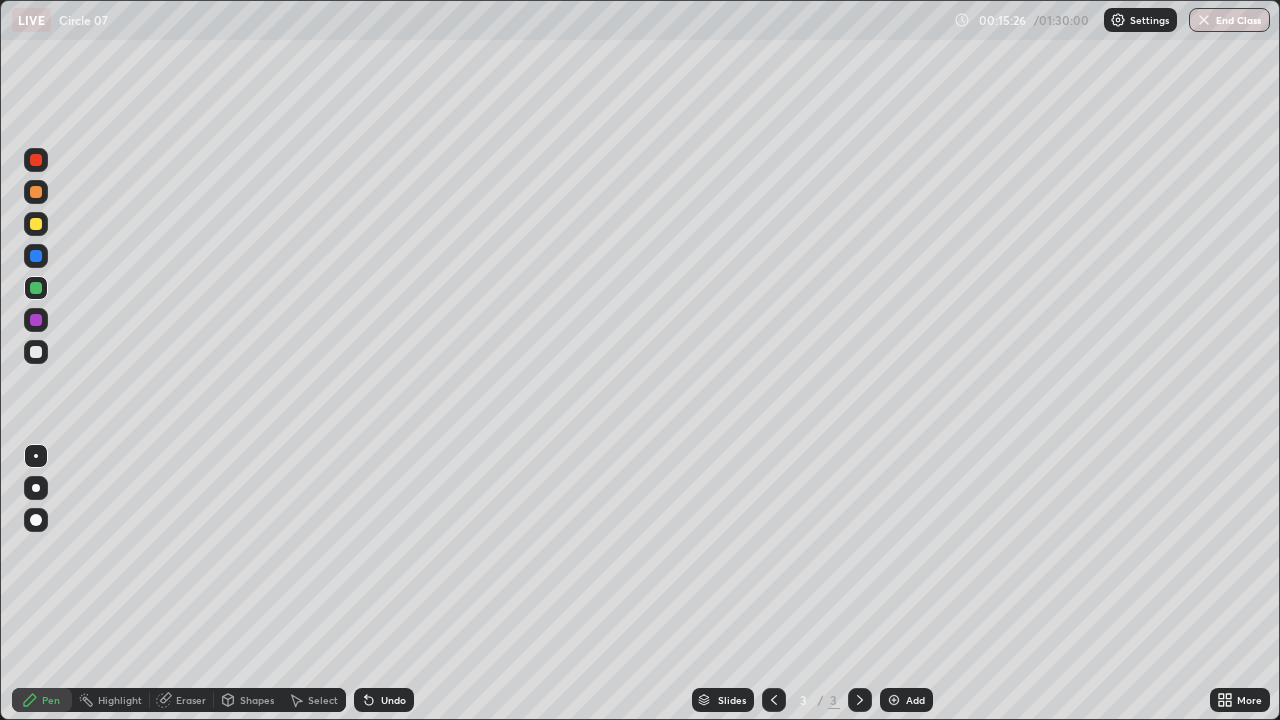 click on "Add" at bounding box center [906, 700] 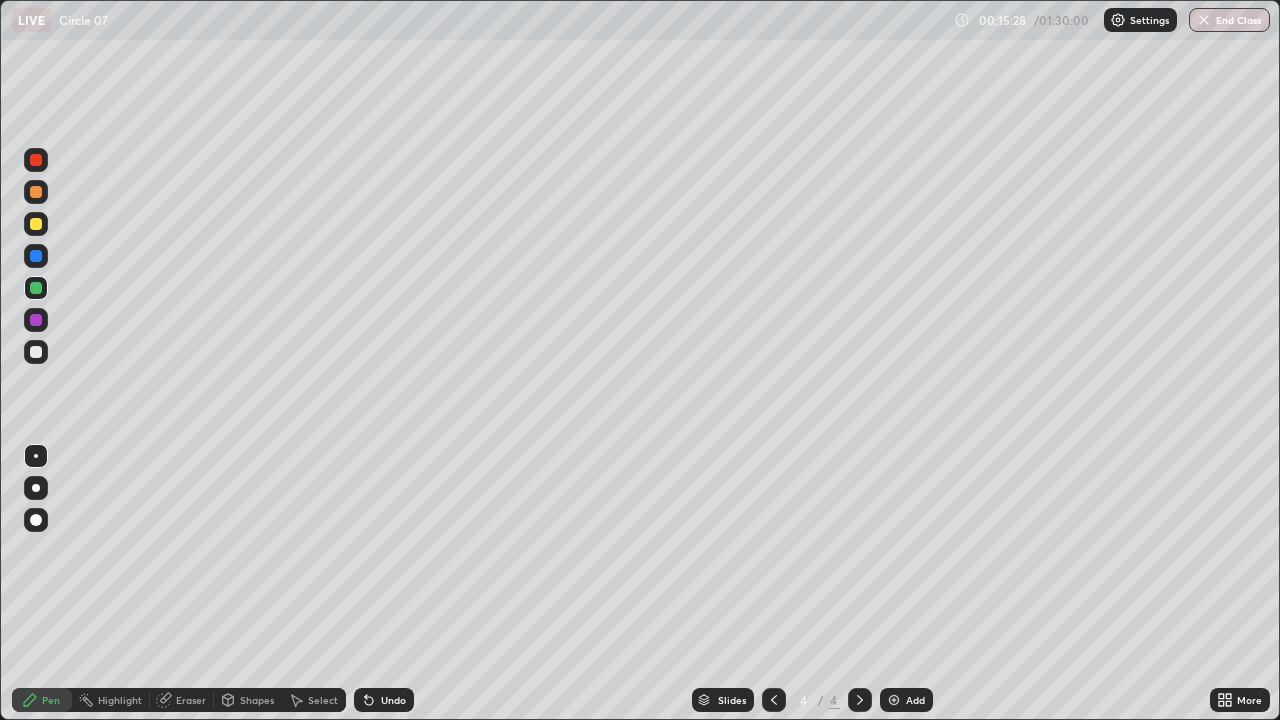 click at bounding box center [36, 352] 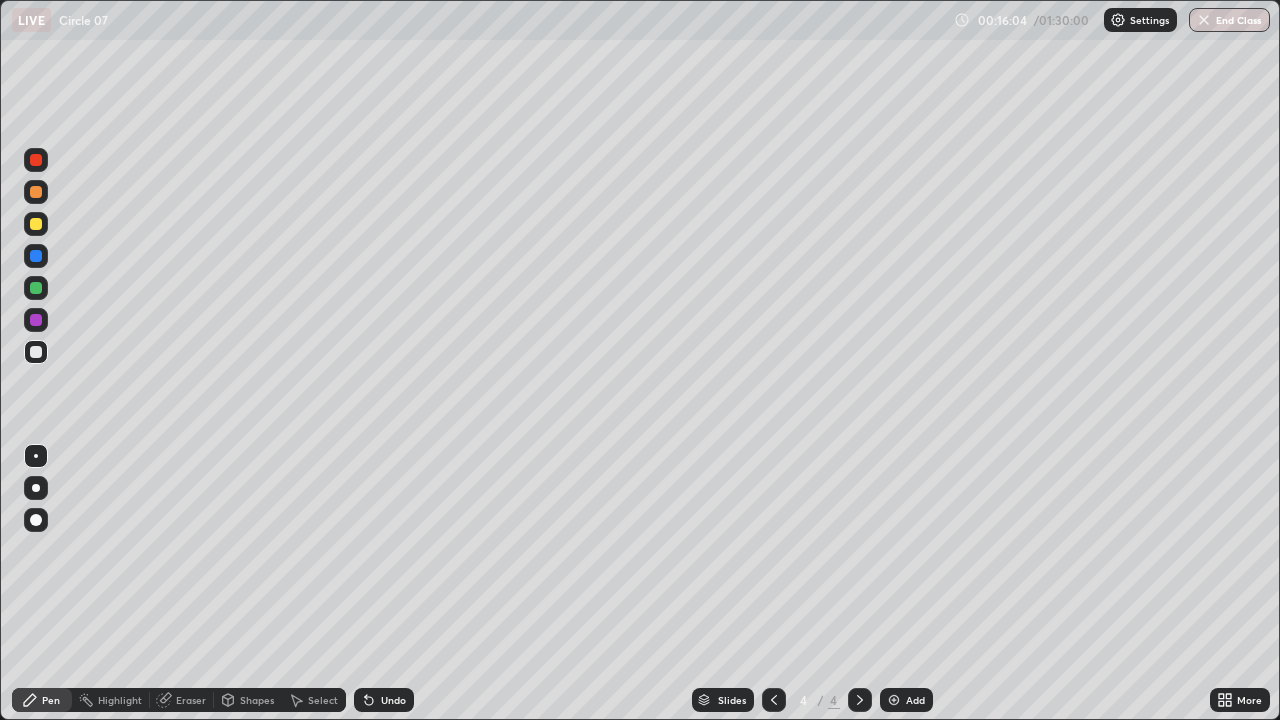 click on "Shapes" at bounding box center [257, 700] 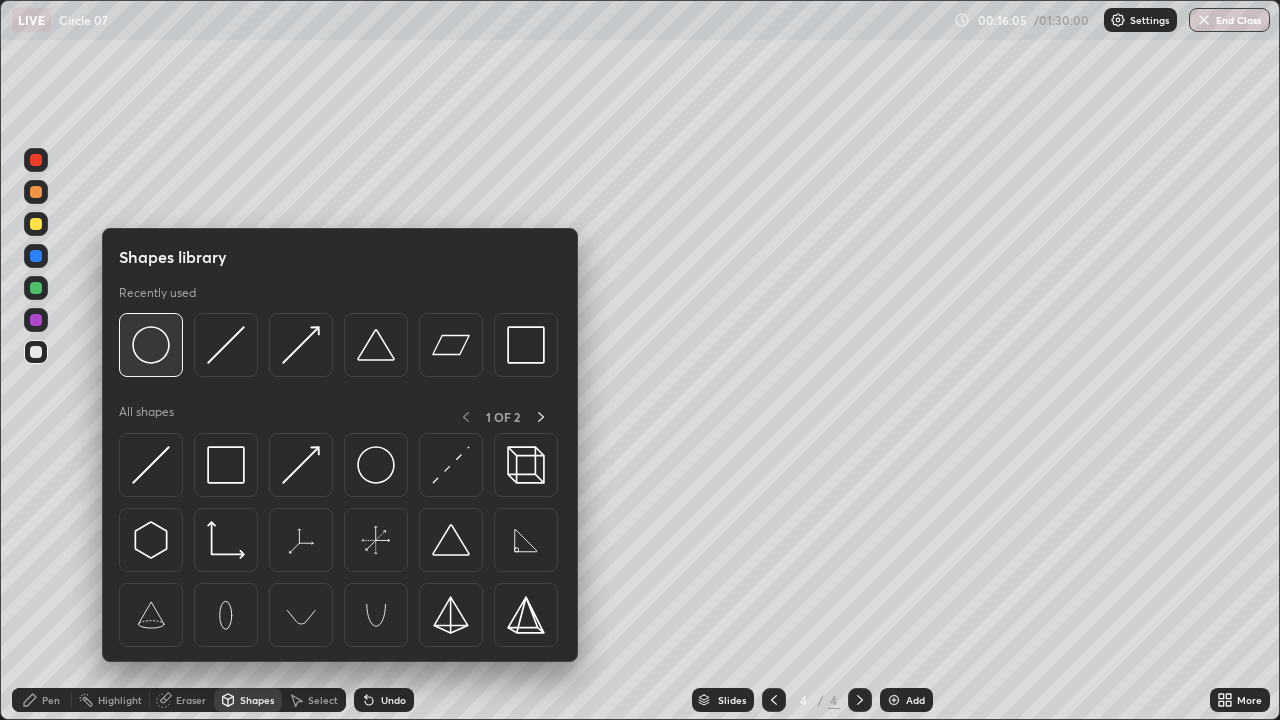 click at bounding box center (151, 345) 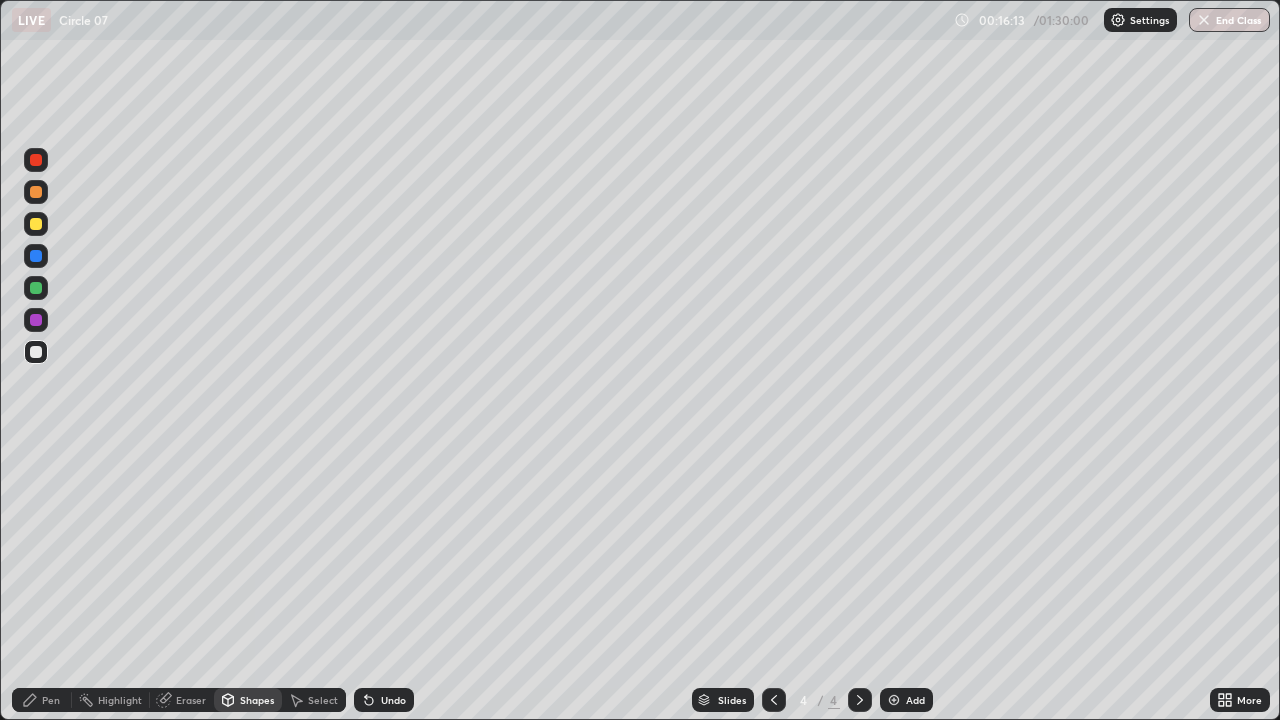 click on "Pen" at bounding box center (42, 700) 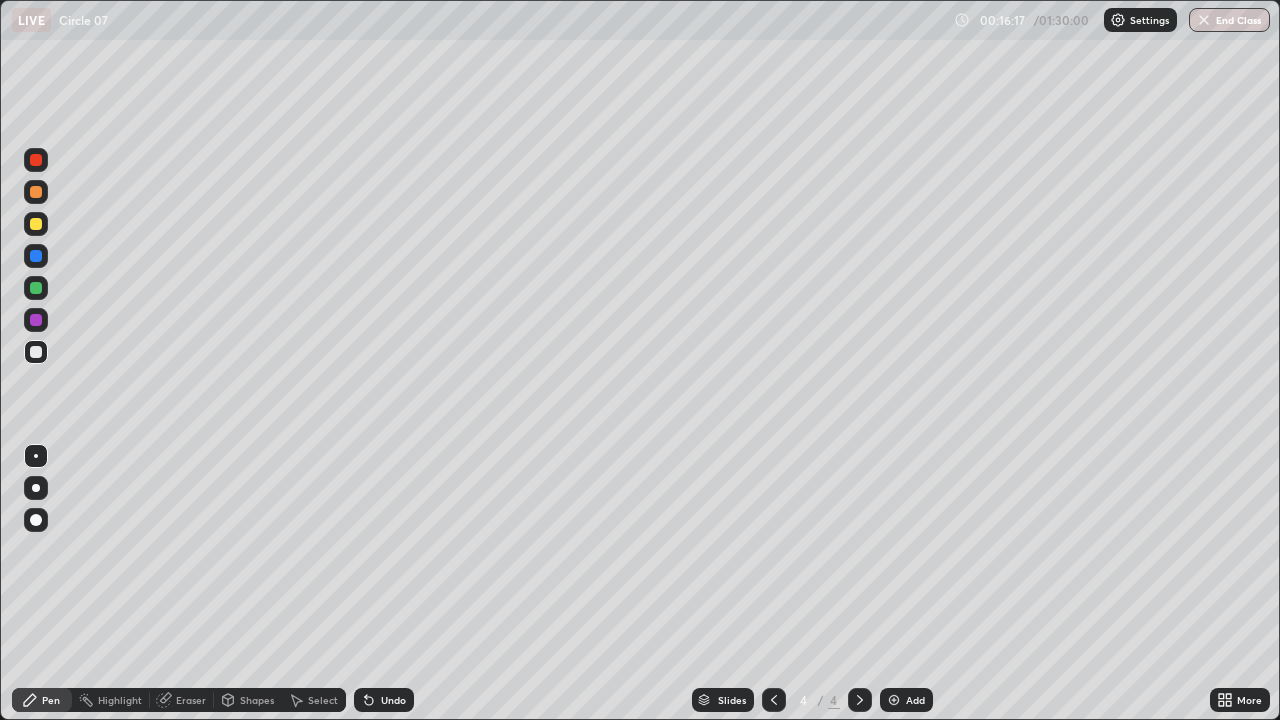 click on "Shapes" at bounding box center (257, 700) 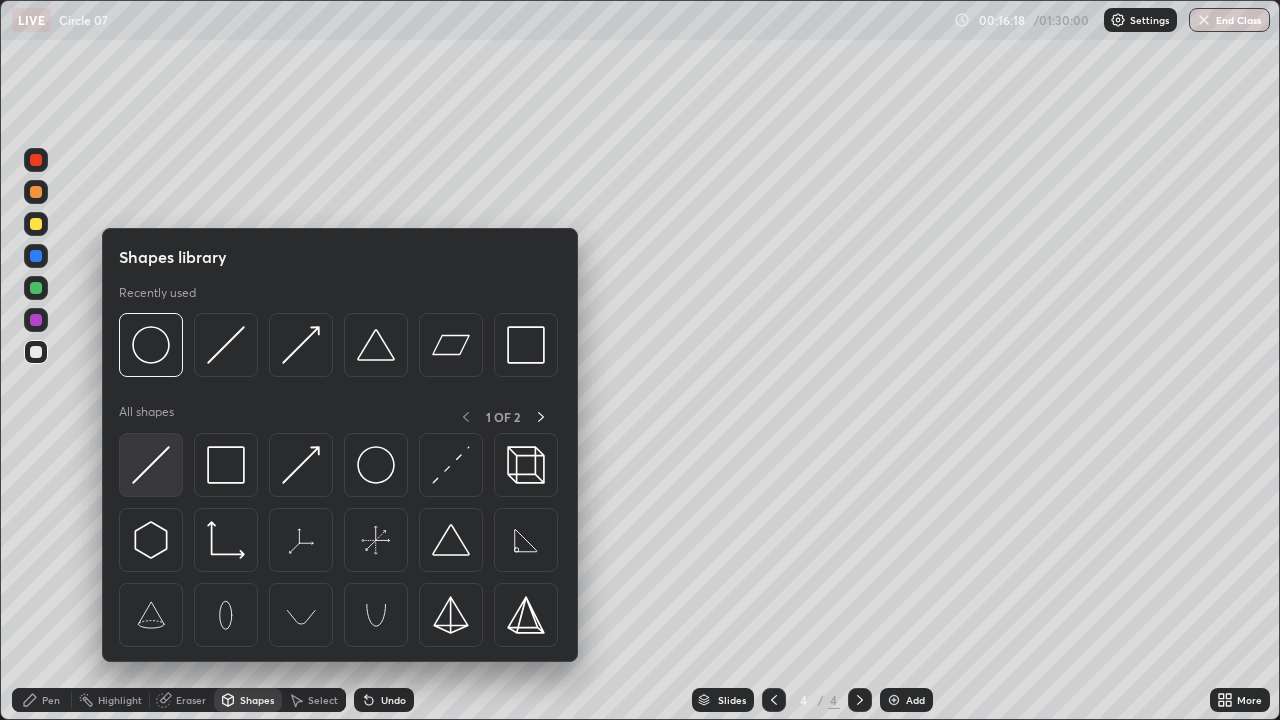 click at bounding box center [151, 465] 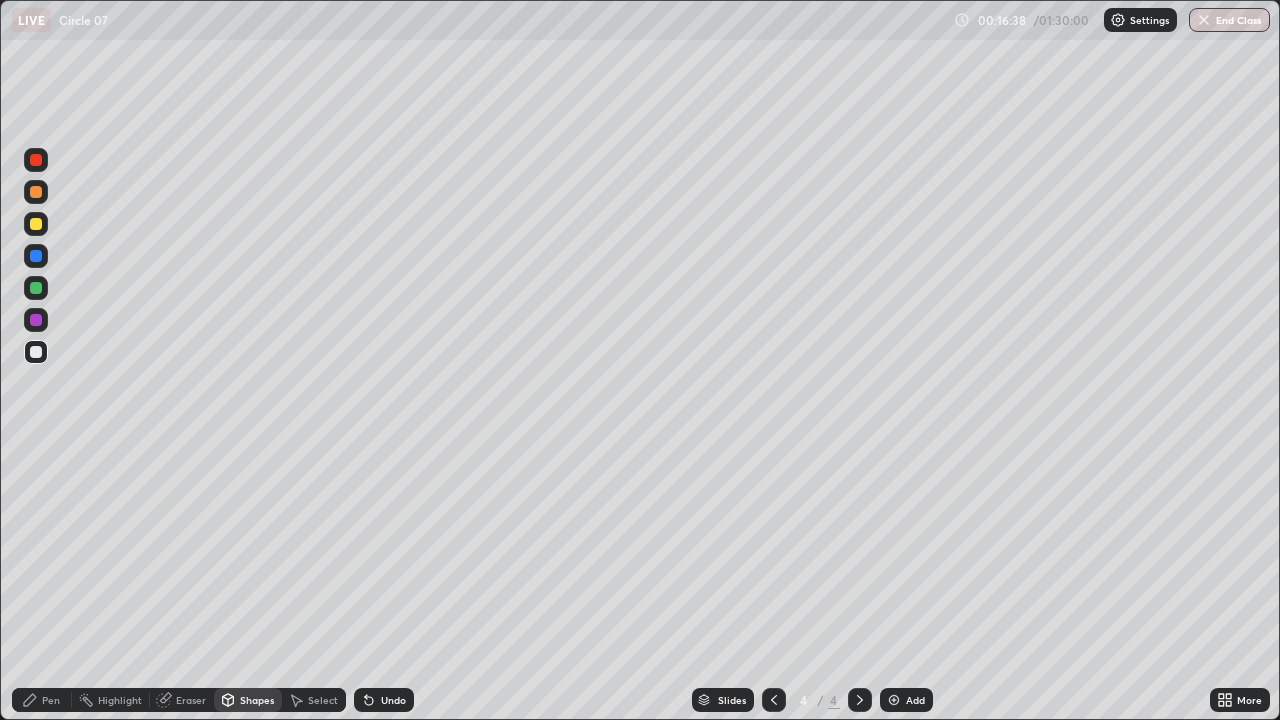click 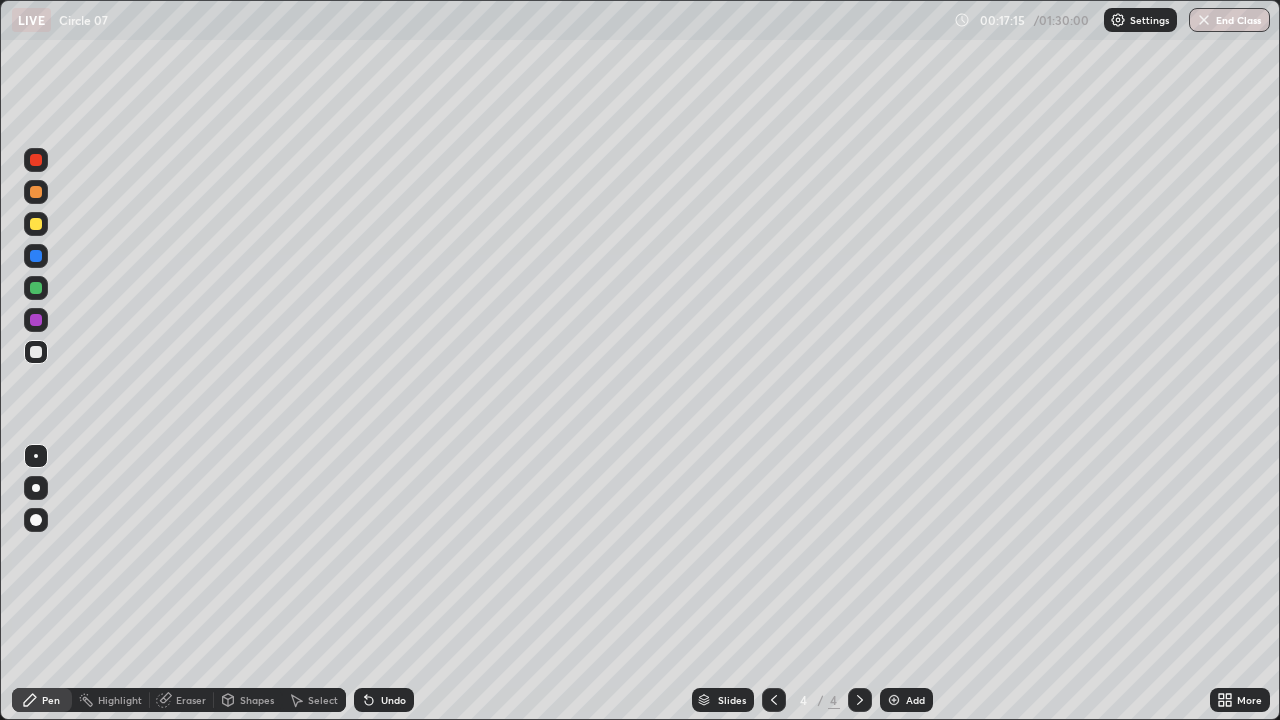 click at bounding box center (36, 192) 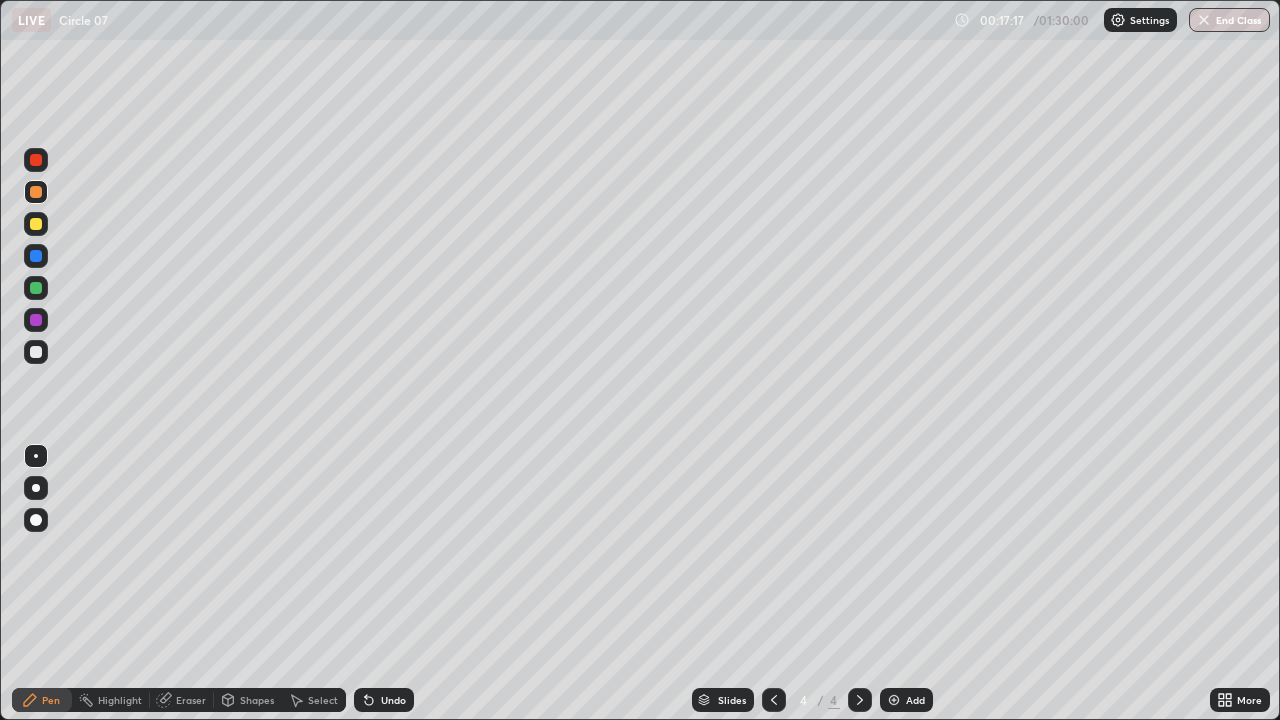 click on "Shapes" at bounding box center (257, 700) 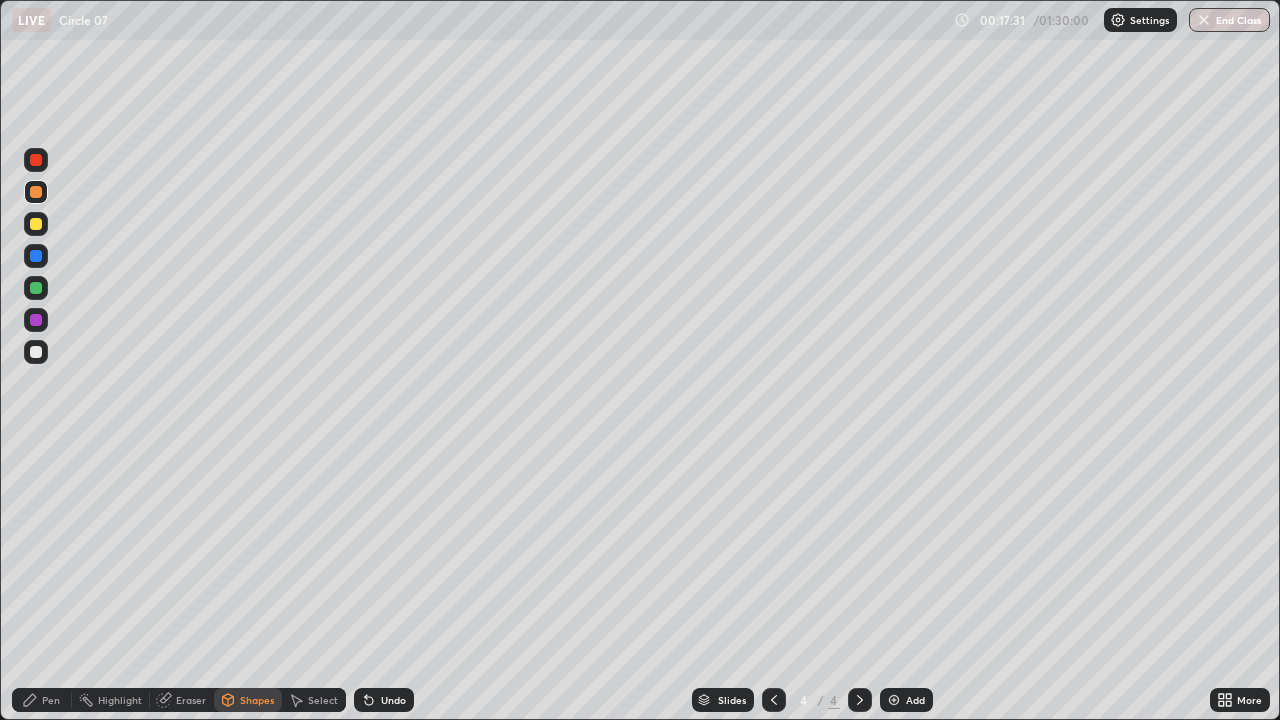 click on "Undo" at bounding box center [393, 700] 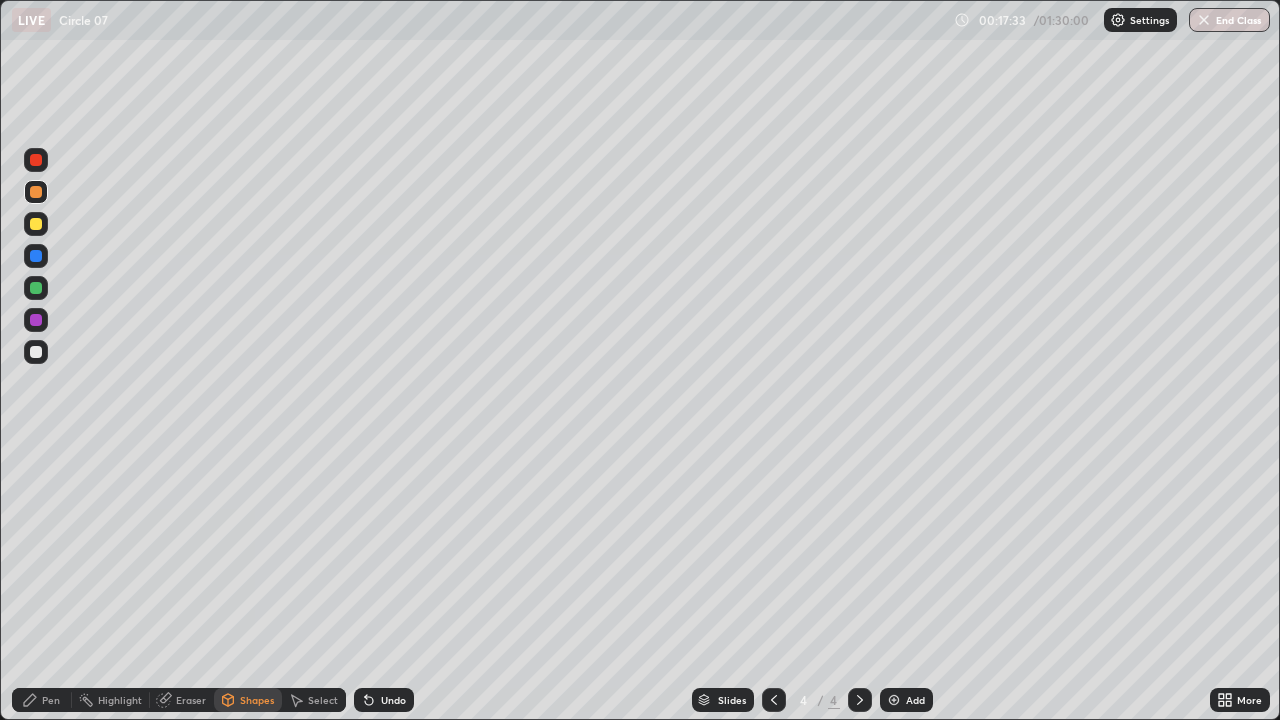 click on "Pen" at bounding box center [51, 700] 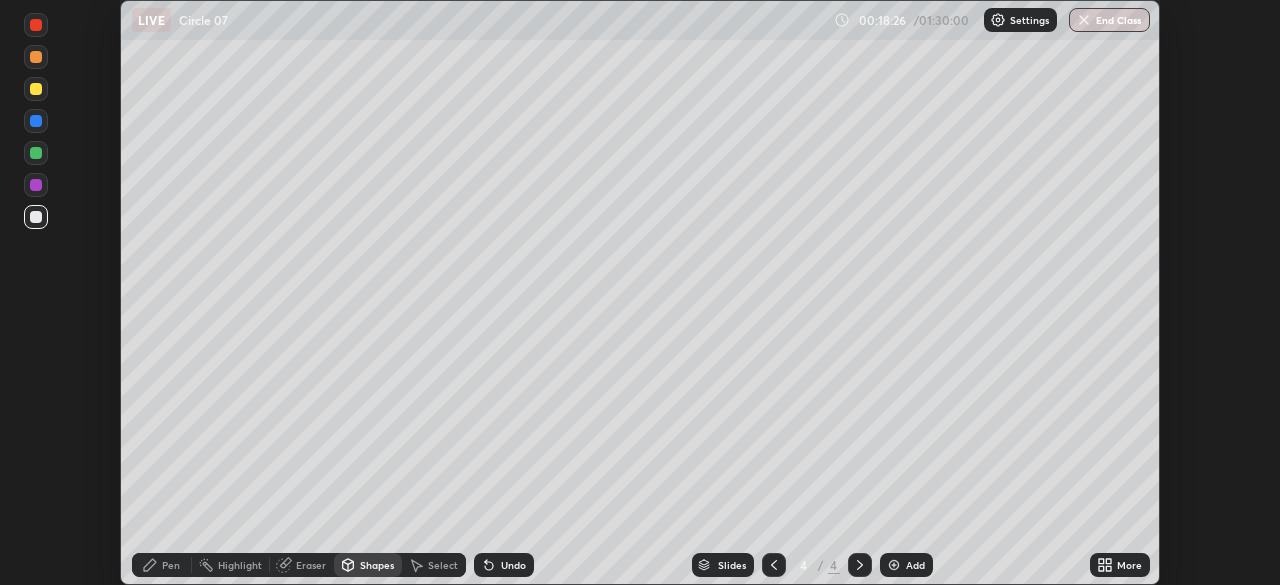 scroll, scrollTop: 0, scrollLeft: 0, axis: both 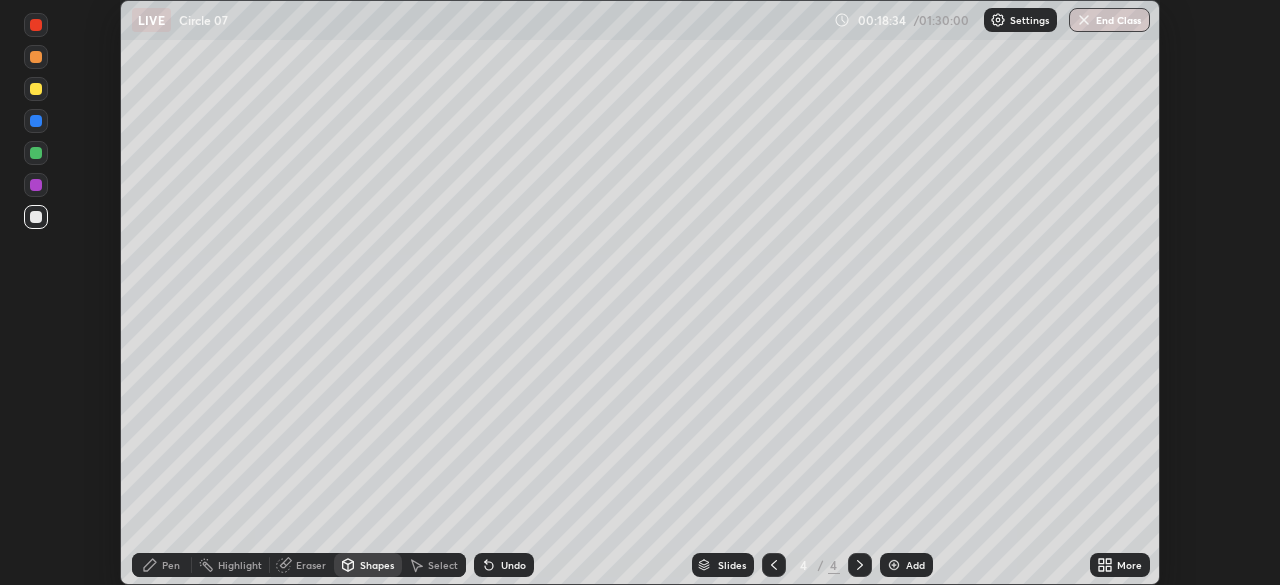 click on "More" at bounding box center (1129, 565) 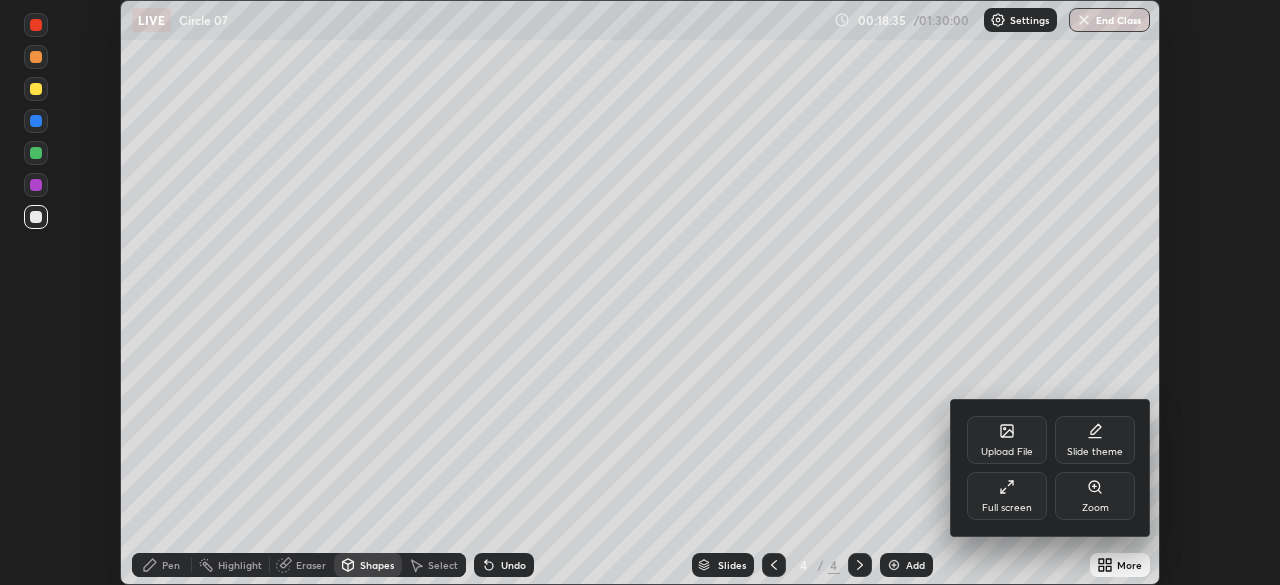 click on "Full screen" at bounding box center (1007, 508) 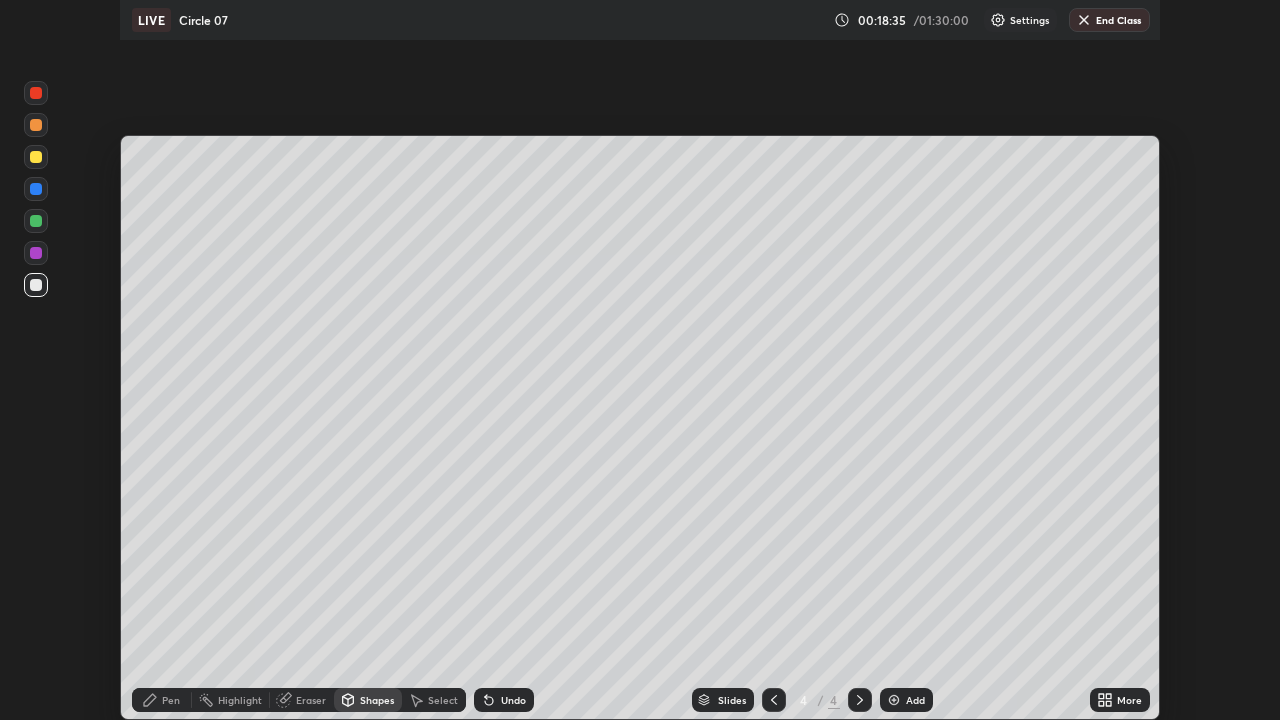 scroll, scrollTop: 99280, scrollLeft: 98720, axis: both 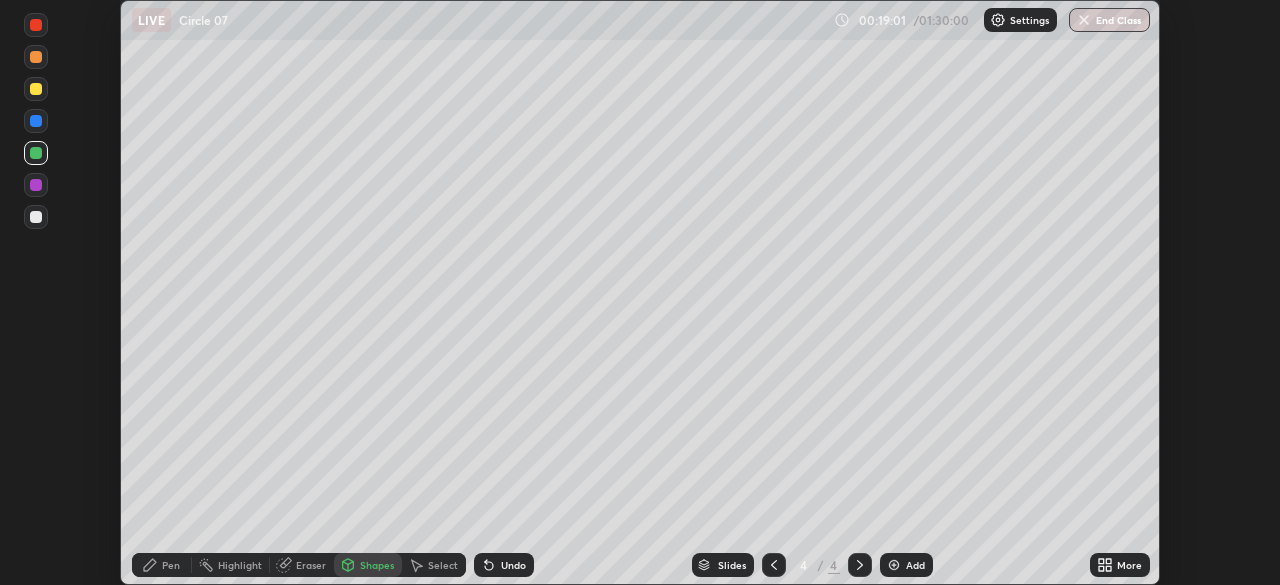 click on "More" at bounding box center [1129, 565] 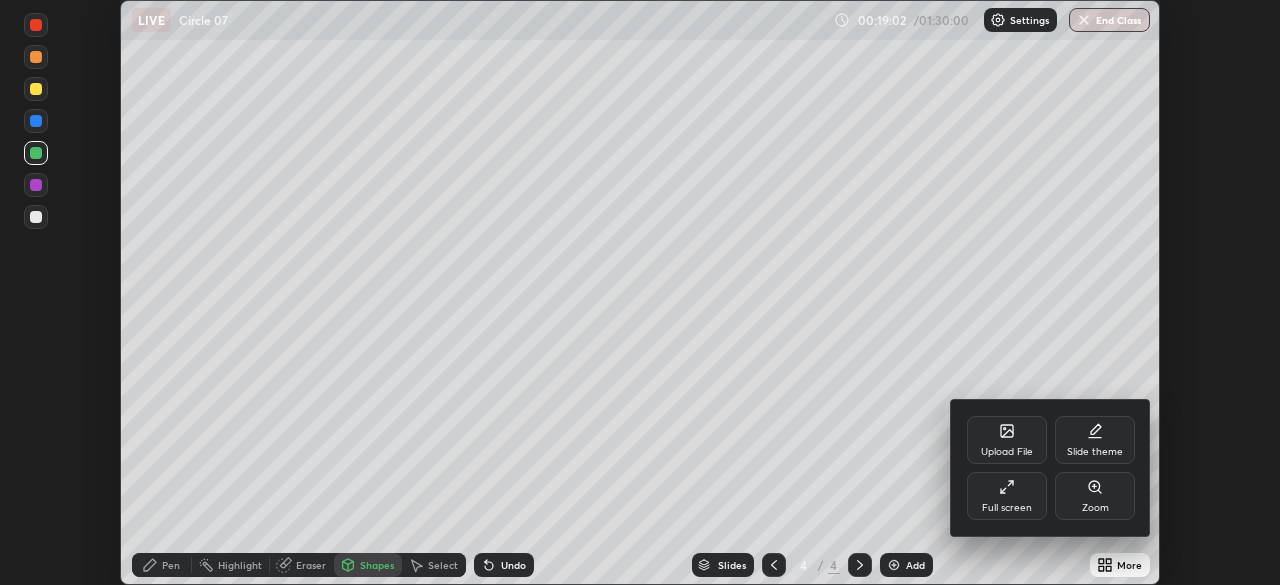 click on "Full screen" at bounding box center (1007, 496) 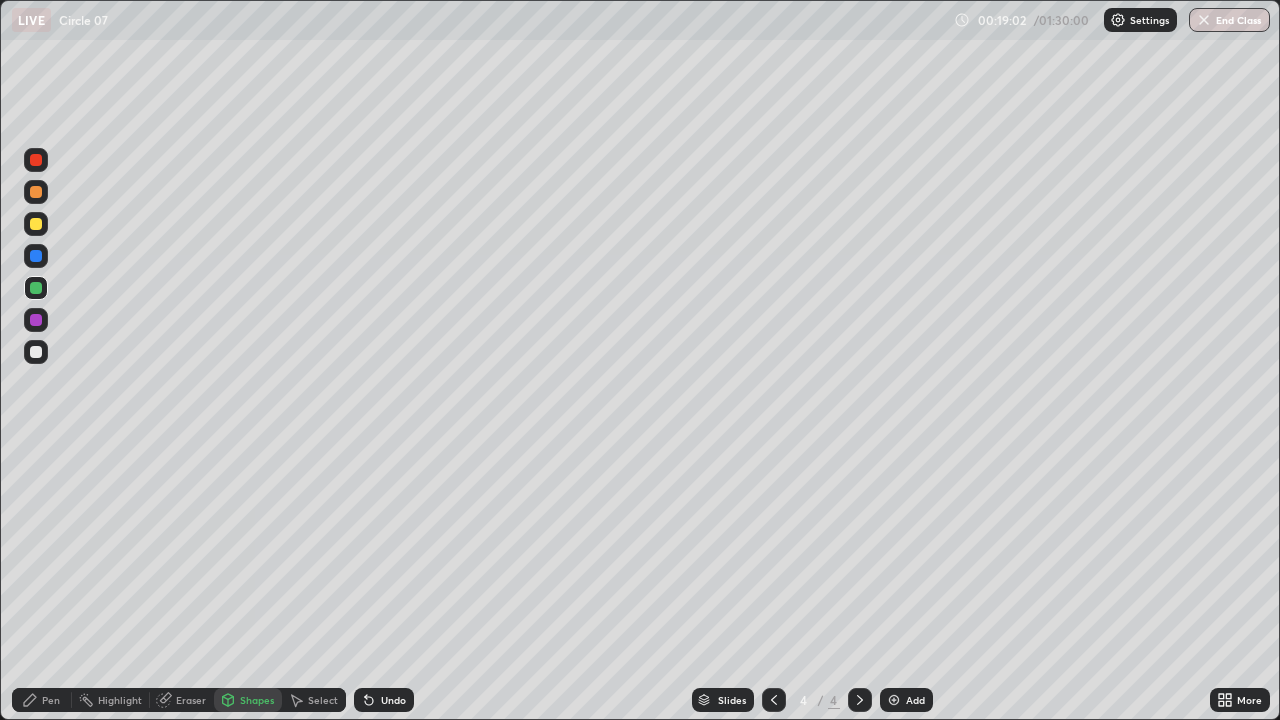 scroll, scrollTop: 99280, scrollLeft: 98720, axis: both 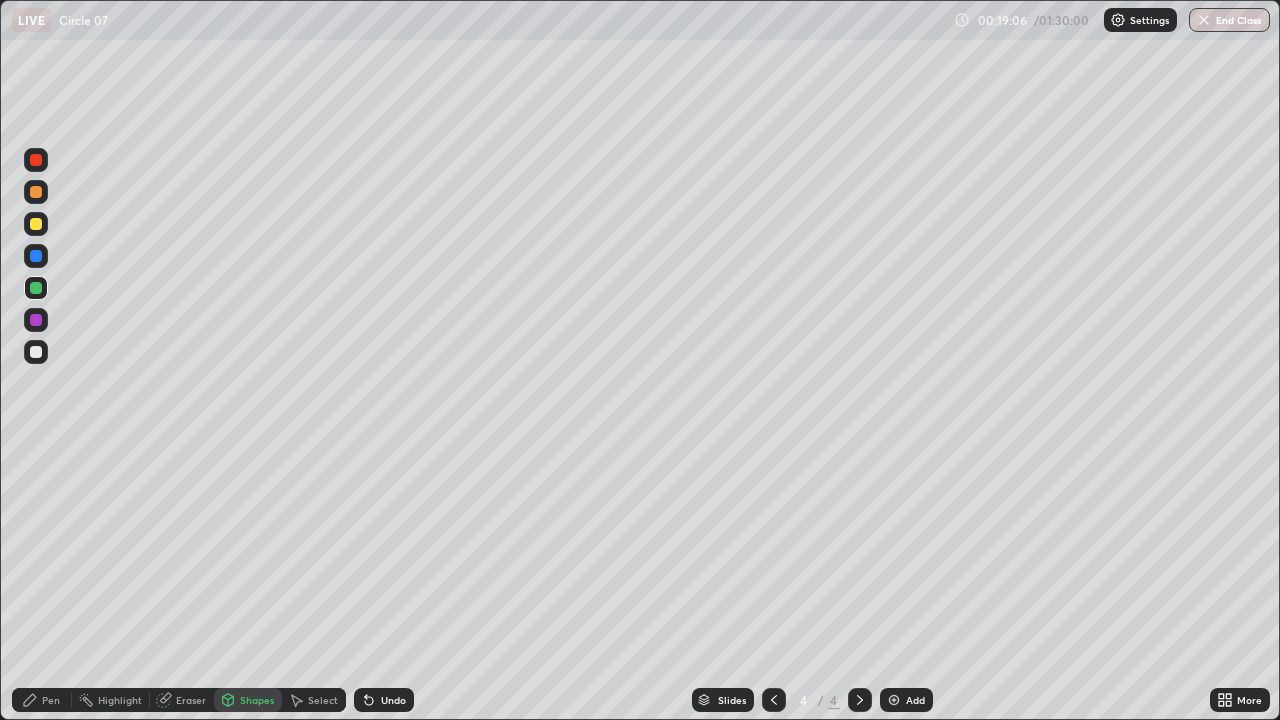 click at bounding box center (36, 192) 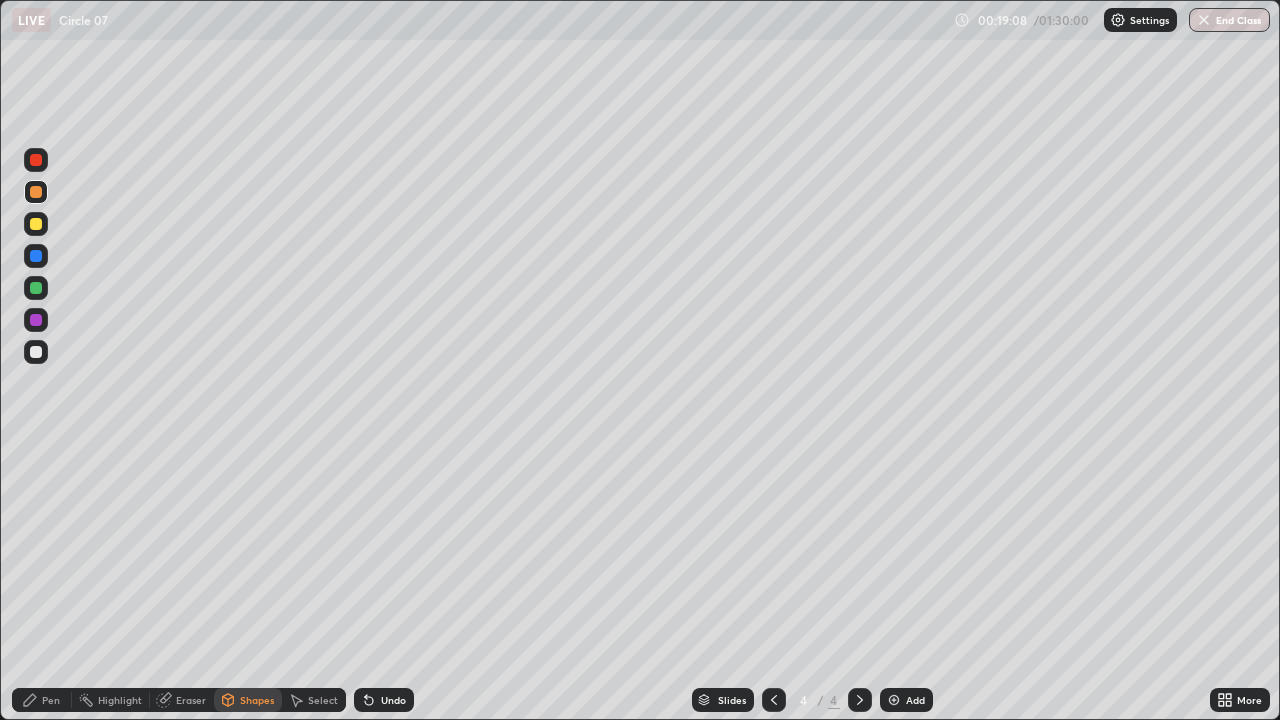 click at bounding box center [36, 352] 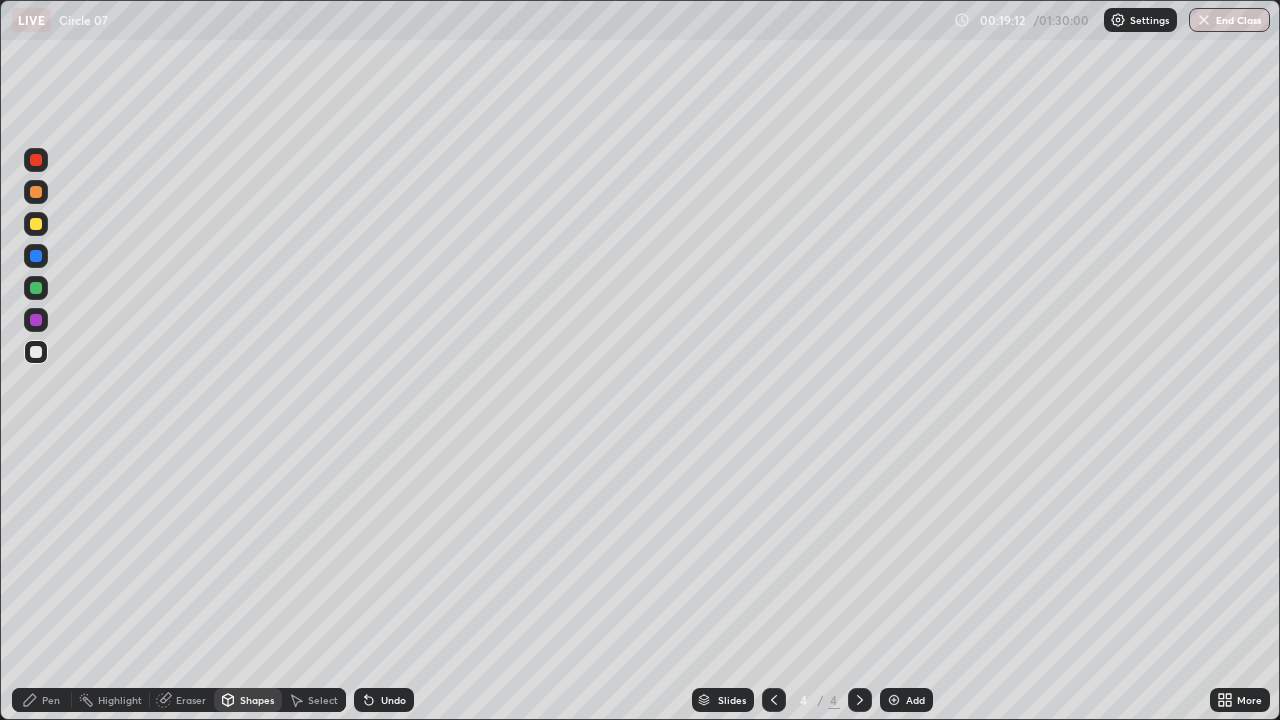 click on "Pen" at bounding box center (51, 700) 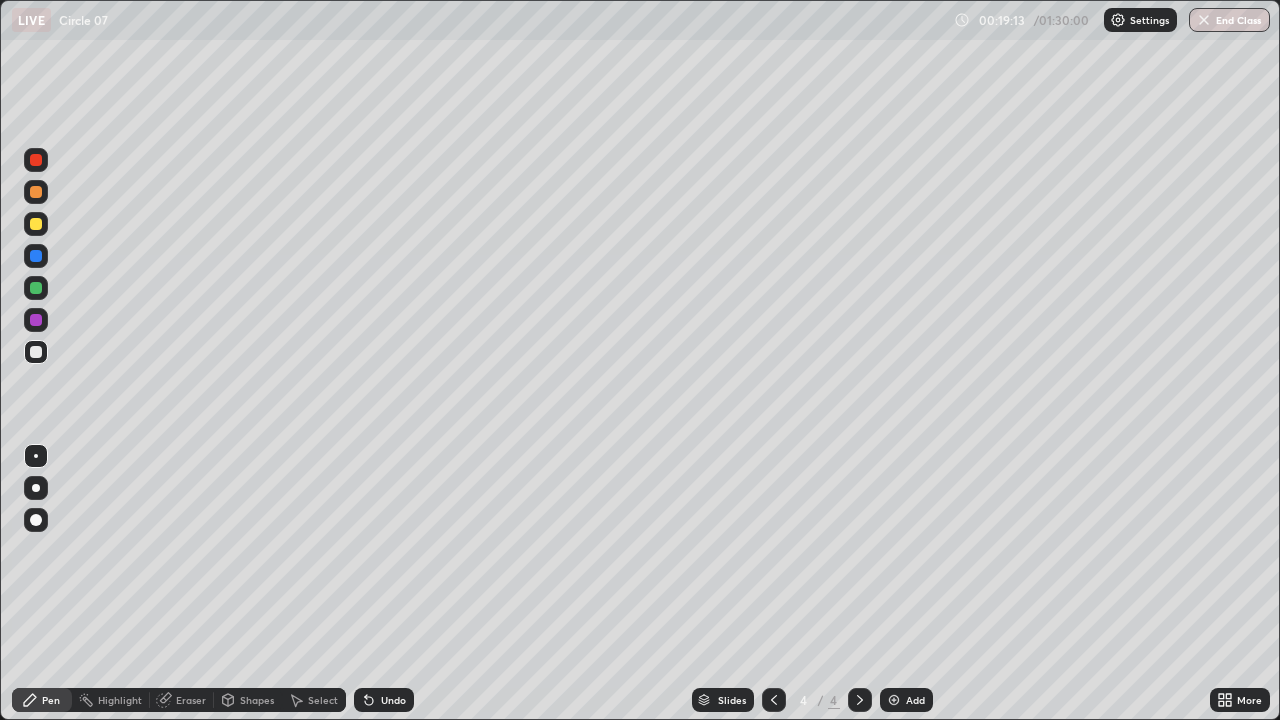 click on "Shapes" at bounding box center (257, 700) 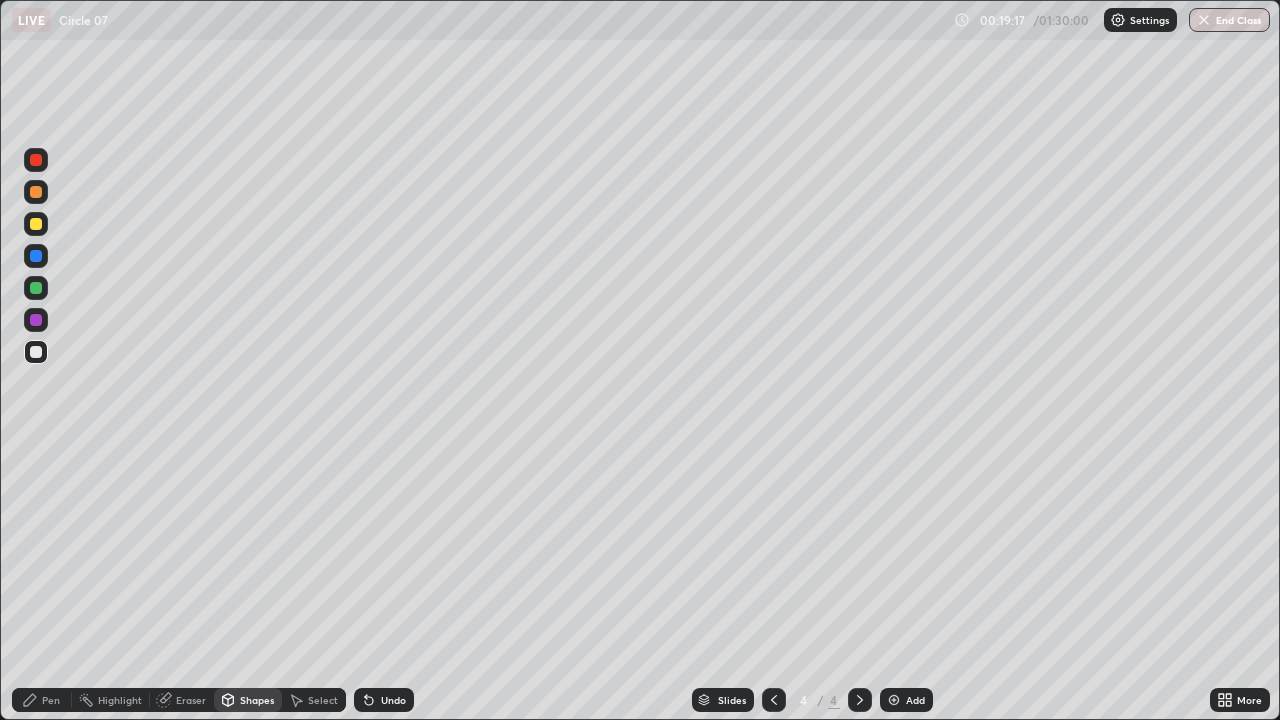 click on "Shapes" at bounding box center (257, 700) 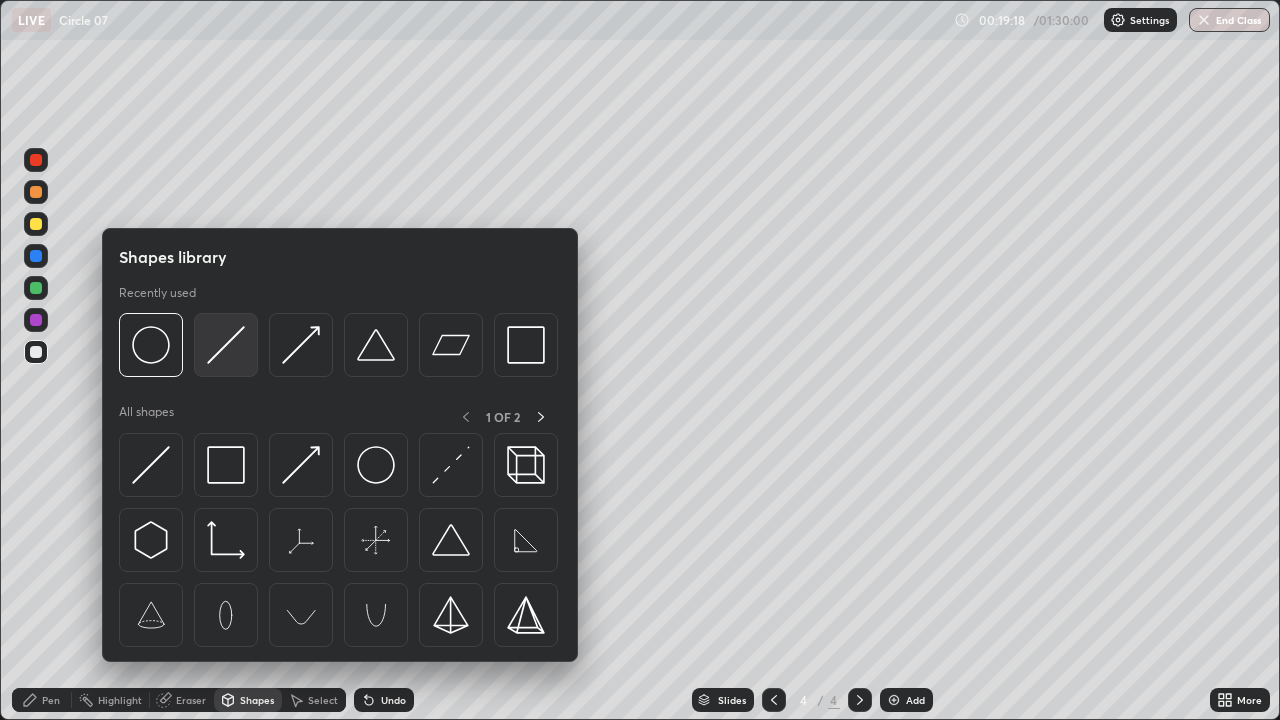 click at bounding box center (226, 345) 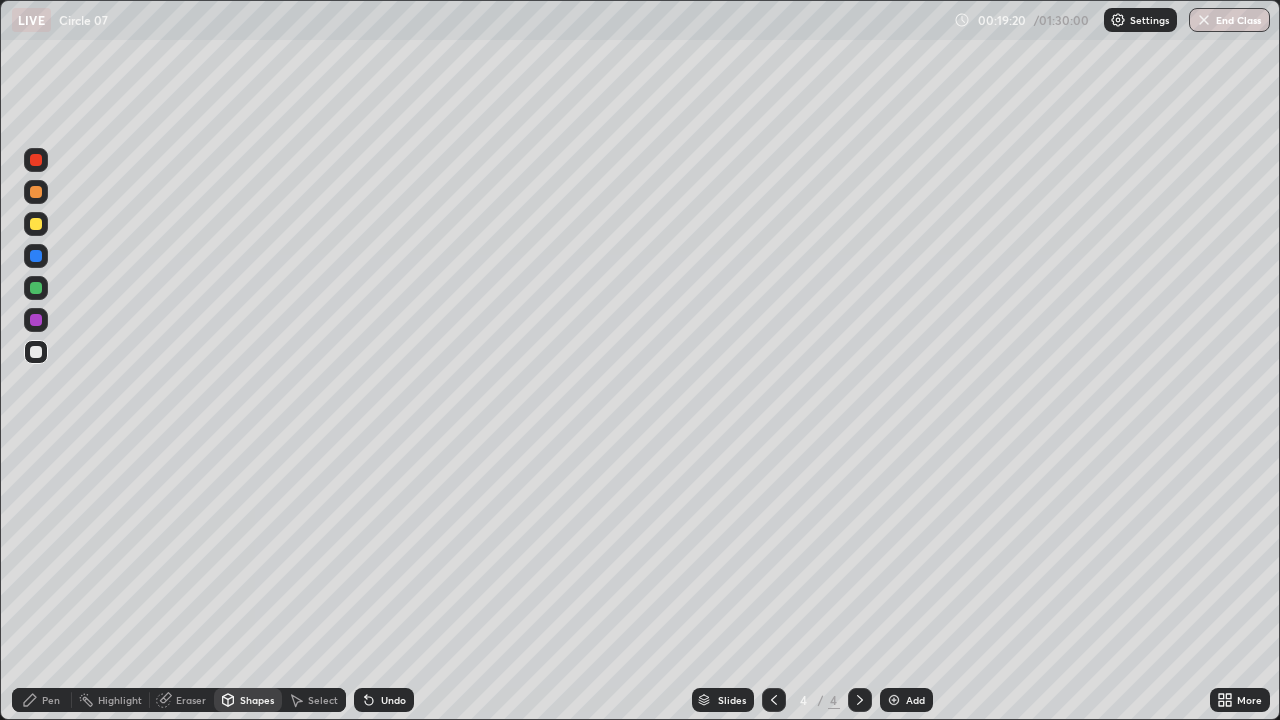 click on "Undo" at bounding box center [384, 700] 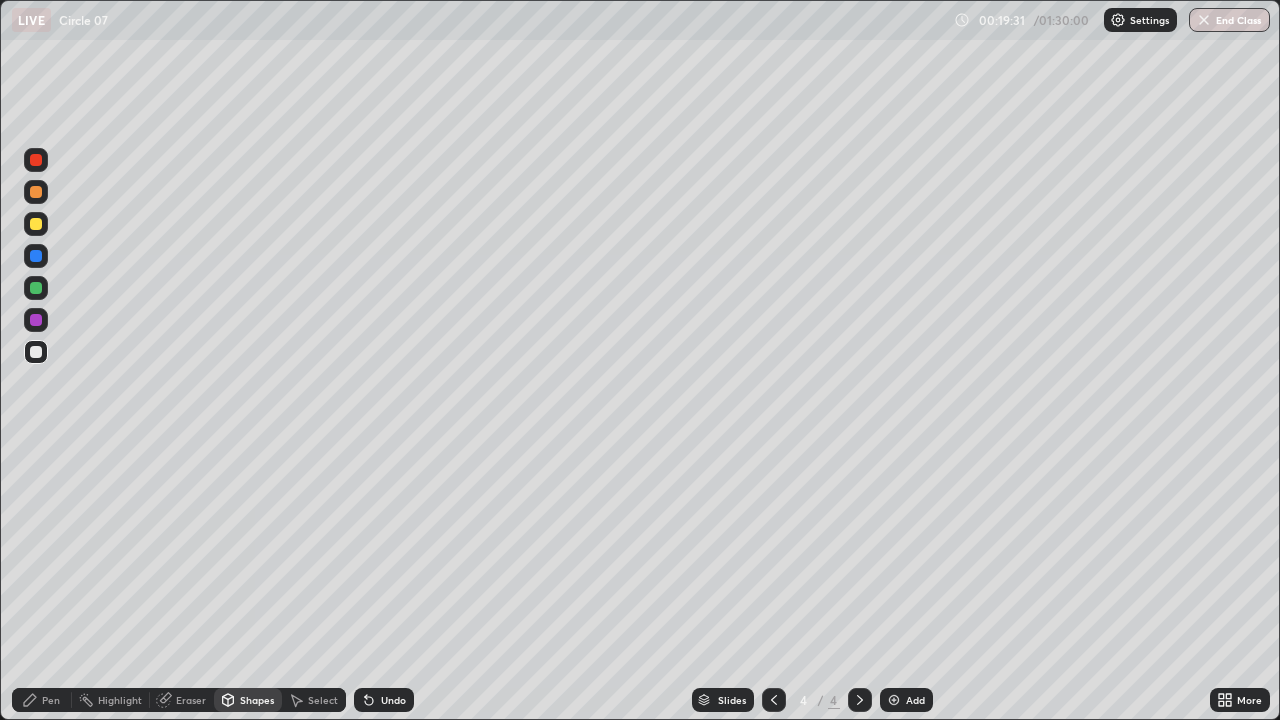 click on "Pen" at bounding box center [51, 700] 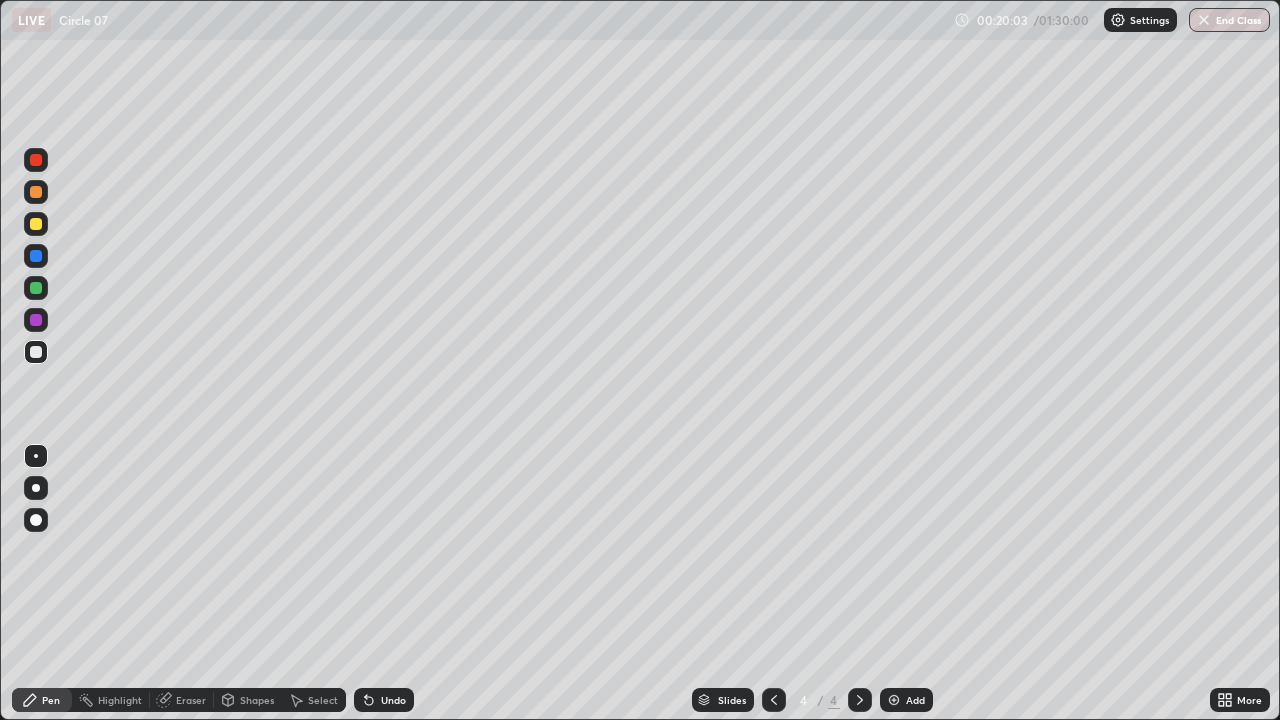 click at bounding box center (36, 160) 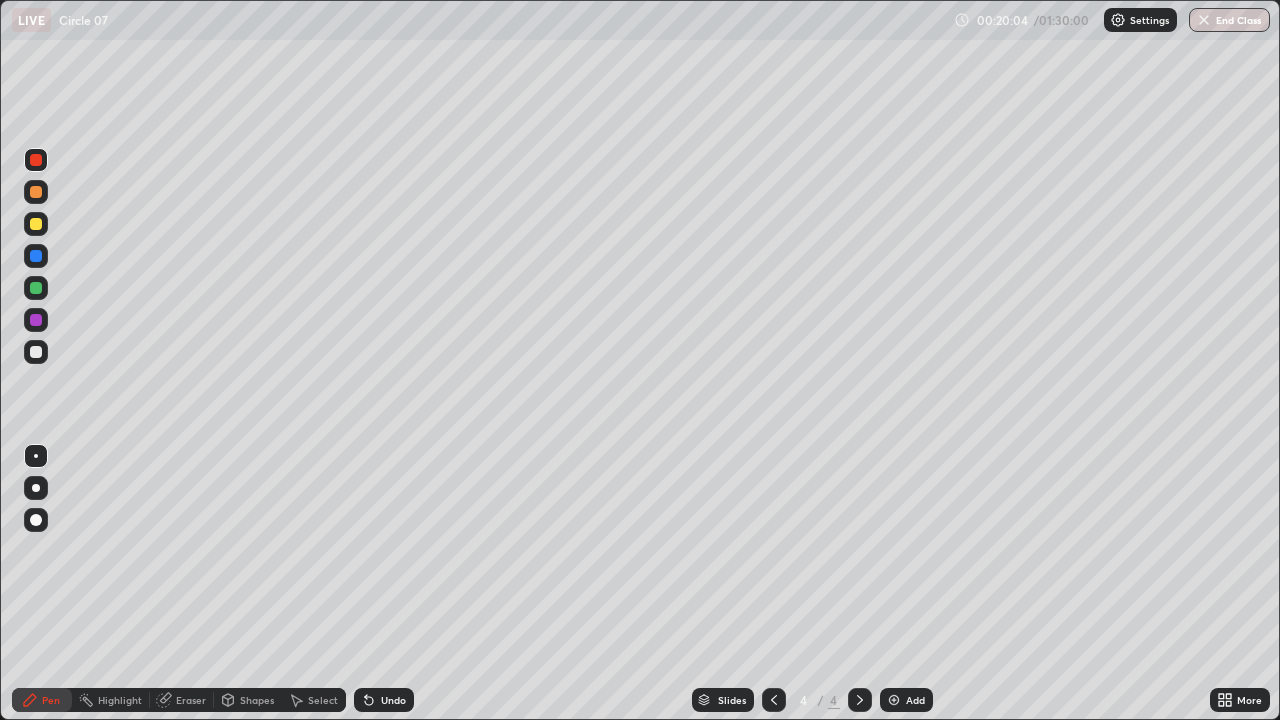 click at bounding box center (36, 192) 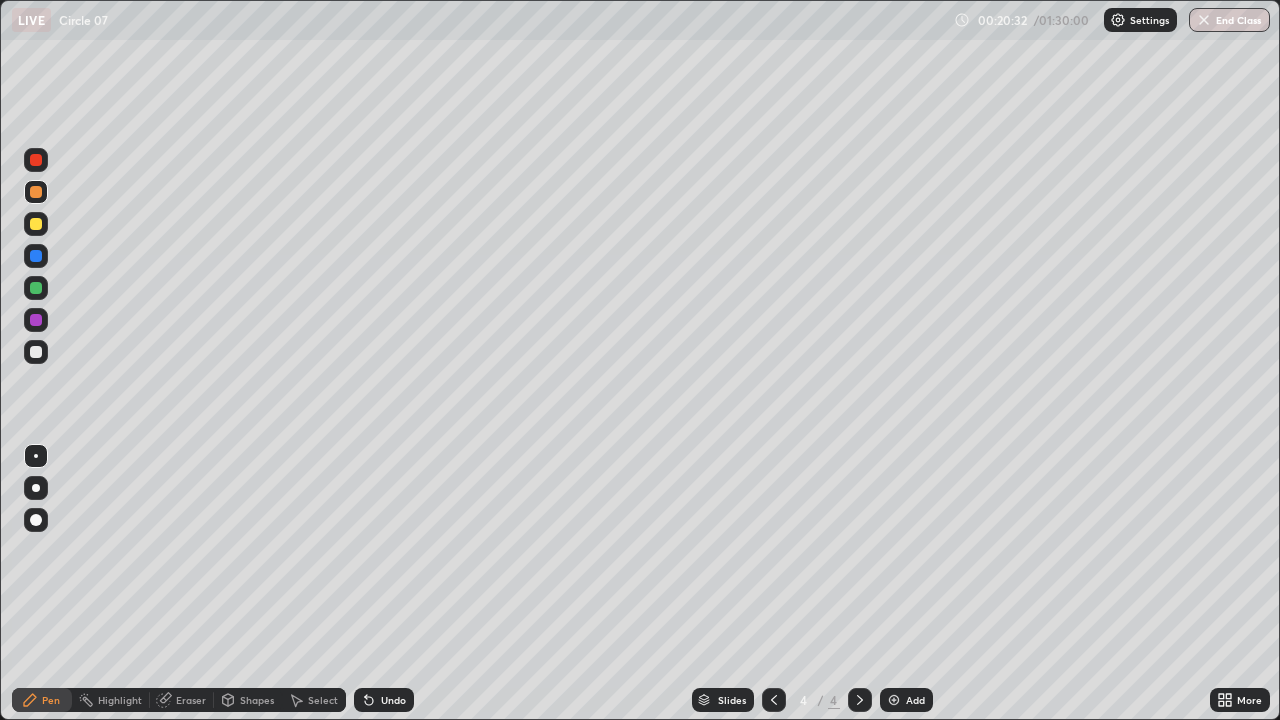 click on "Undo" at bounding box center [393, 700] 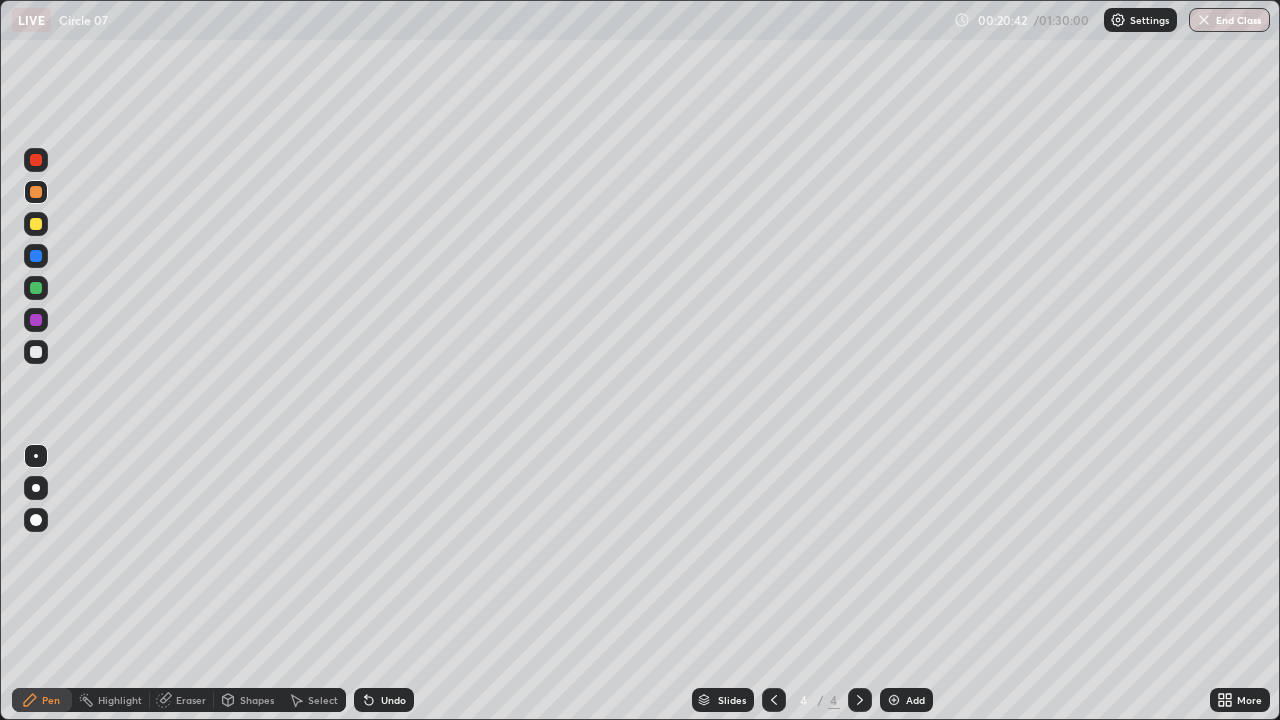 click on "Undo" at bounding box center (393, 700) 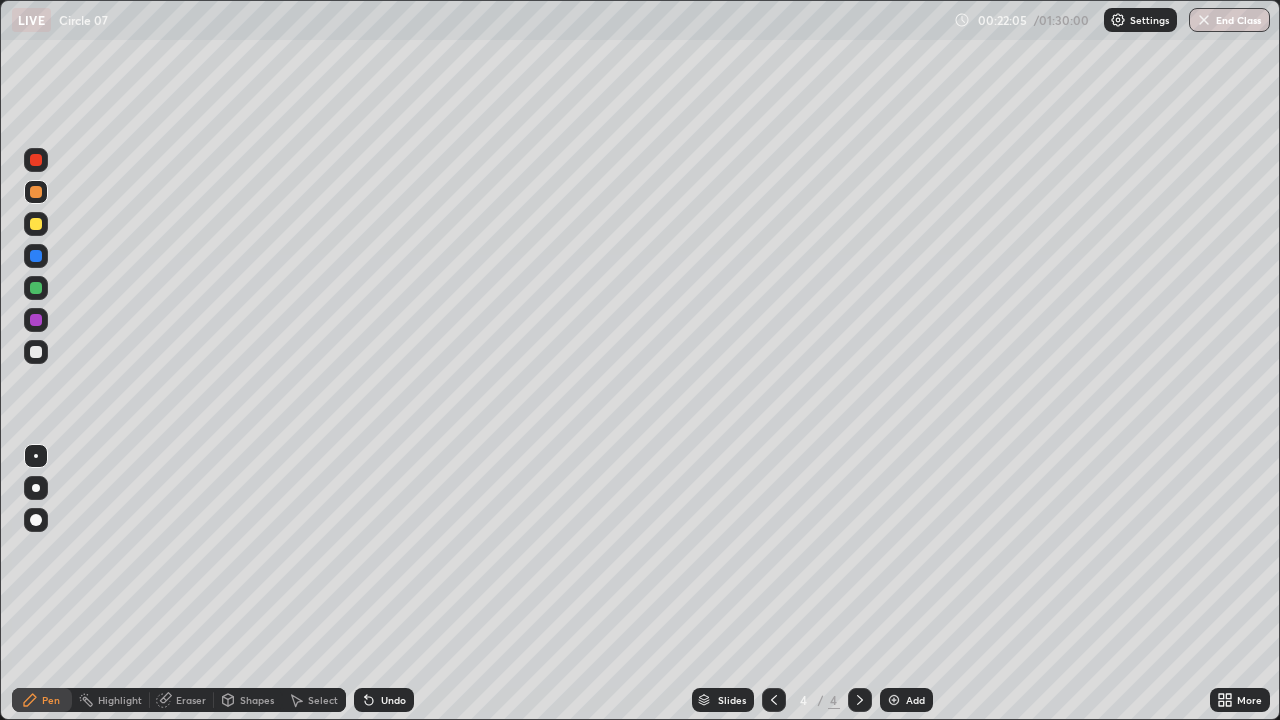 click on "Undo" at bounding box center (384, 700) 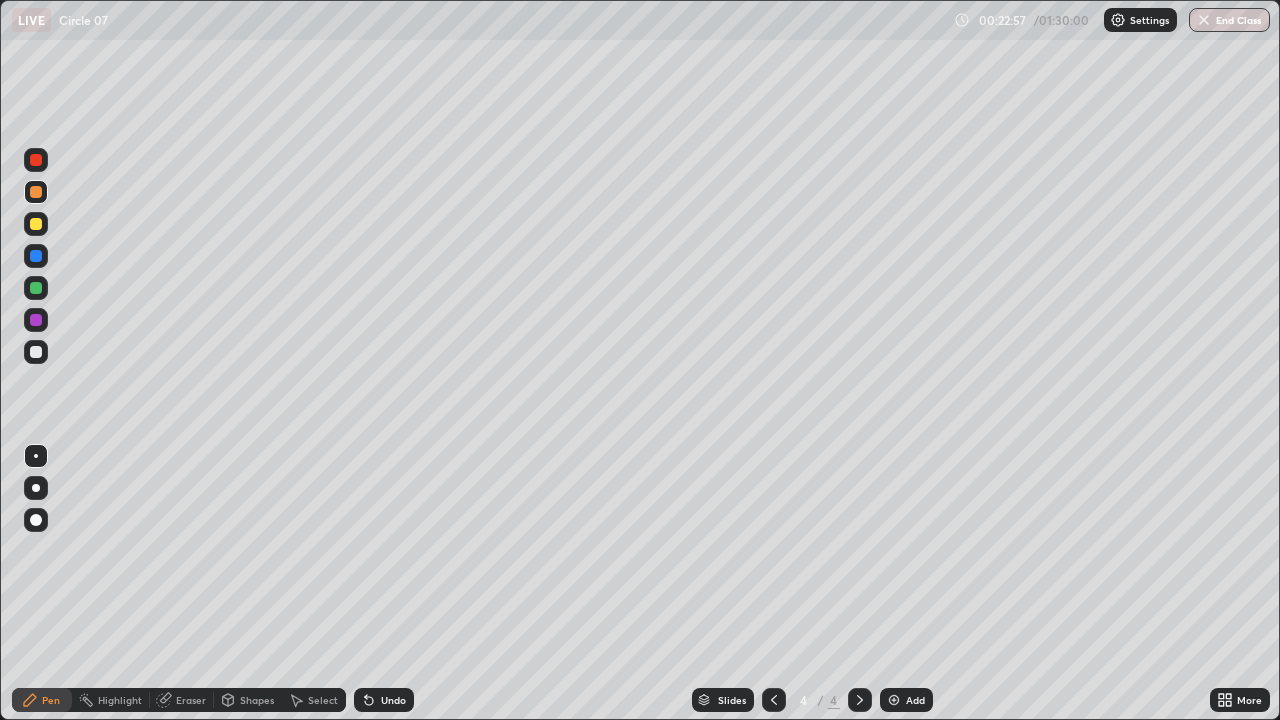 click on "Add" at bounding box center [906, 700] 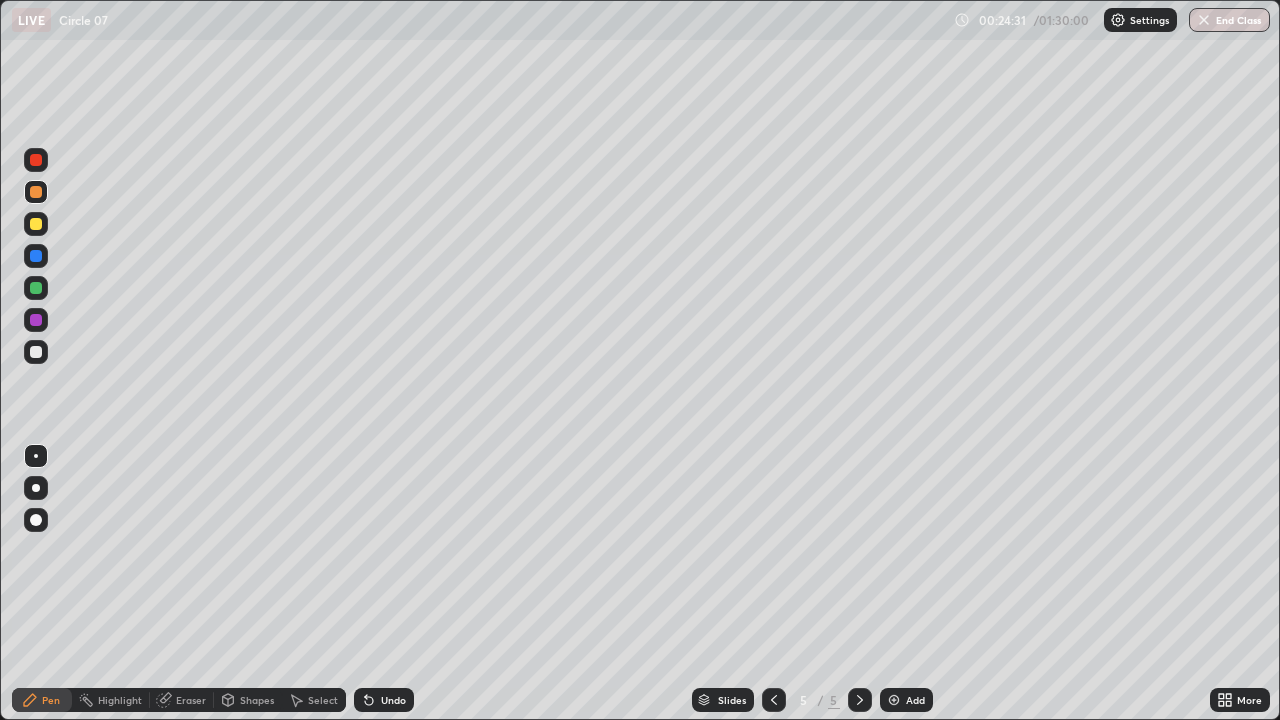 click 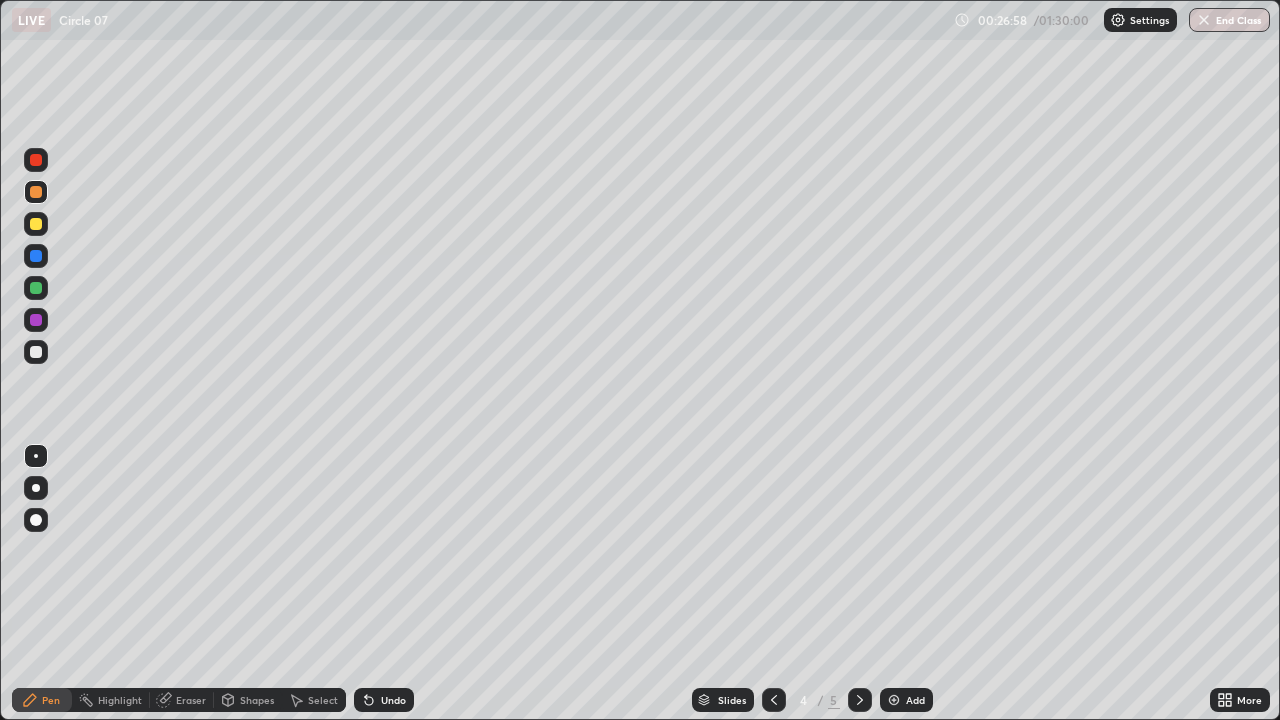 click 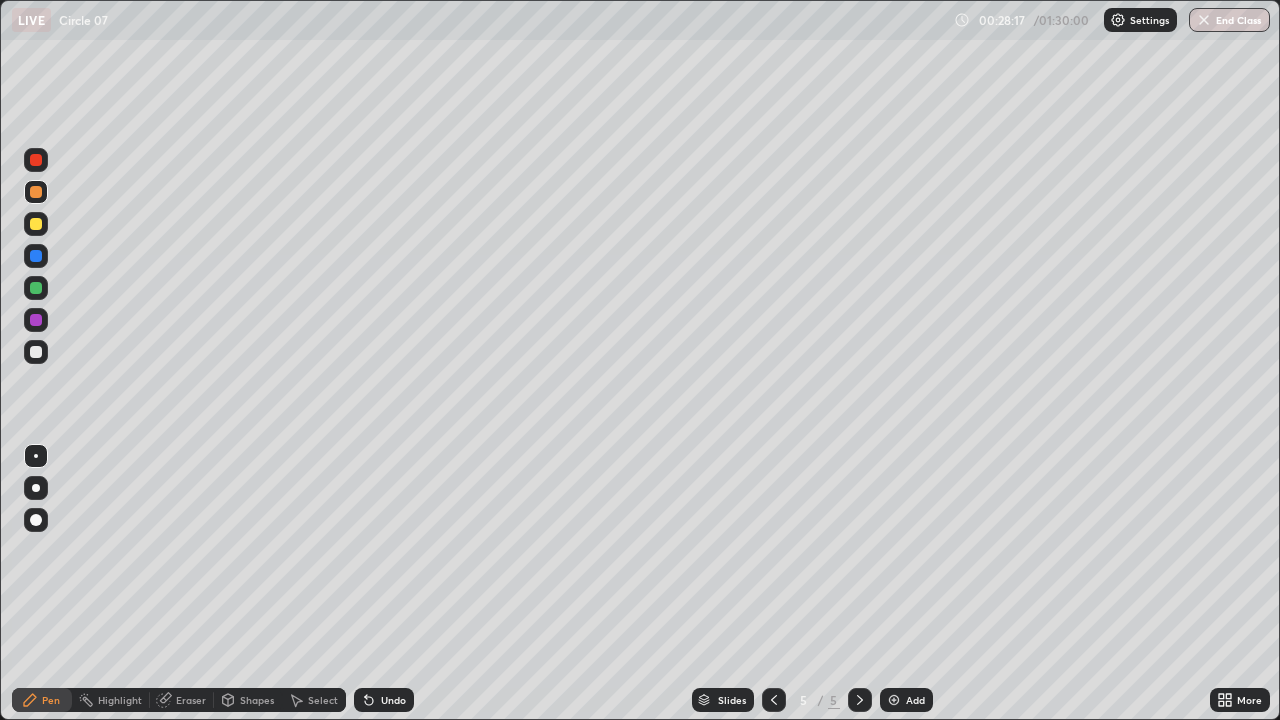 click on "Undo" at bounding box center [393, 700] 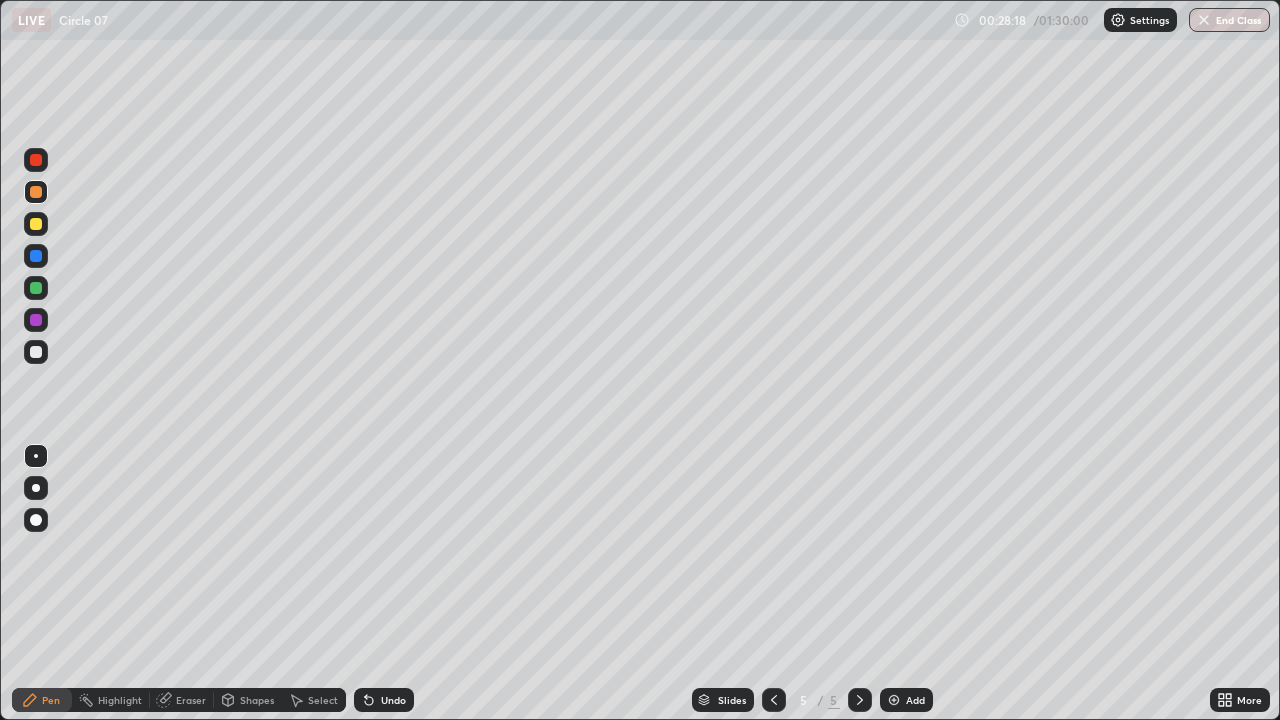 click on "Undo" at bounding box center (393, 700) 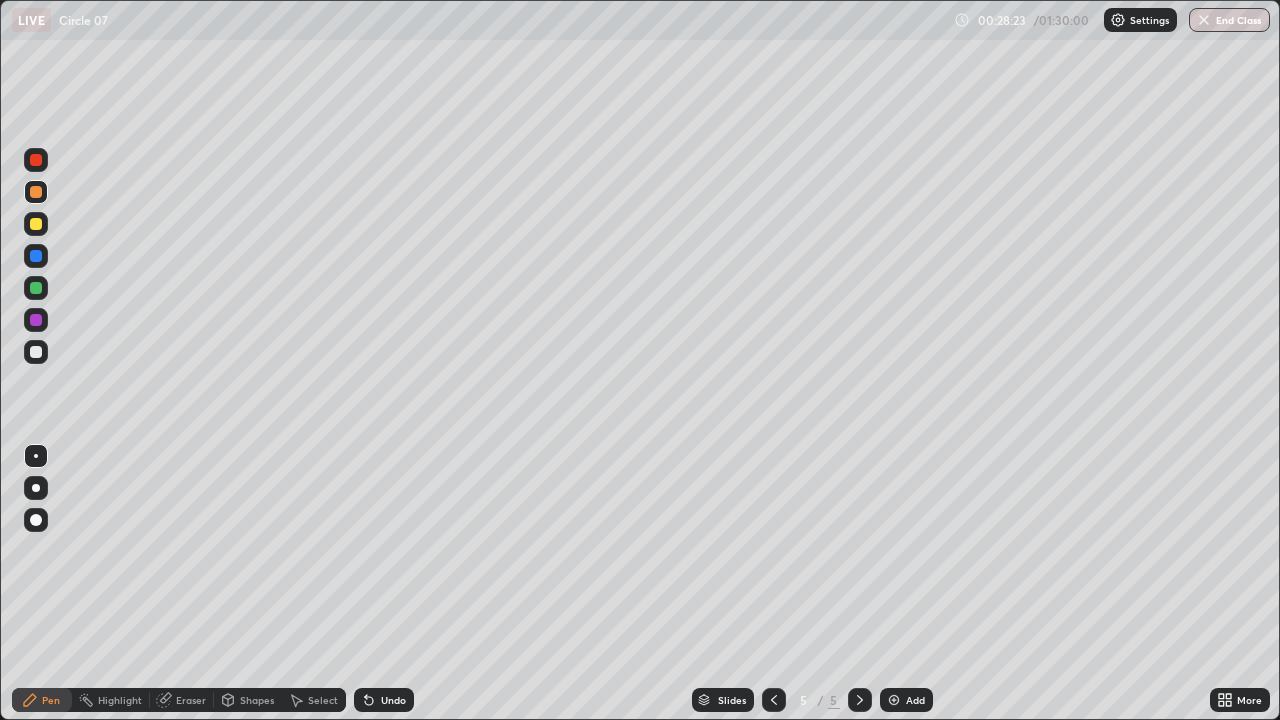 click on "Eraser" at bounding box center [191, 700] 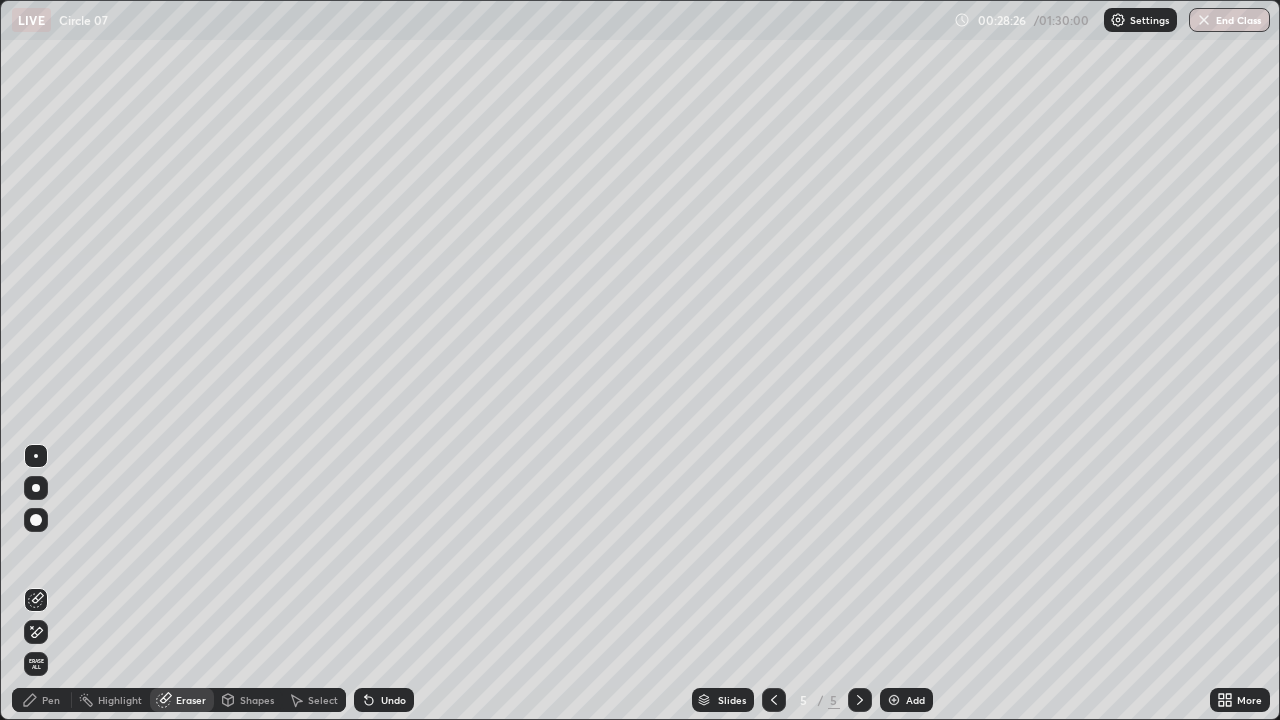 click on "Pen" at bounding box center (51, 700) 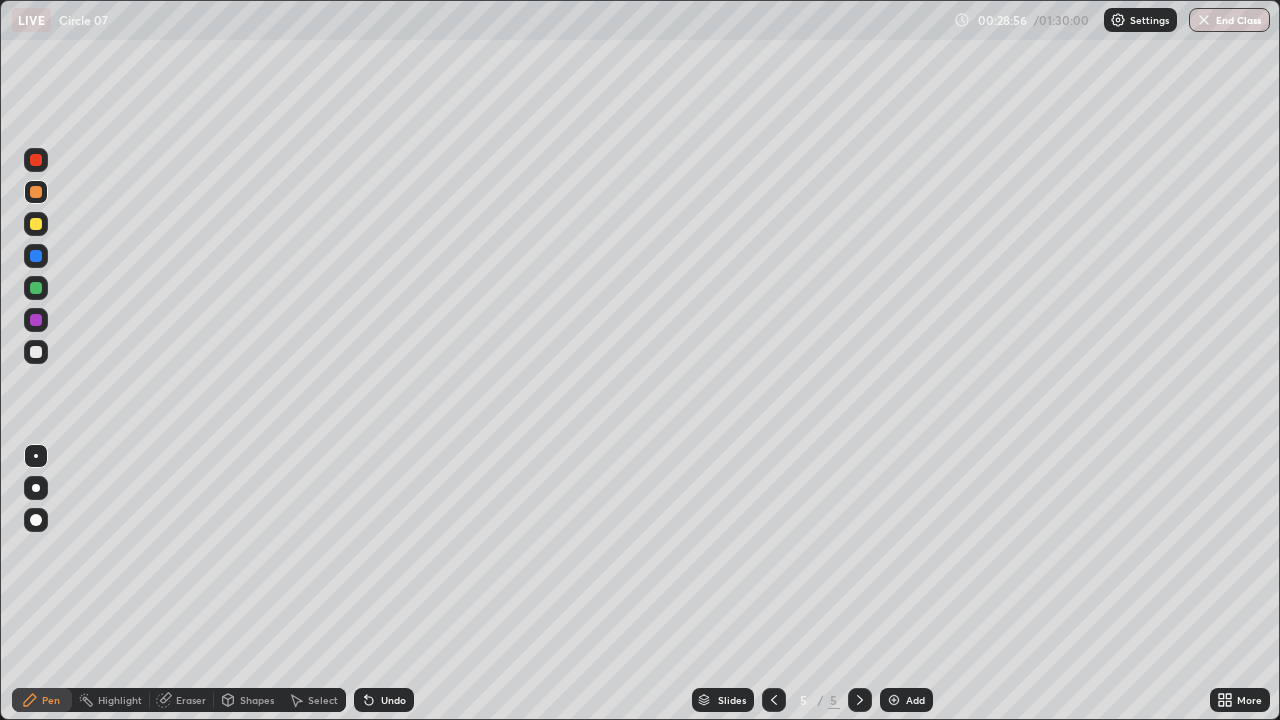 click 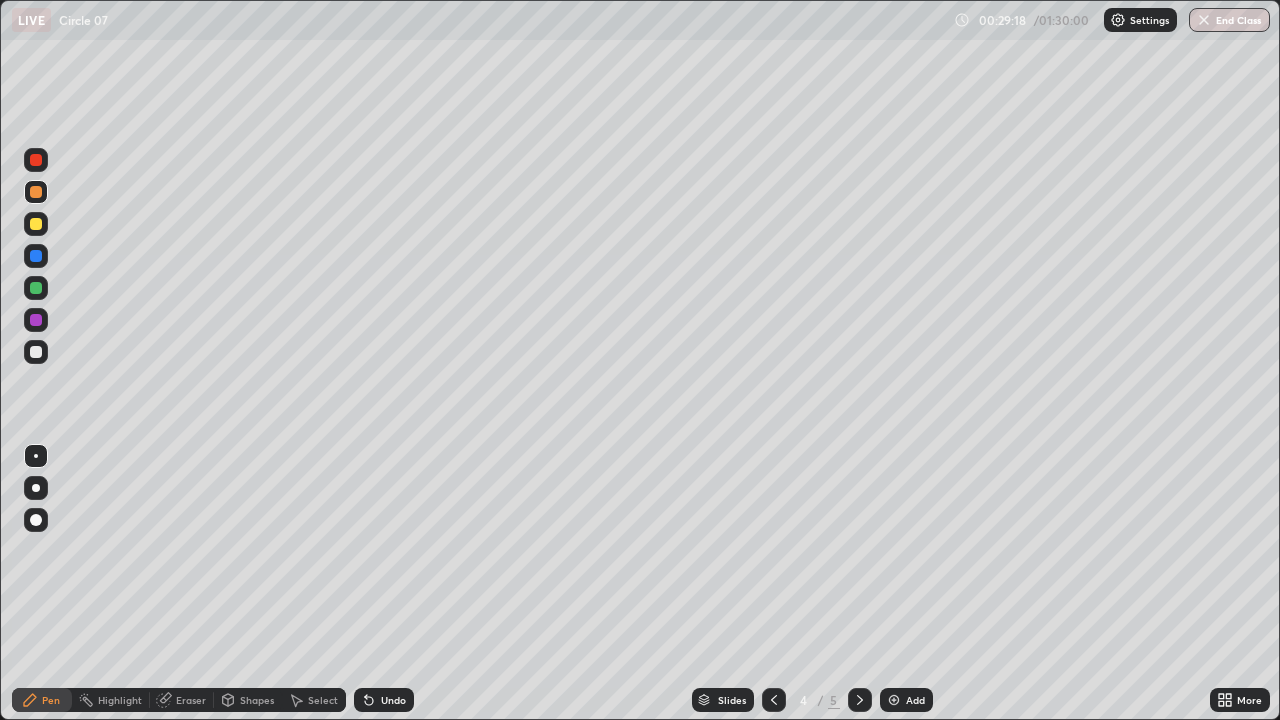 click 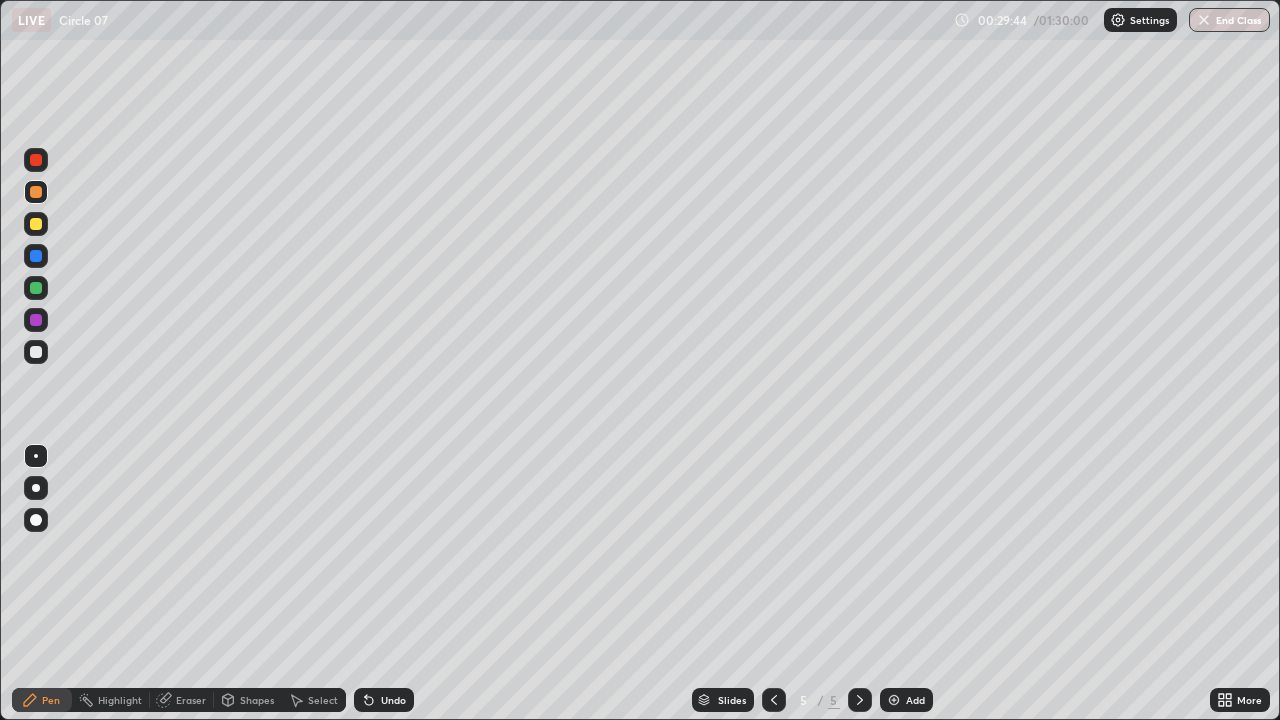 click 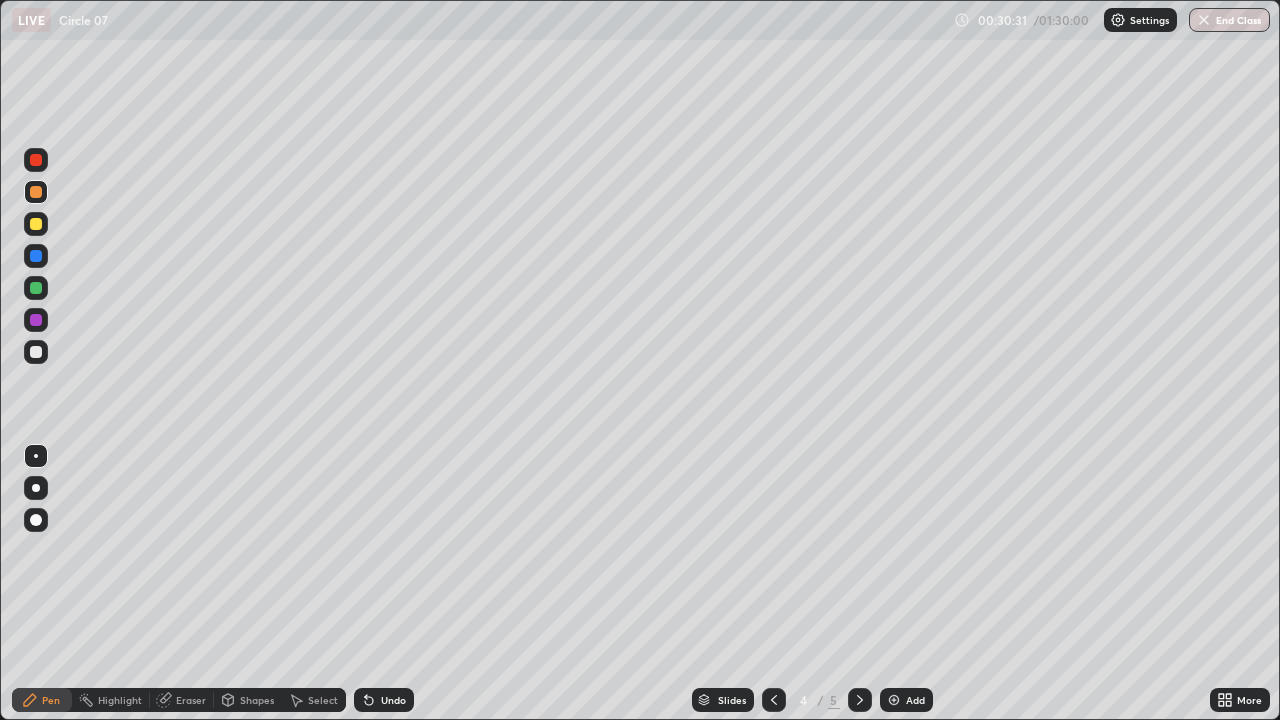 click 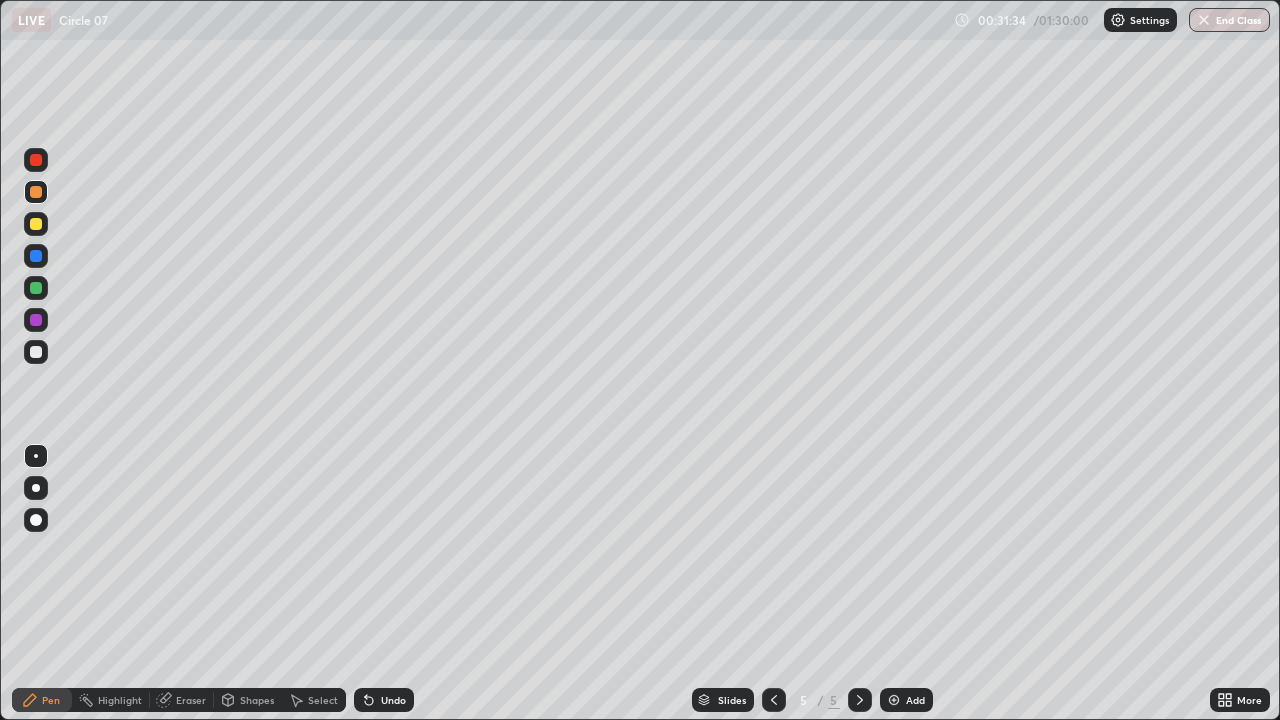 click at bounding box center [774, 700] 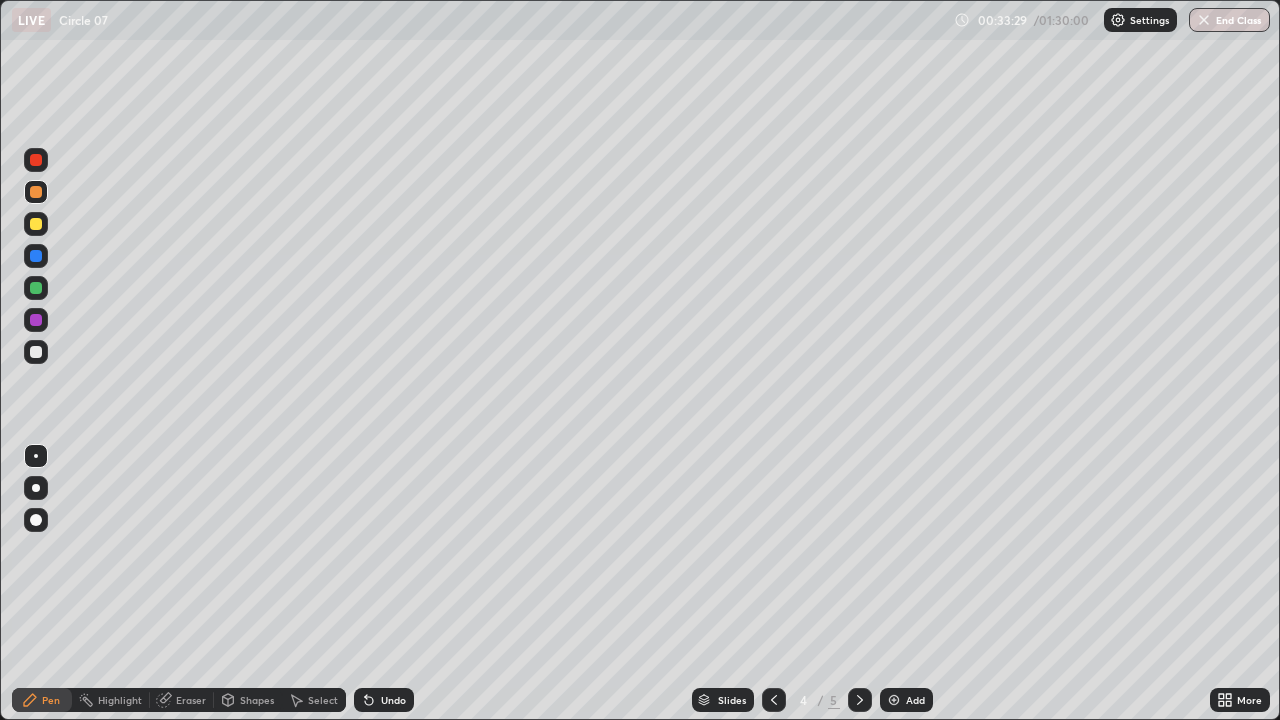 click on "Eraser" at bounding box center (182, 700) 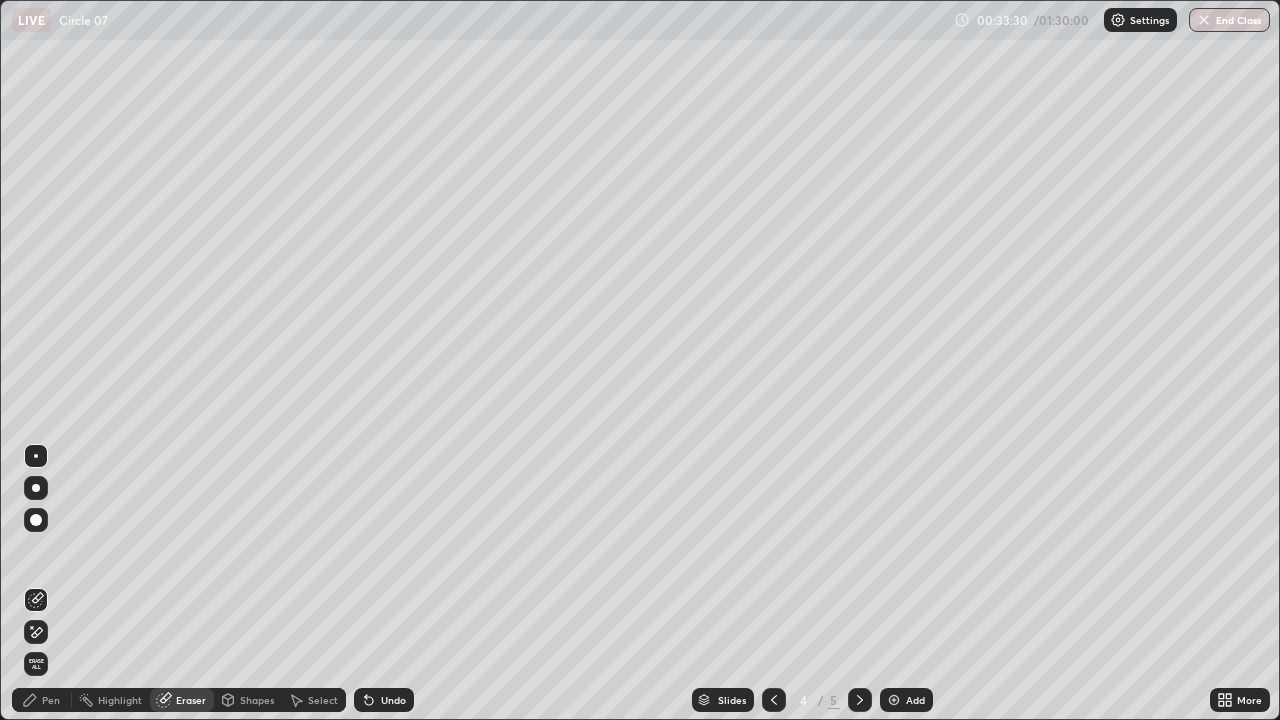 click at bounding box center [36, 520] 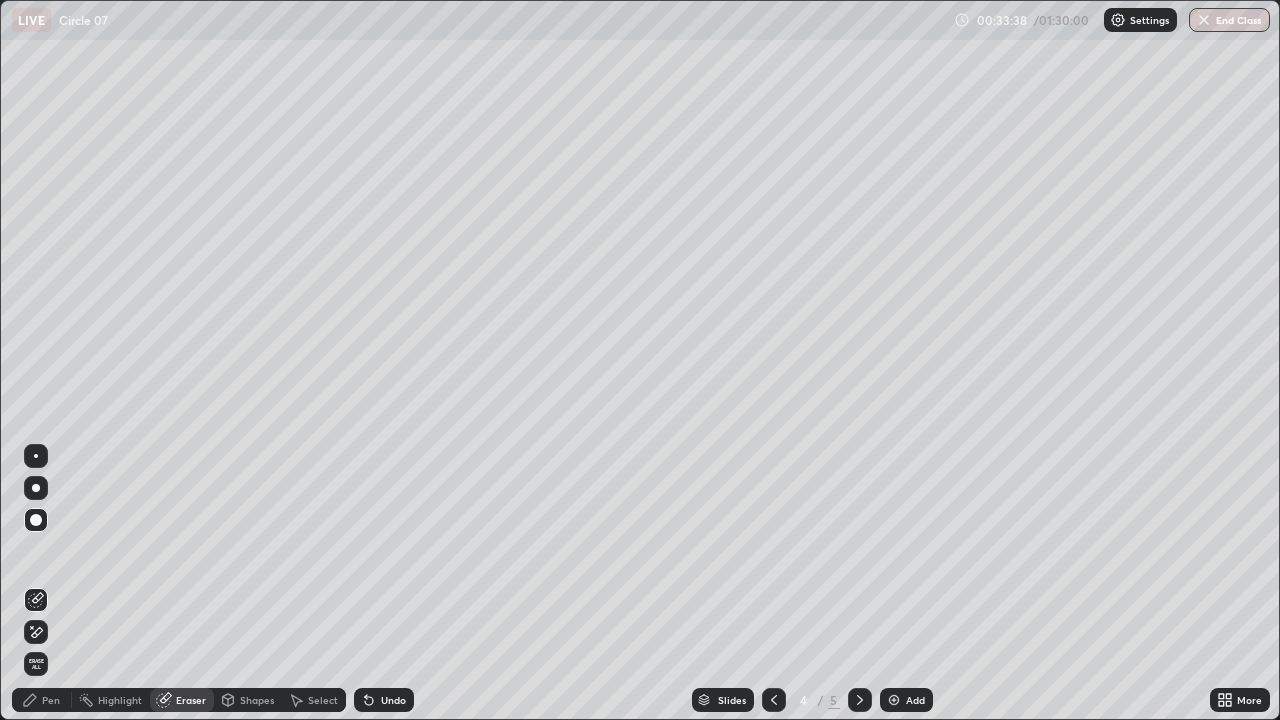 click on "Pen" at bounding box center [51, 700] 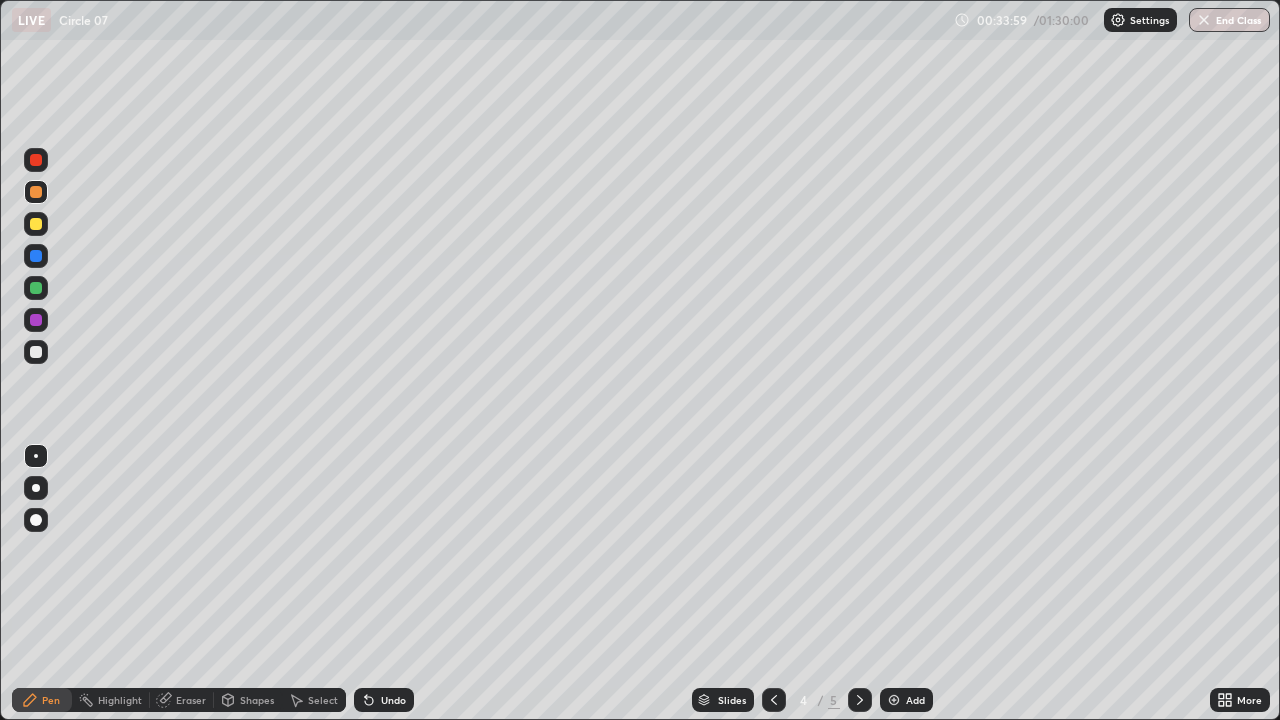 click at bounding box center (36, 288) 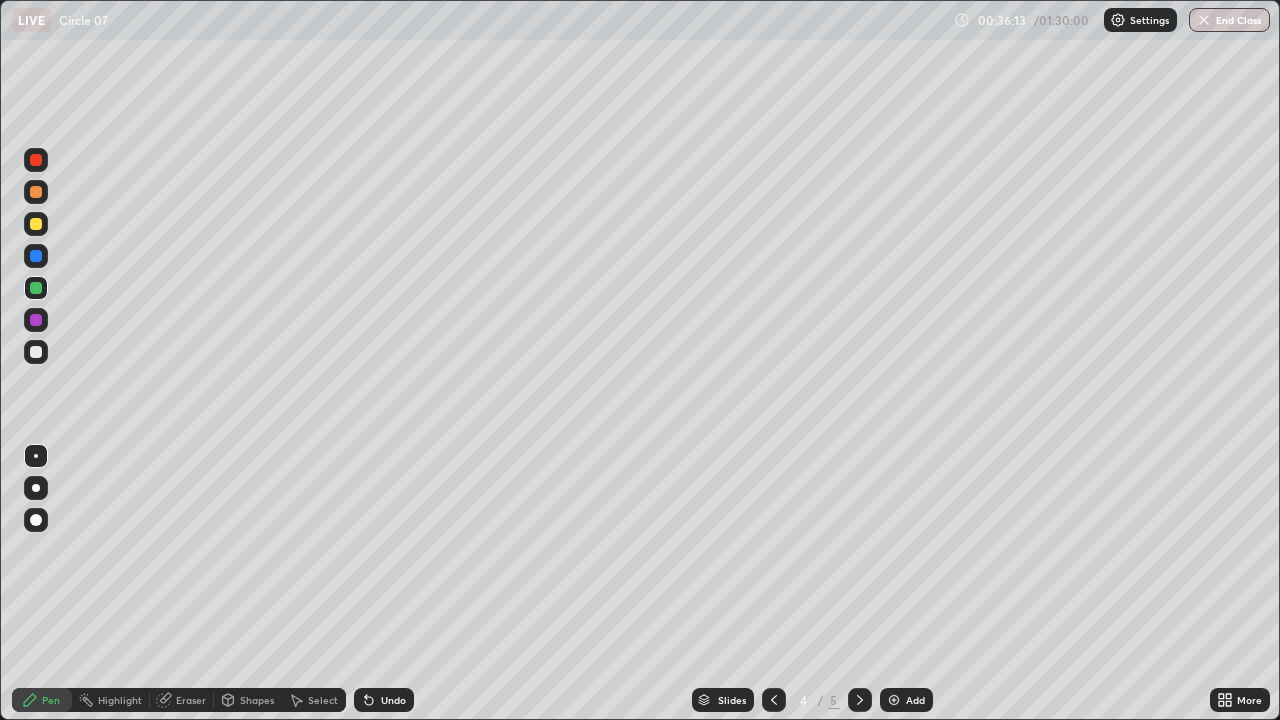 click on "Undo" at bounding box center [384, 700] 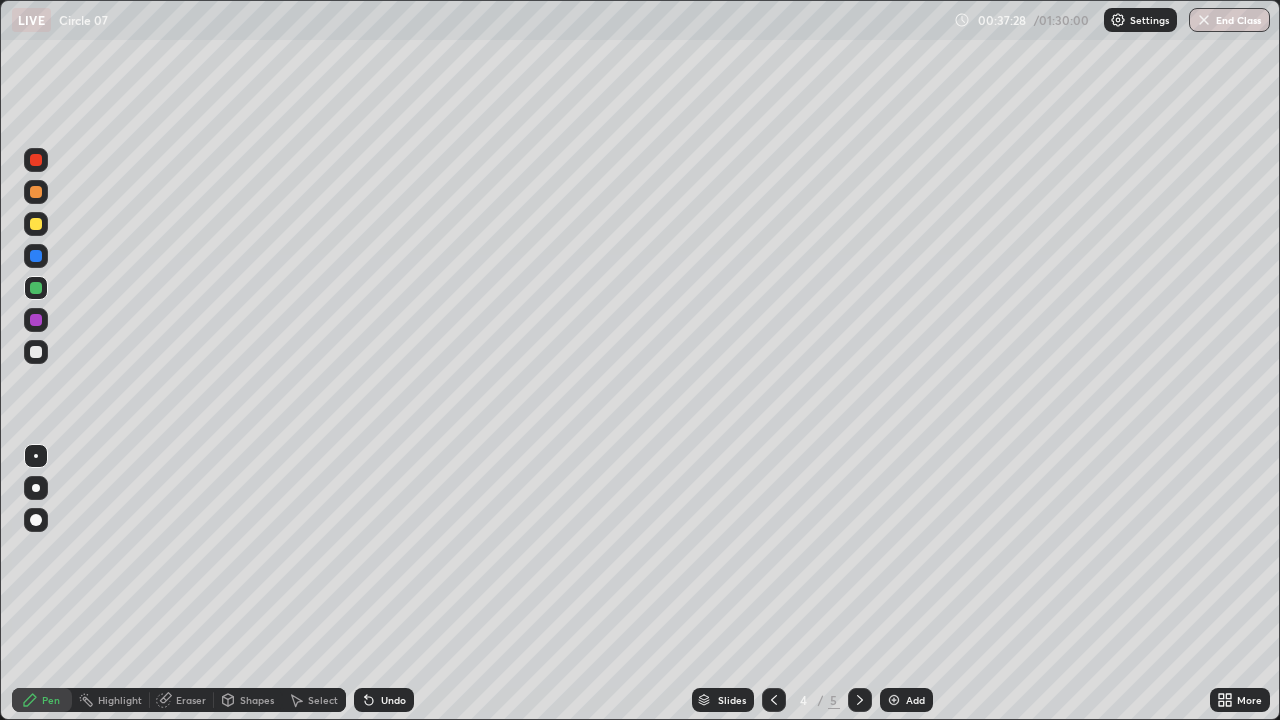 click at bounding box center (36, 160) 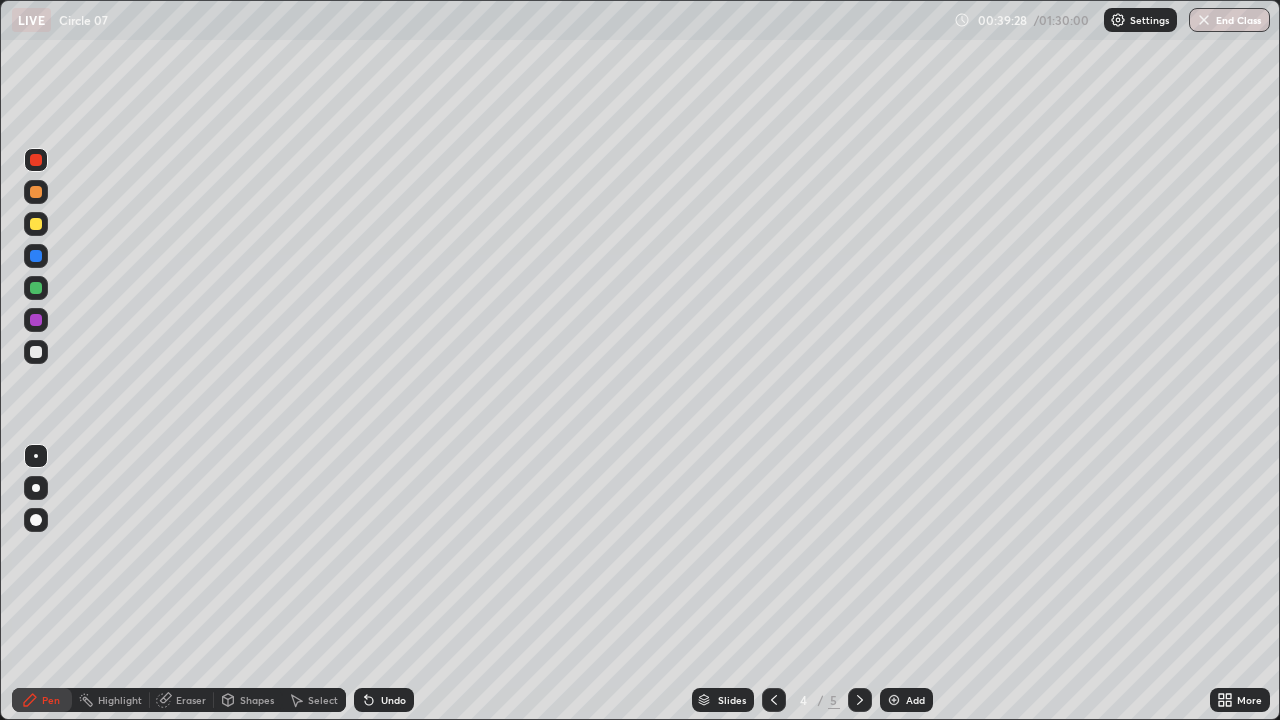 click on "Add" at bounding box center (915, 700) 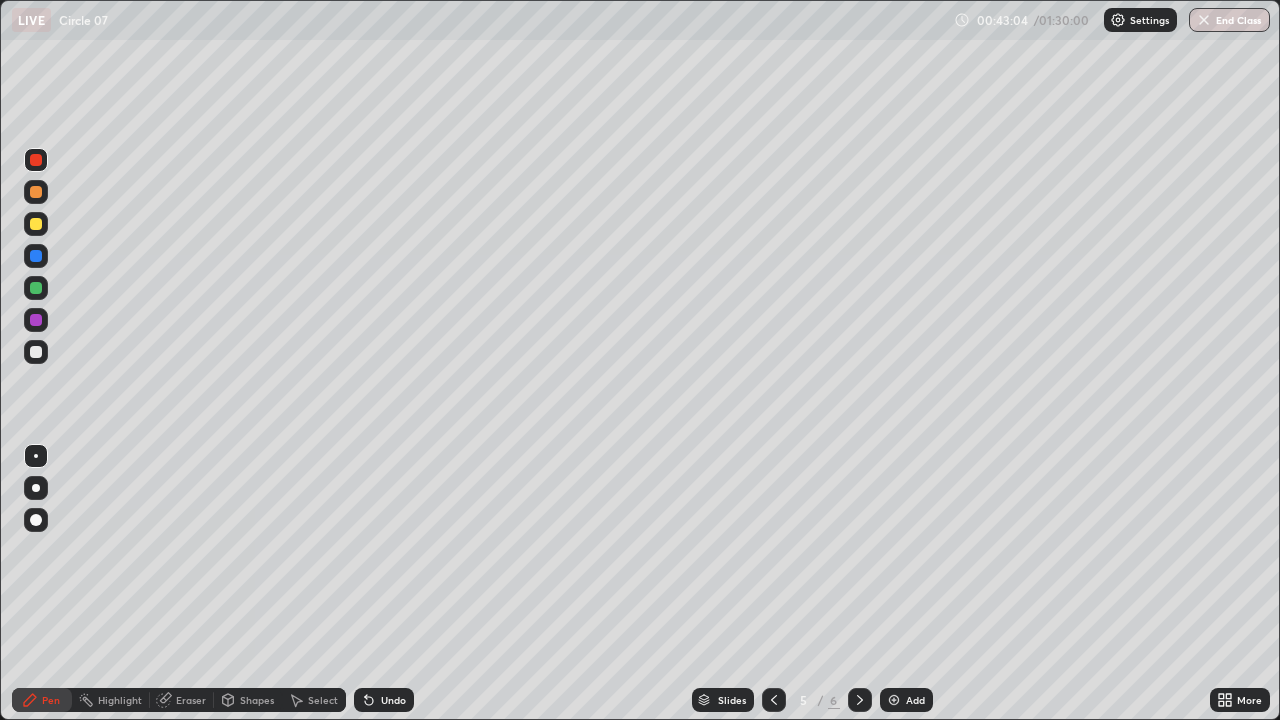 click on "Add" at bounding box center (906, 700) 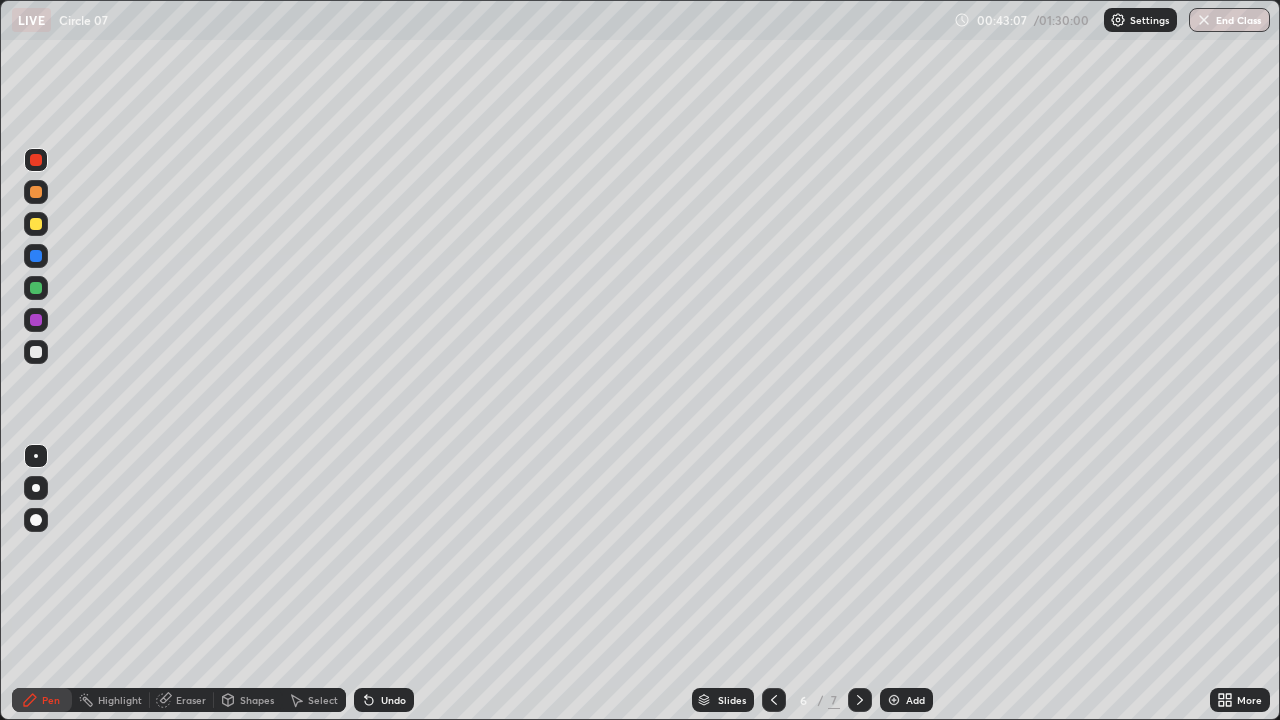 click at bounding box center (36, 192) 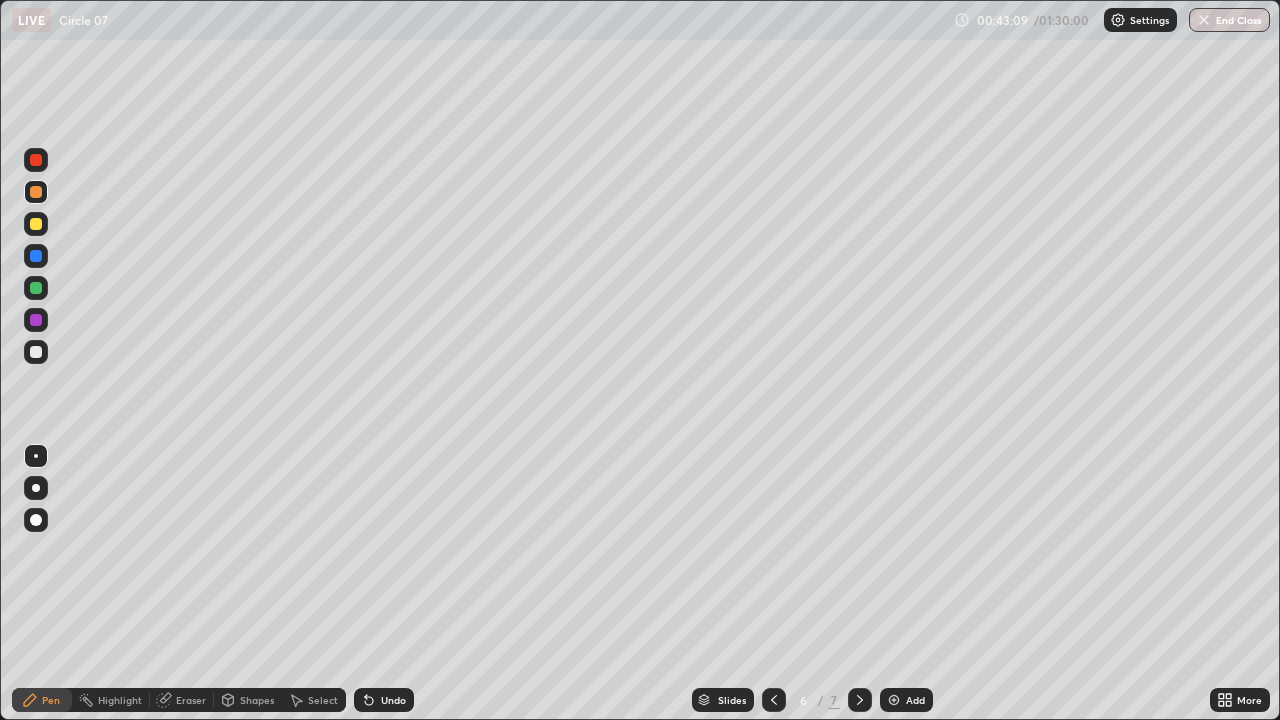 click on "Shapes" at bounding box center (257, 700) 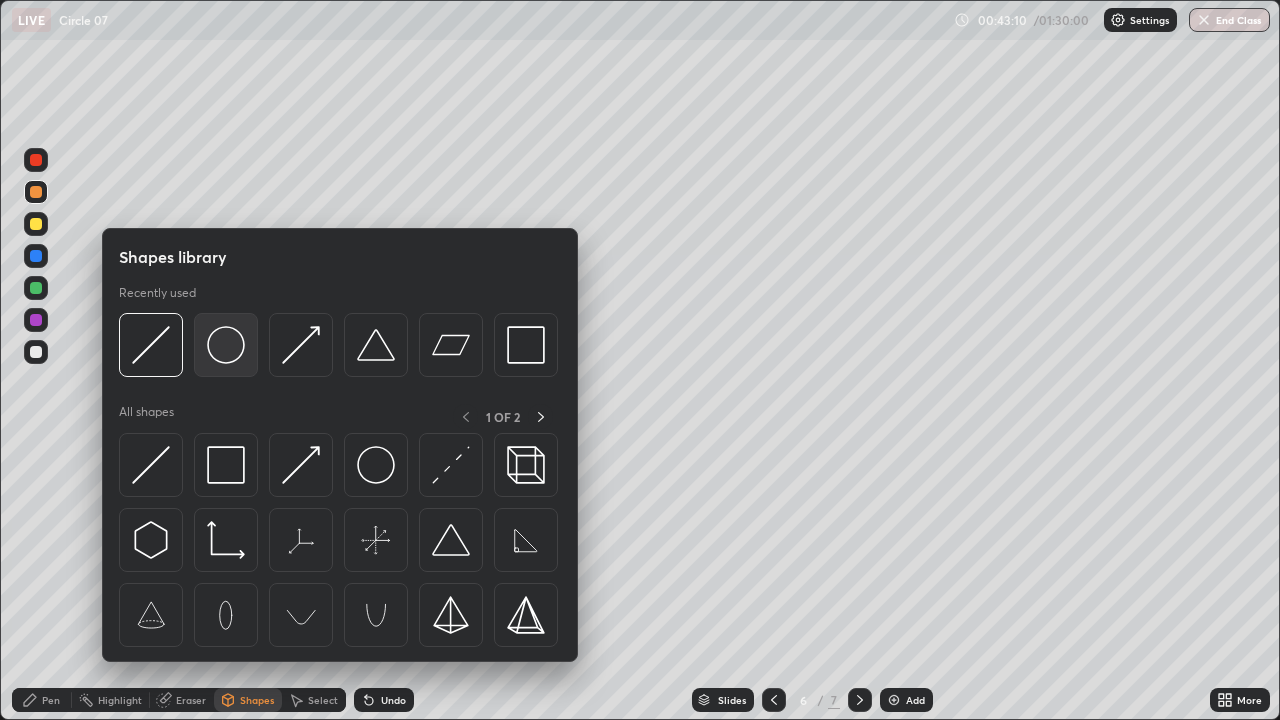 click at bounding box center (226, 345) 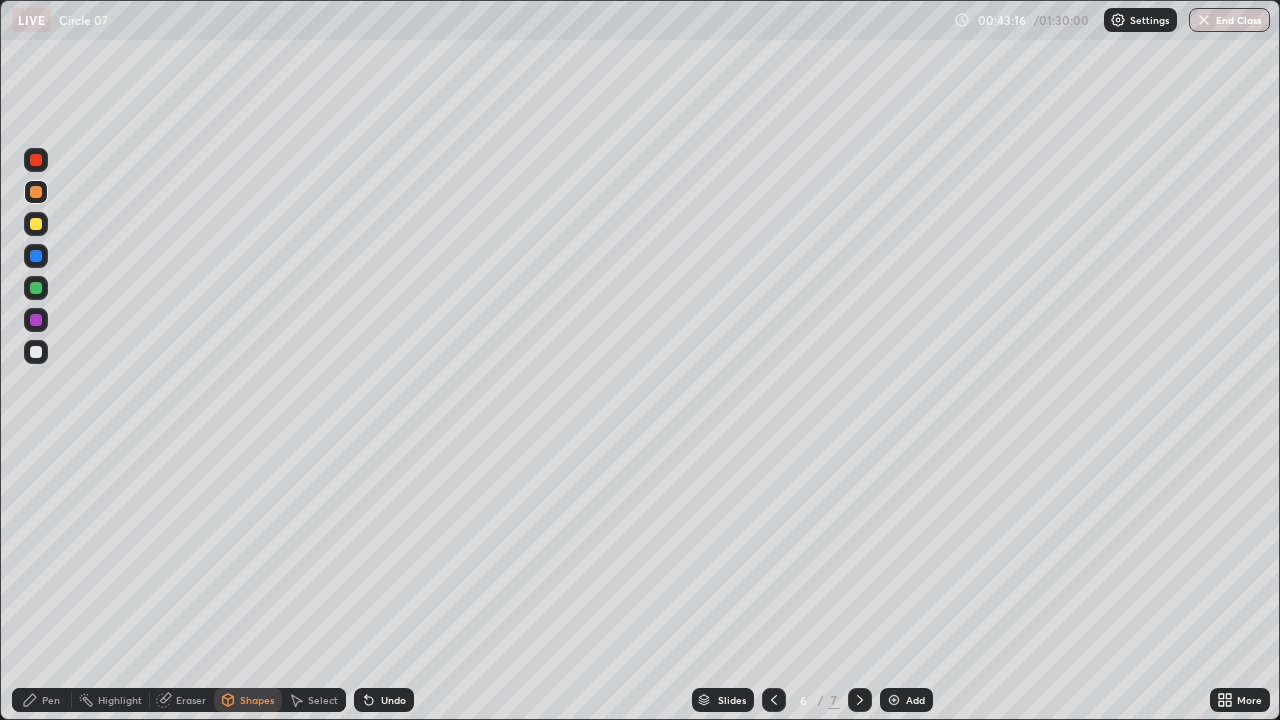 click 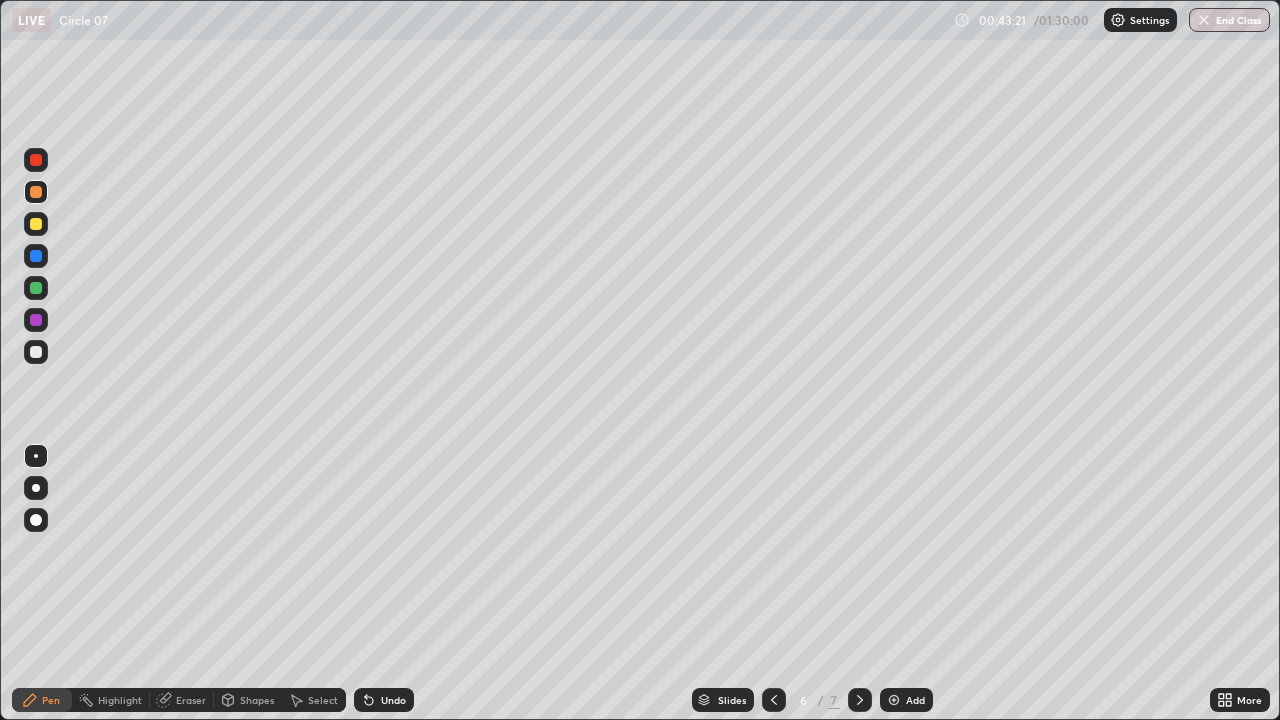 click on "Shapes" at bounding box center [257, 700] 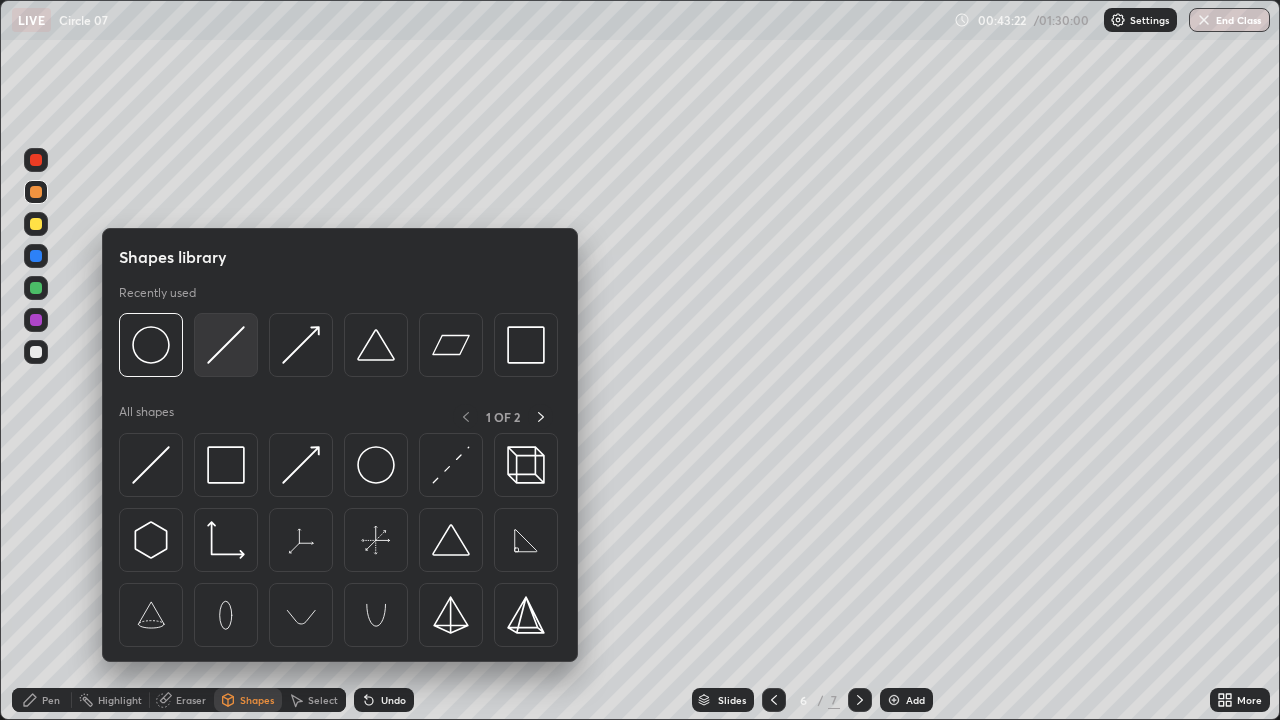click at bounding box center [226, 345] 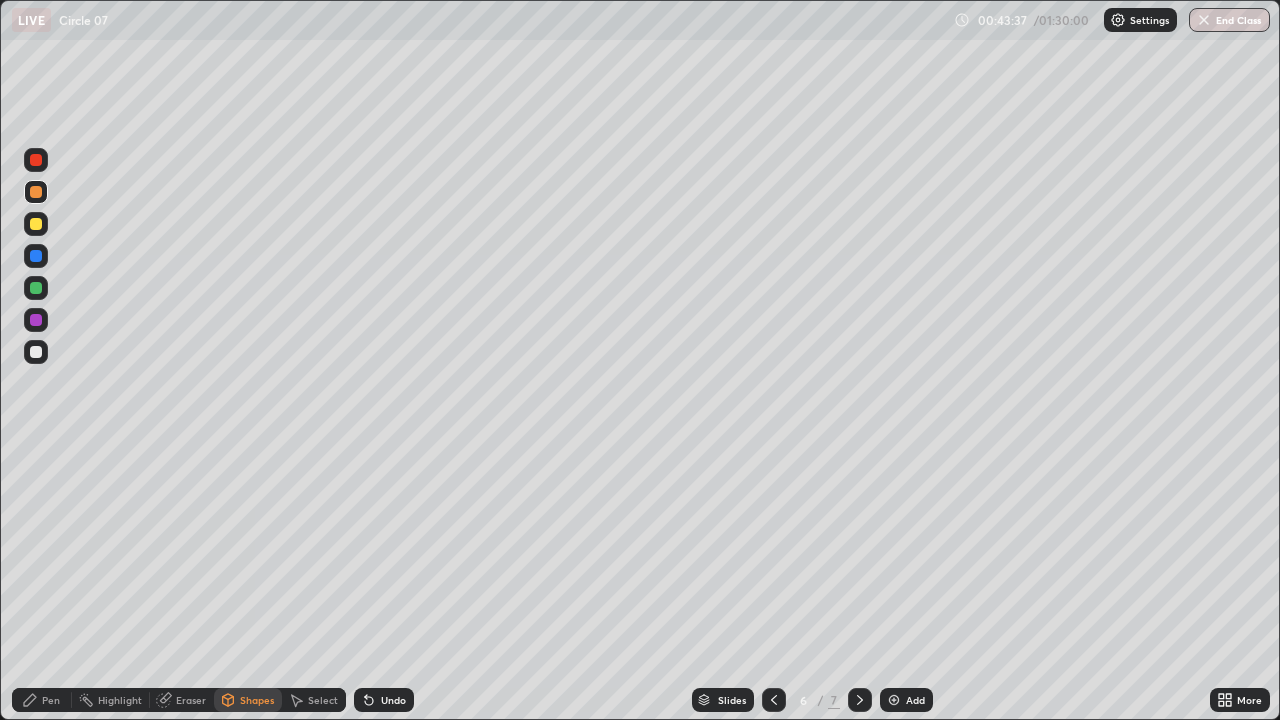 click on "Undo" at bounding box center (393, 700) 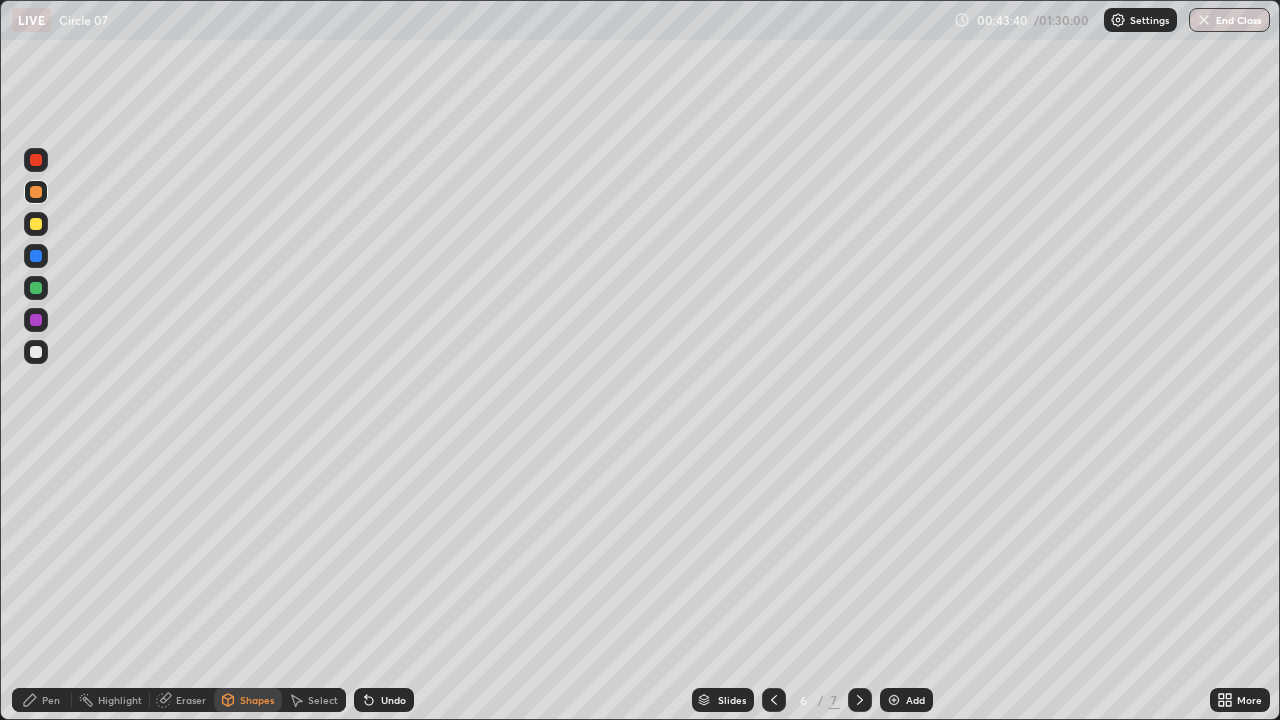 click 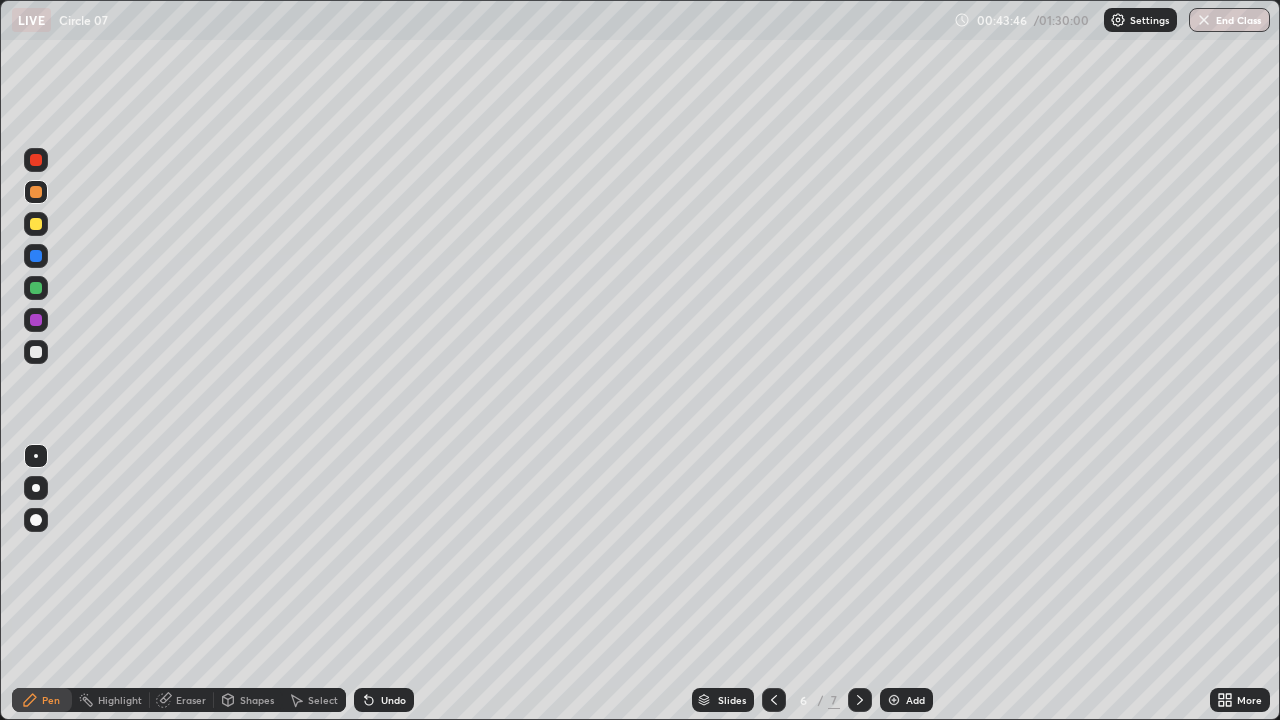 click on "Shapes" at bounding box center [257, 700] 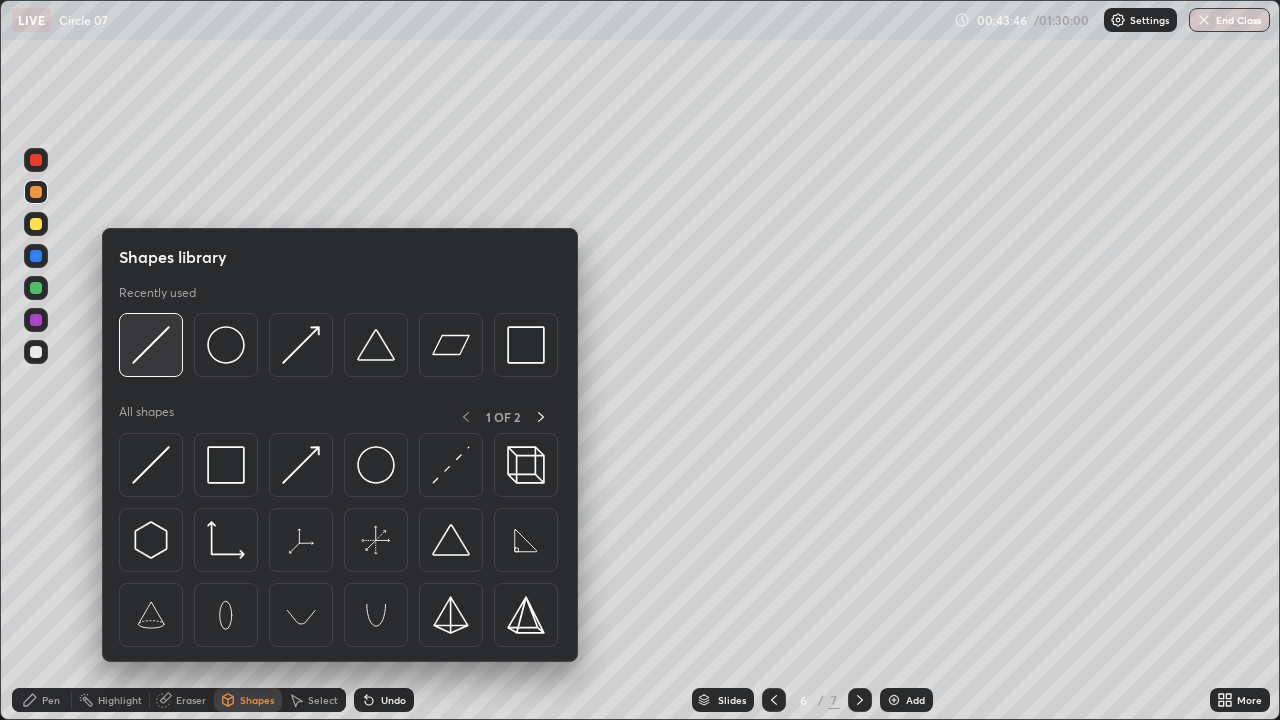 click at bounding box center [151, 345] 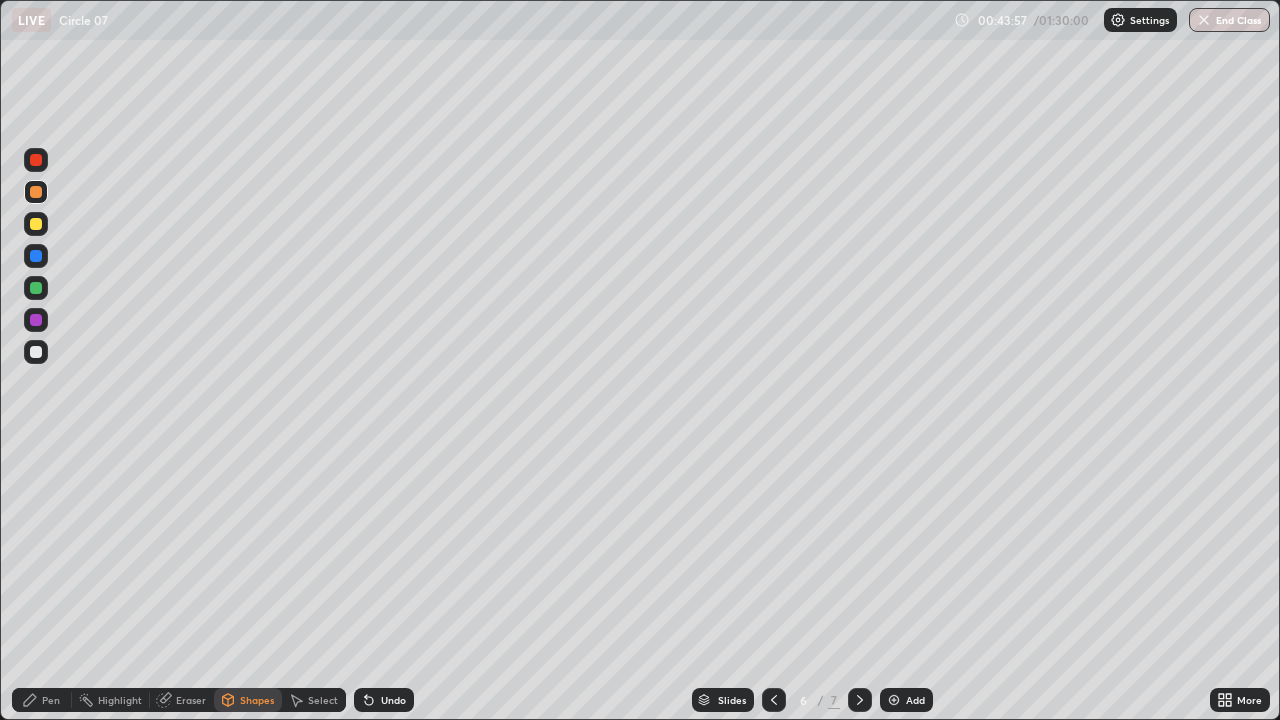 click on "Undo" at bounding box center (393, 700) 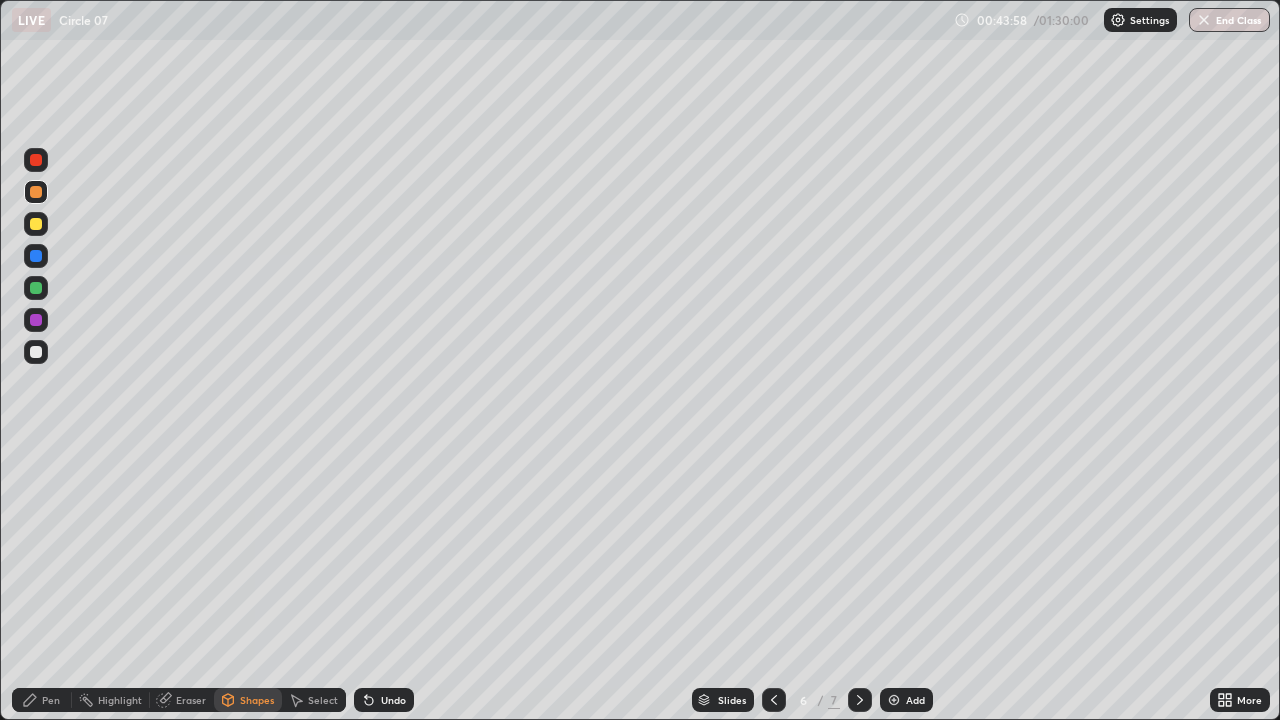 click on "Undo" at bounding box center [393, 700] 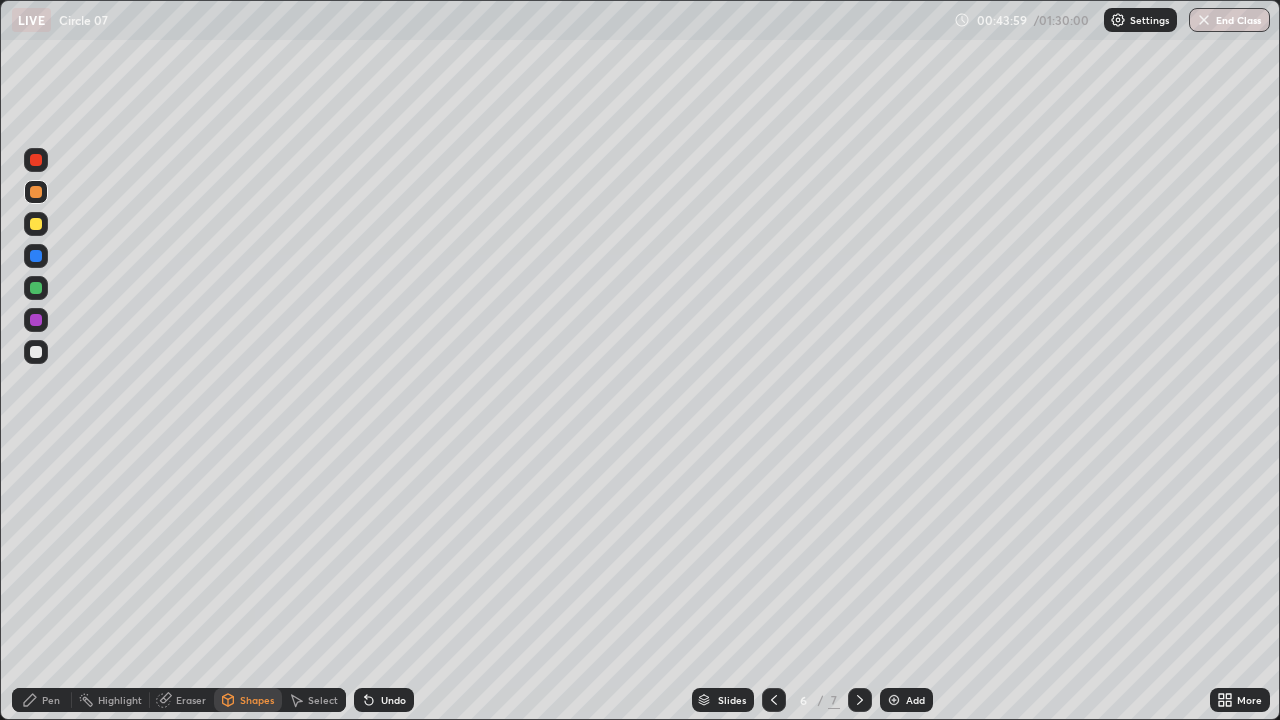 click on "Pen" at bounding box center [42, 700] 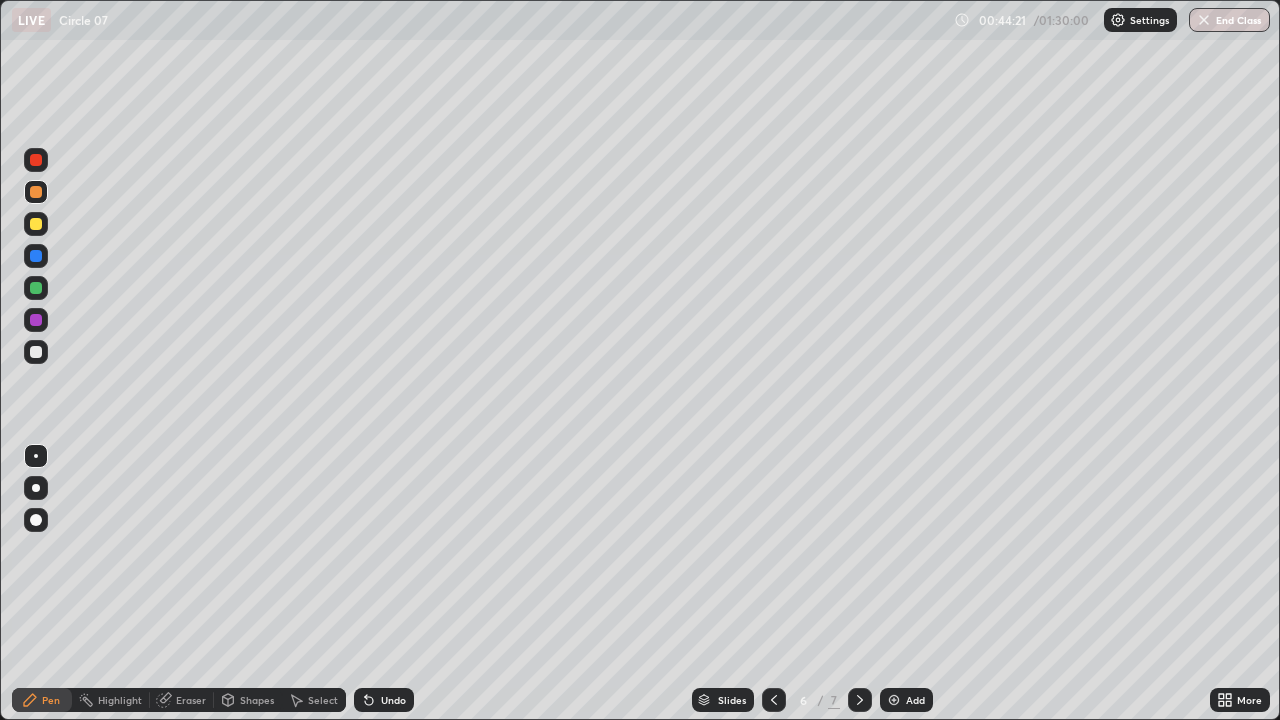 click on "Undo" at bounding box center [393, 700] 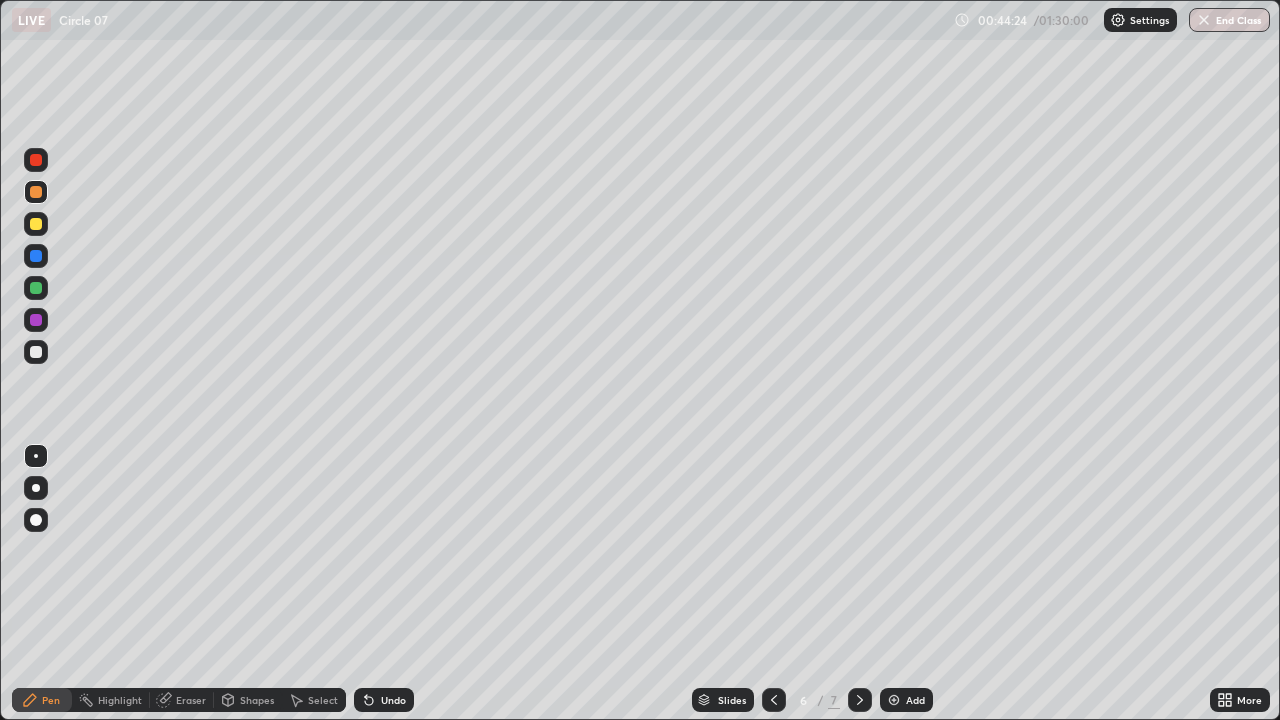 click on "Undo" at bounding box center (393, 700) 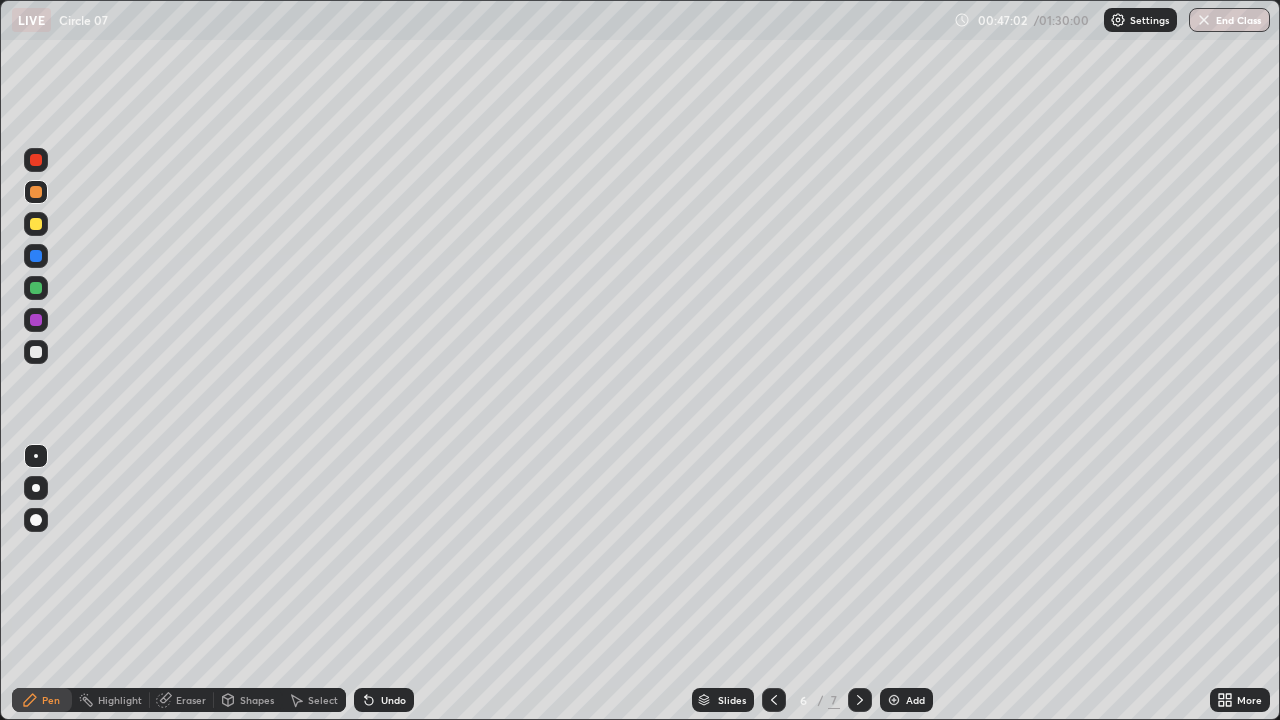 click on "Undo" at bounding box center (393, 700) 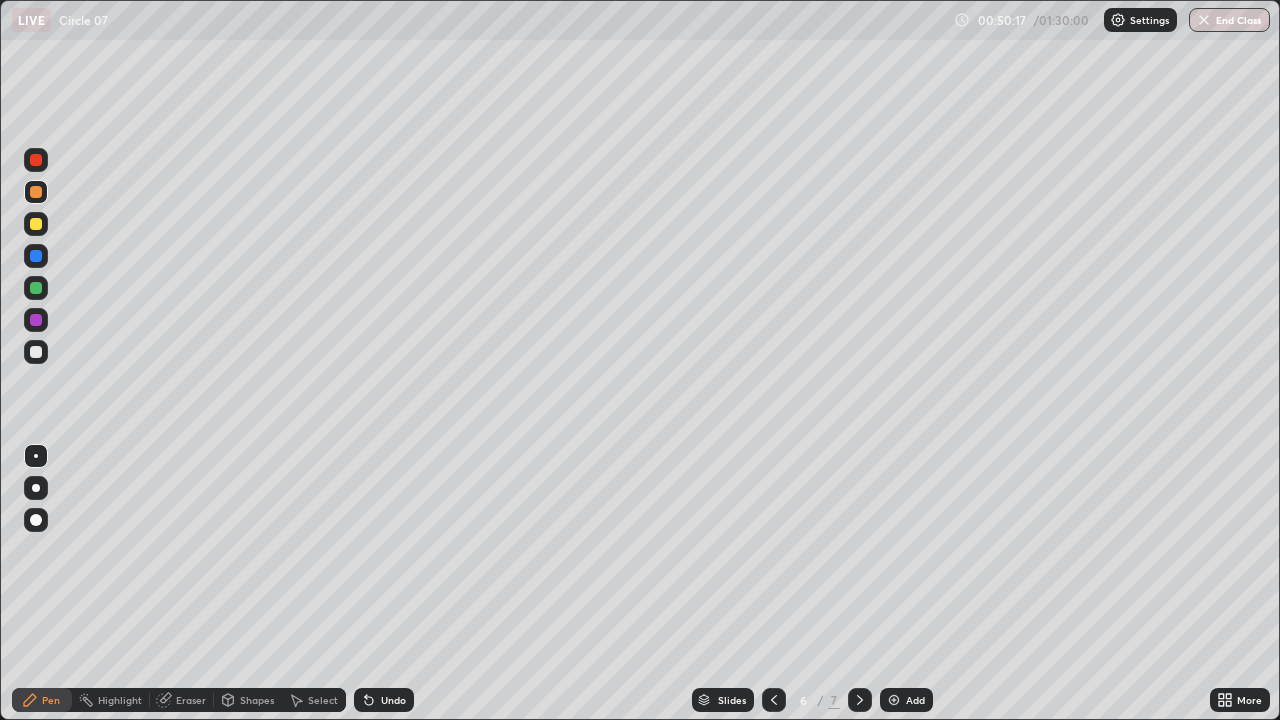 click on "Add" at bounding box center (915, 700) 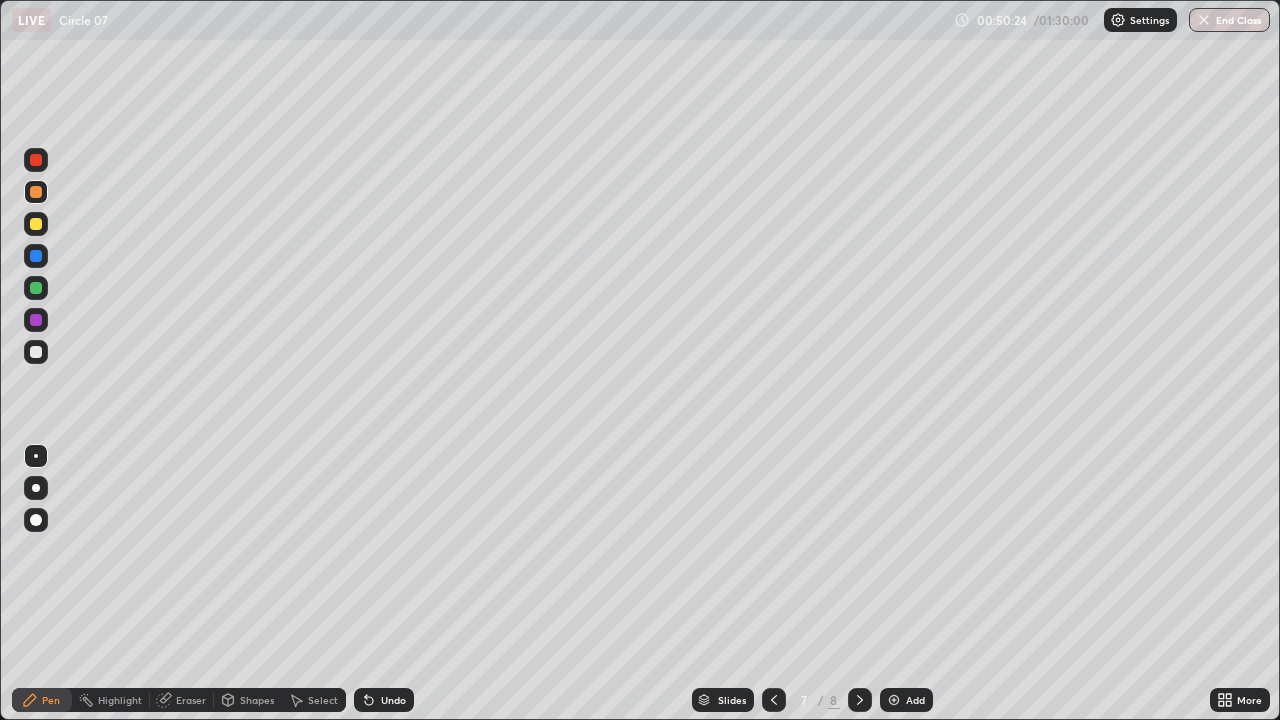 click on "Undo" at bounding box center [384, 700] 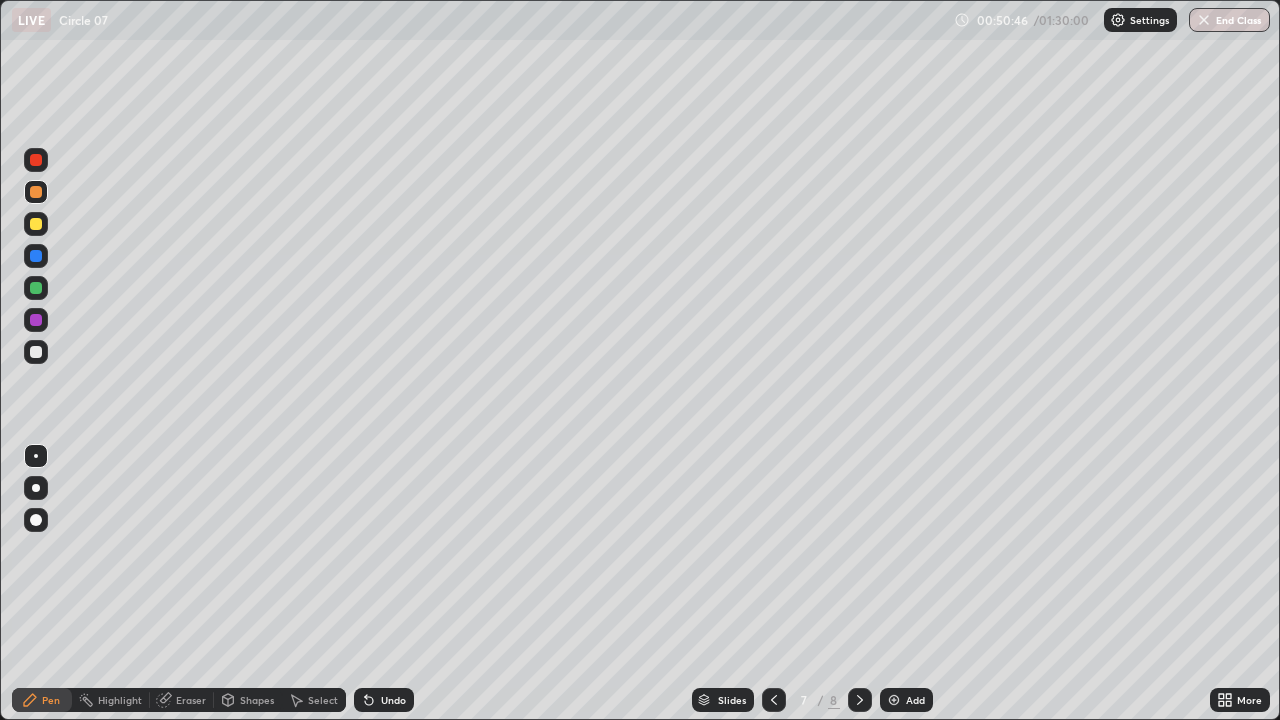 click on "Undo" at bounding box center [393, 700] 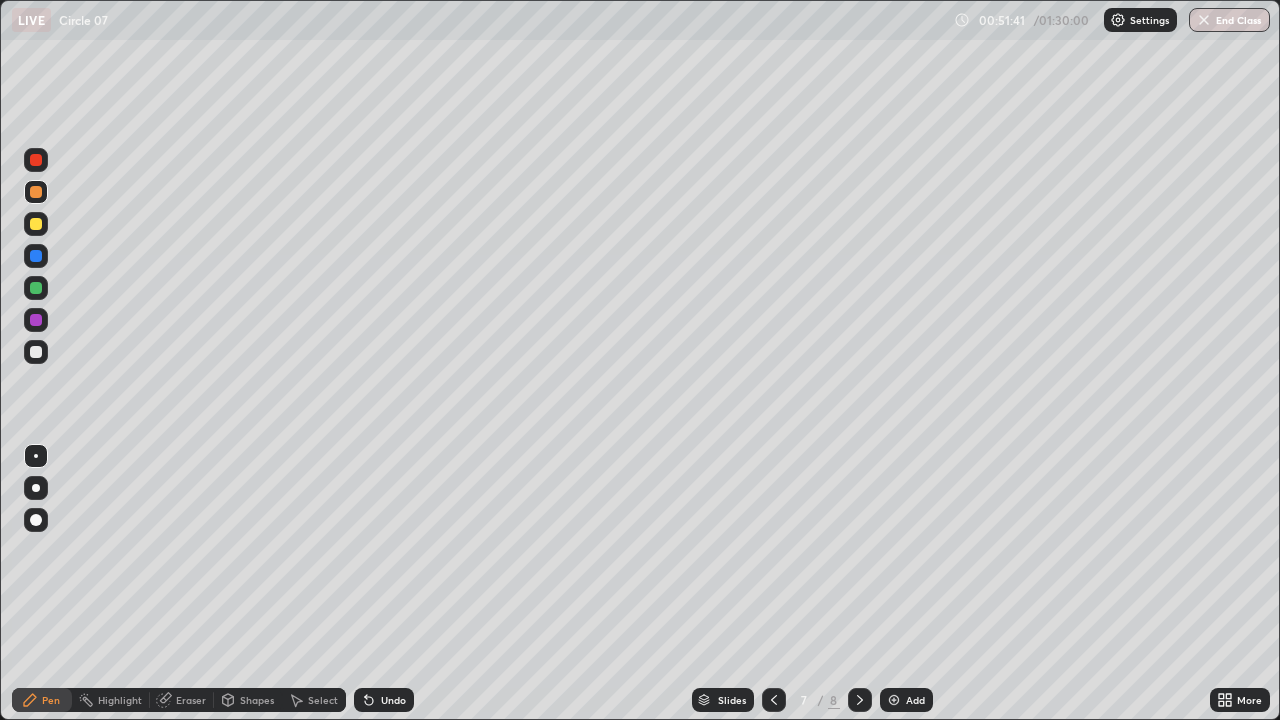 click on "Undo" at bounding box center [393, 700] 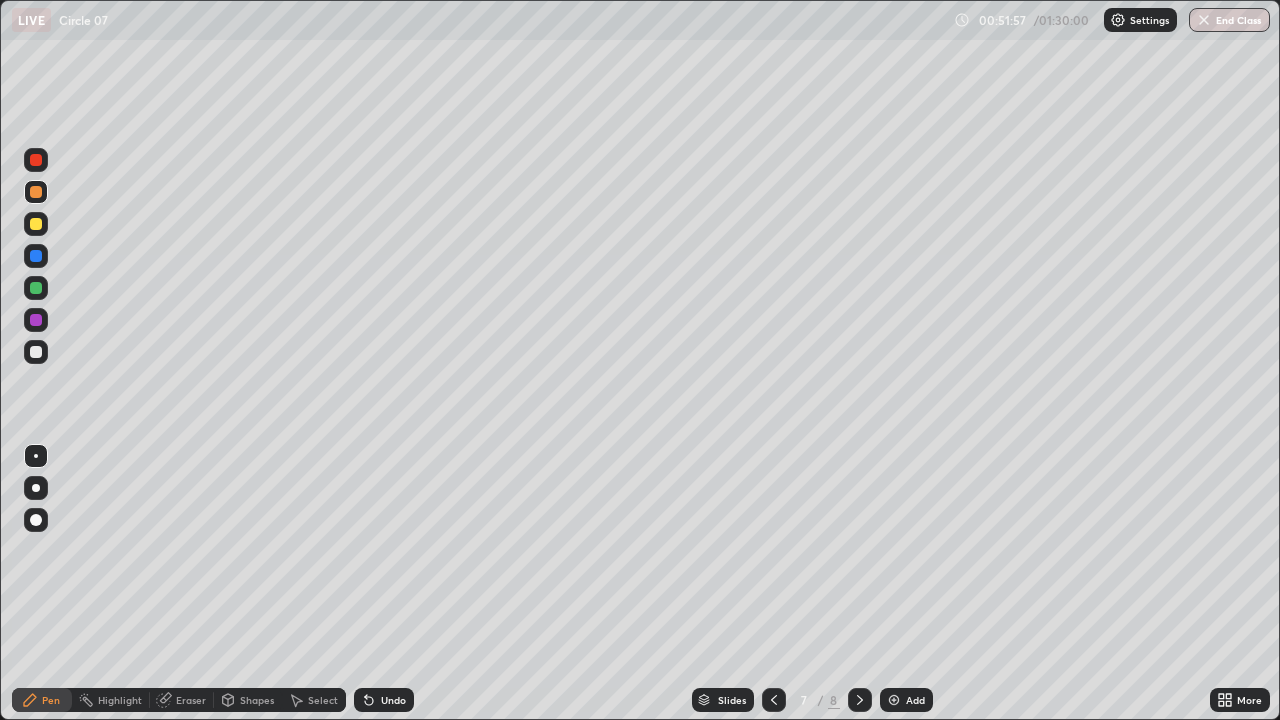 click on "Eraser" at bounding box center (191, 700) 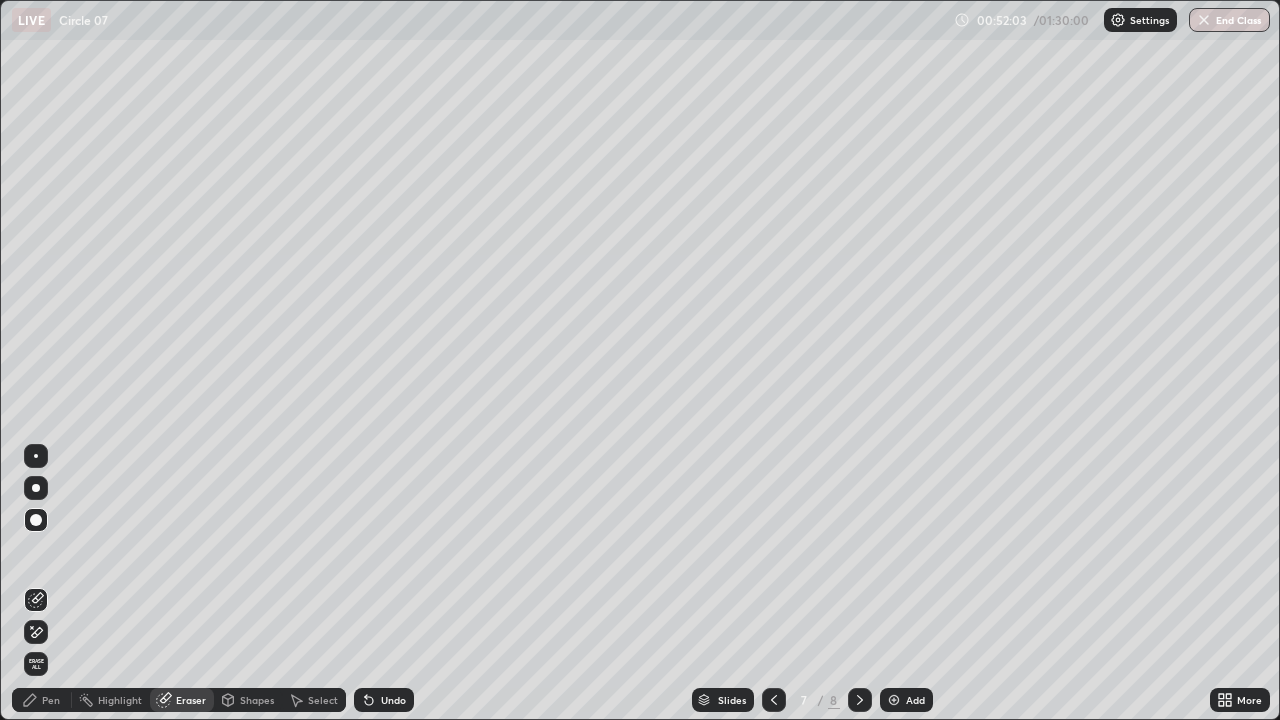 click at bounding box center [36, 488] 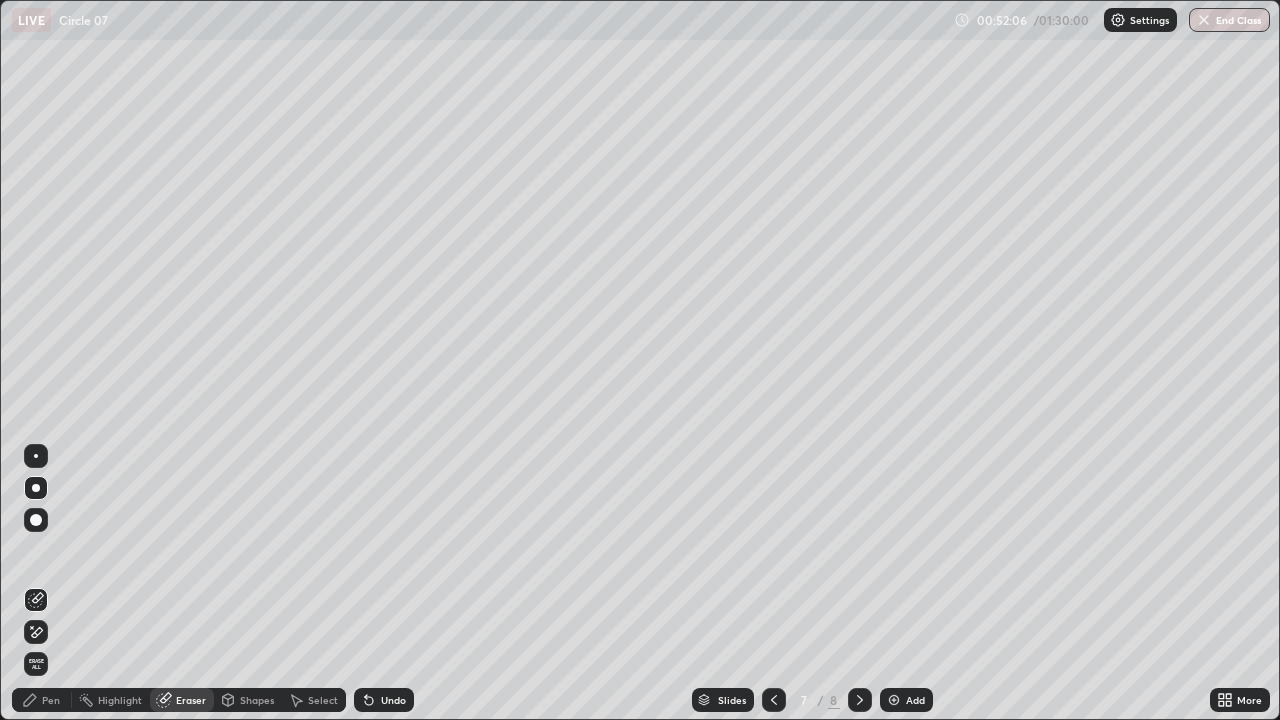 click on "Pen" at bounding box center (51, 700) 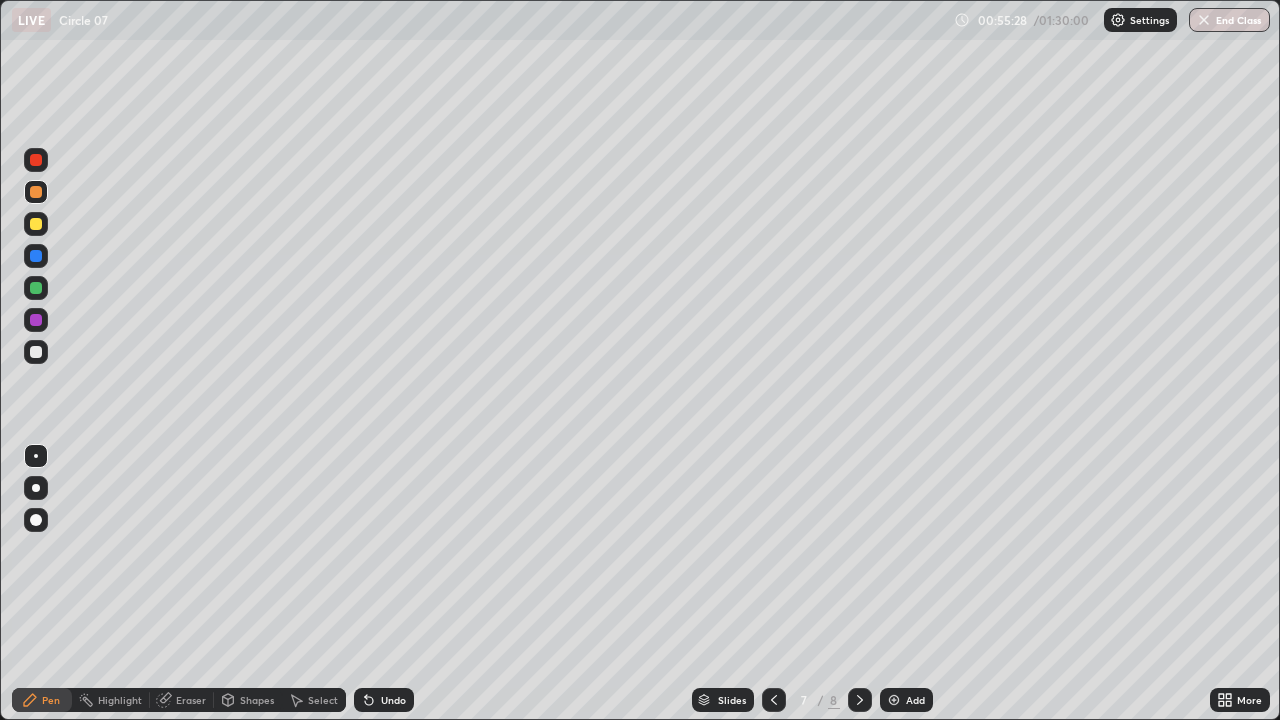 click on "Add" at bounding box center (906, 700) 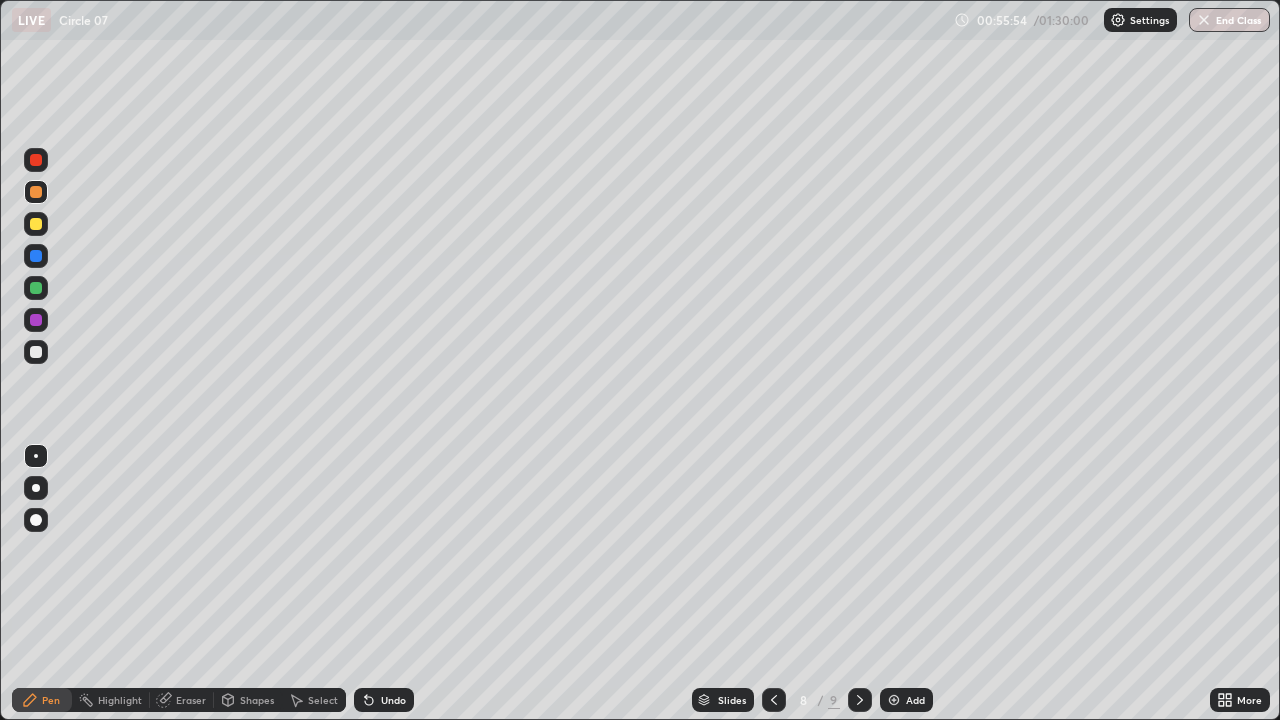 click on "Shapes" at bounding box center [257, 700] 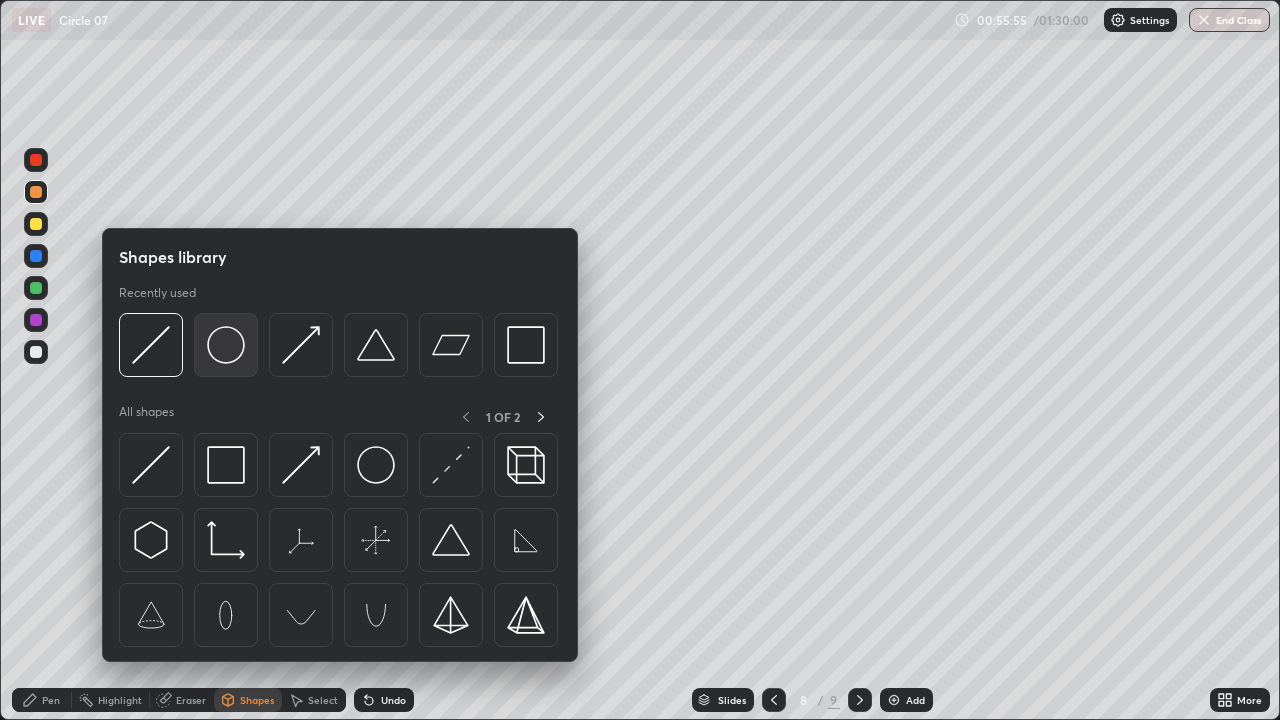 click at bounding box center (226, 345) 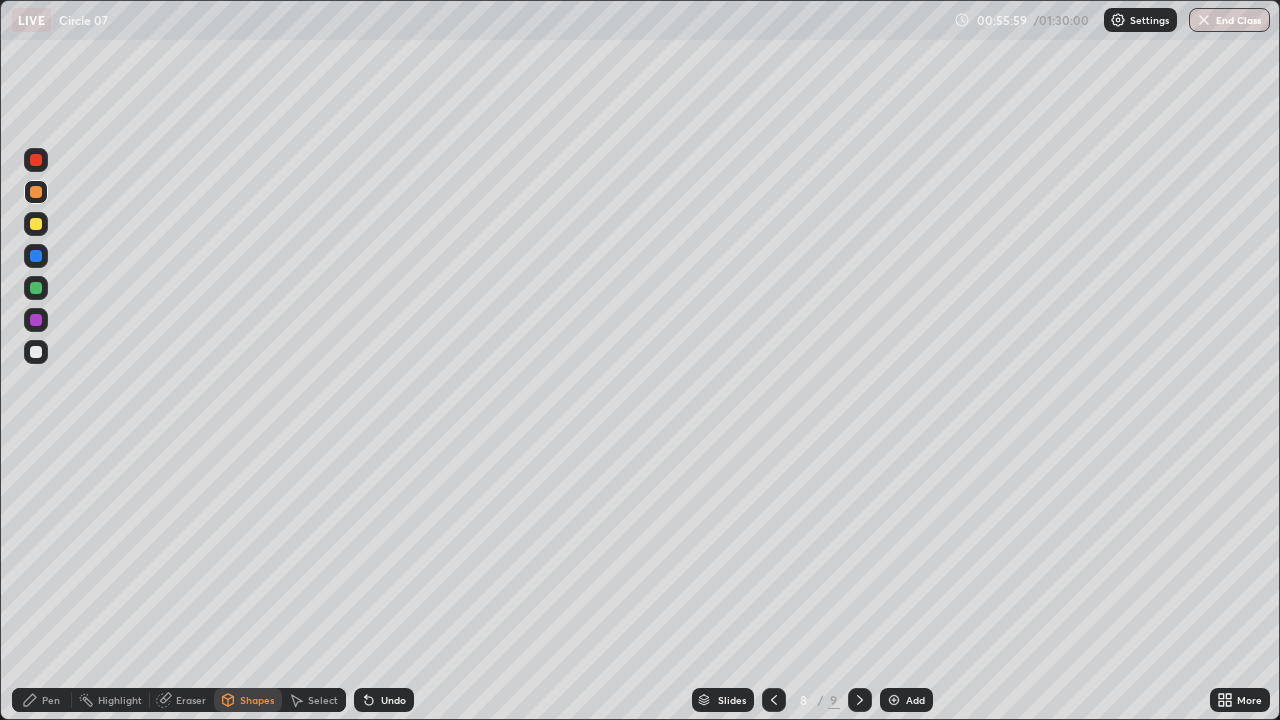 click on "Pen" at bounding box center [42, 700] 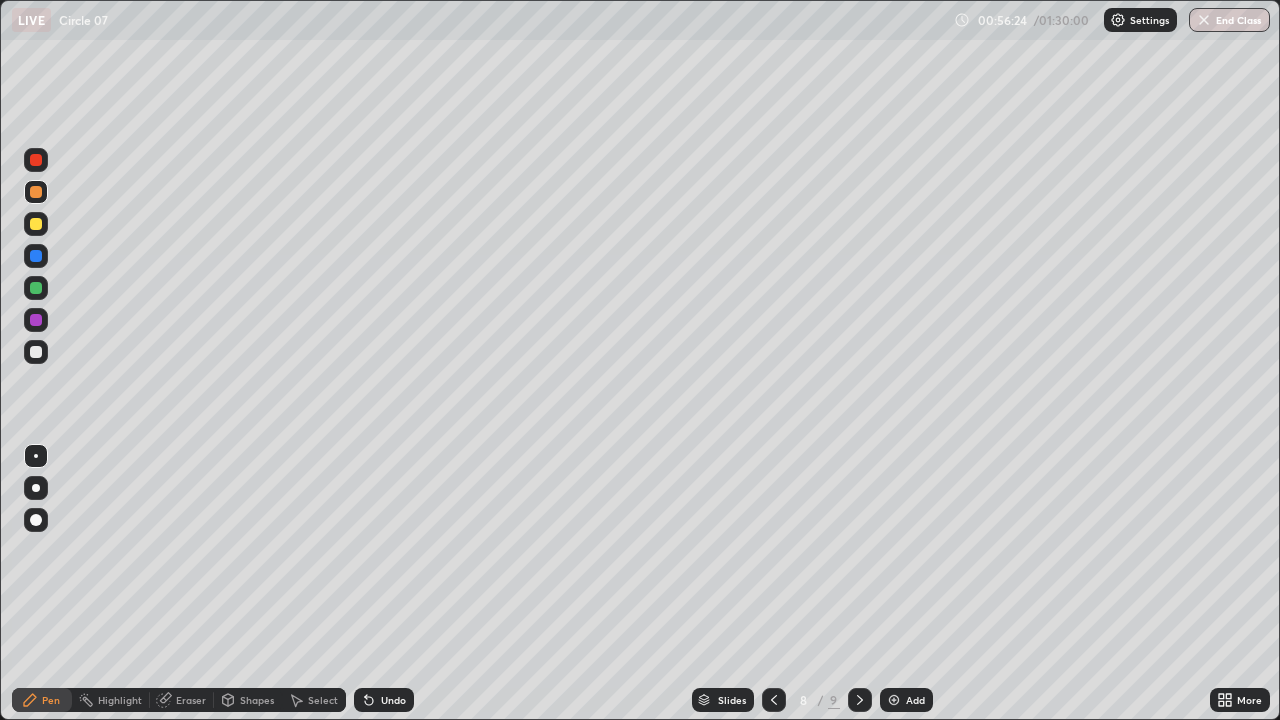 click at bounding box center [36, 352] 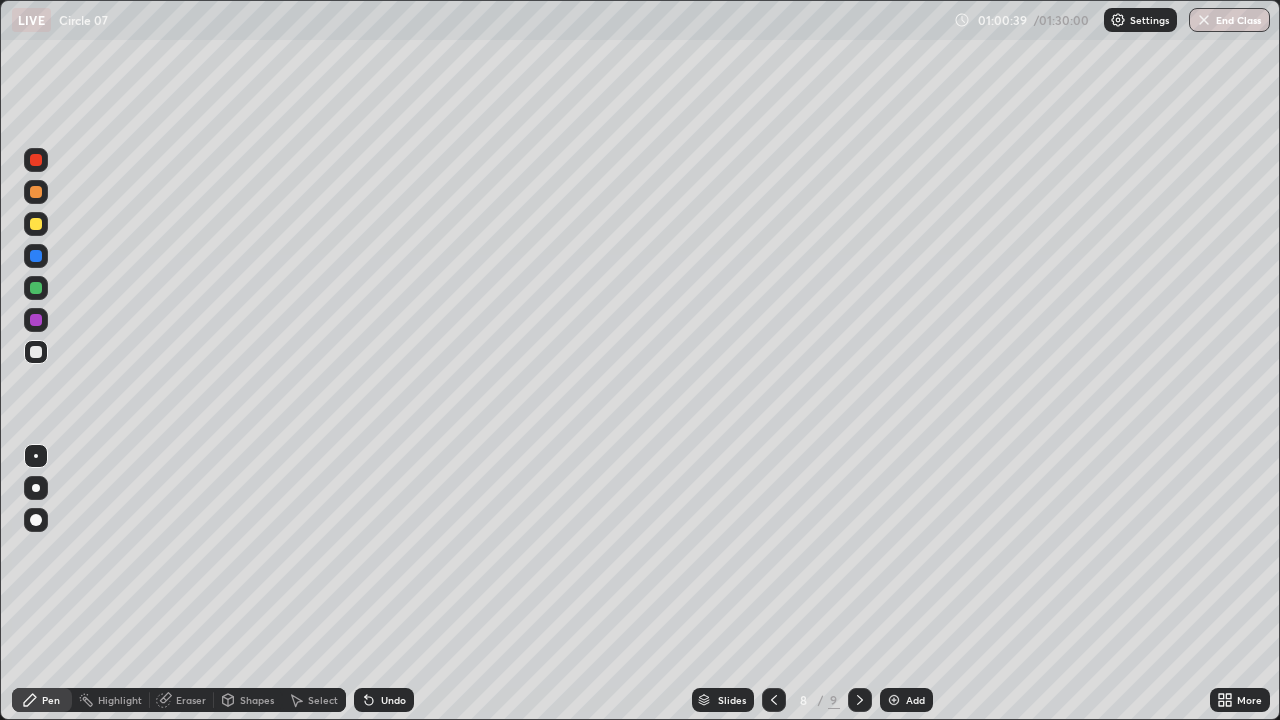 click on "Add" at bounding box center (906, 700) 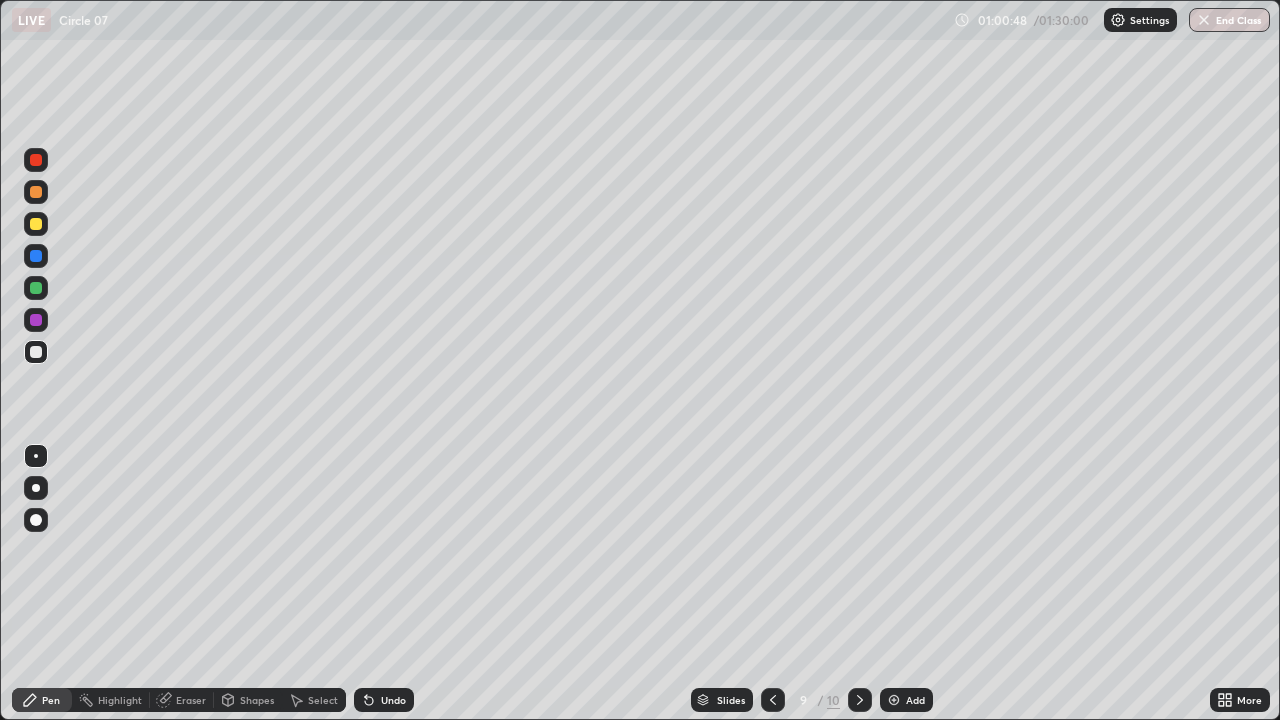click on "Select" at bounding box center (323, 700) 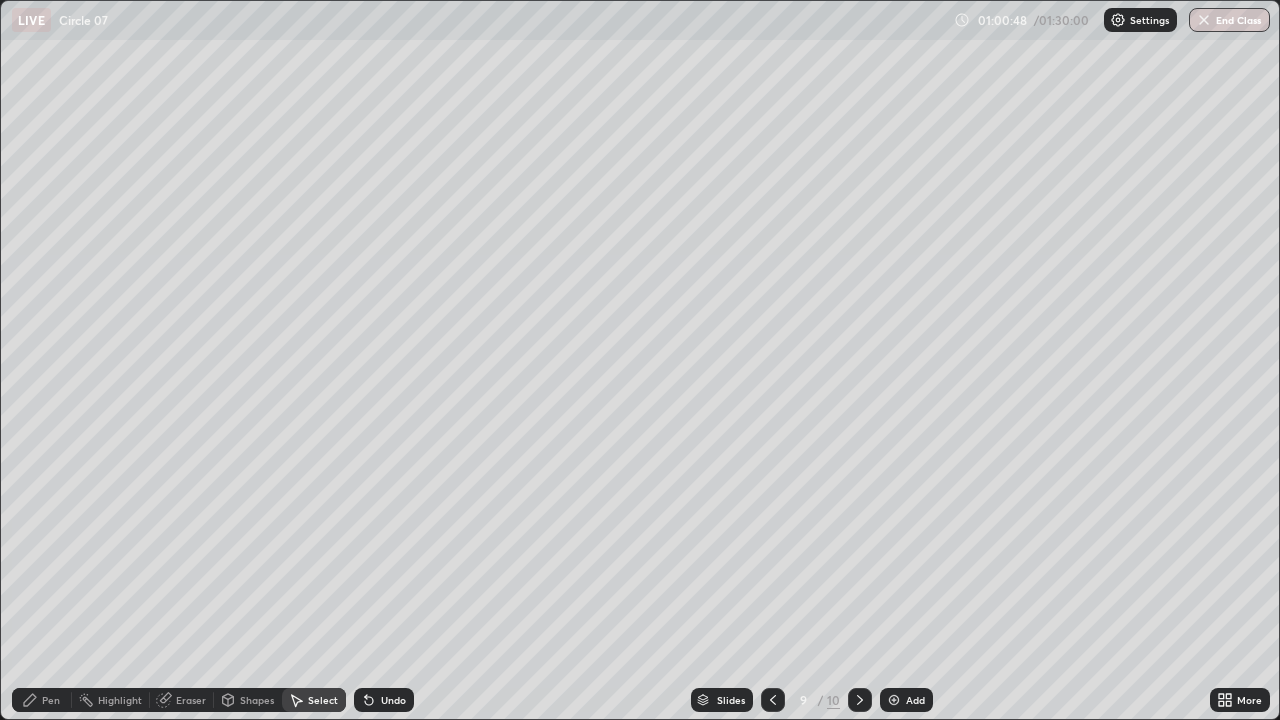 click on "Shapes" at bounding box center [257, 700] 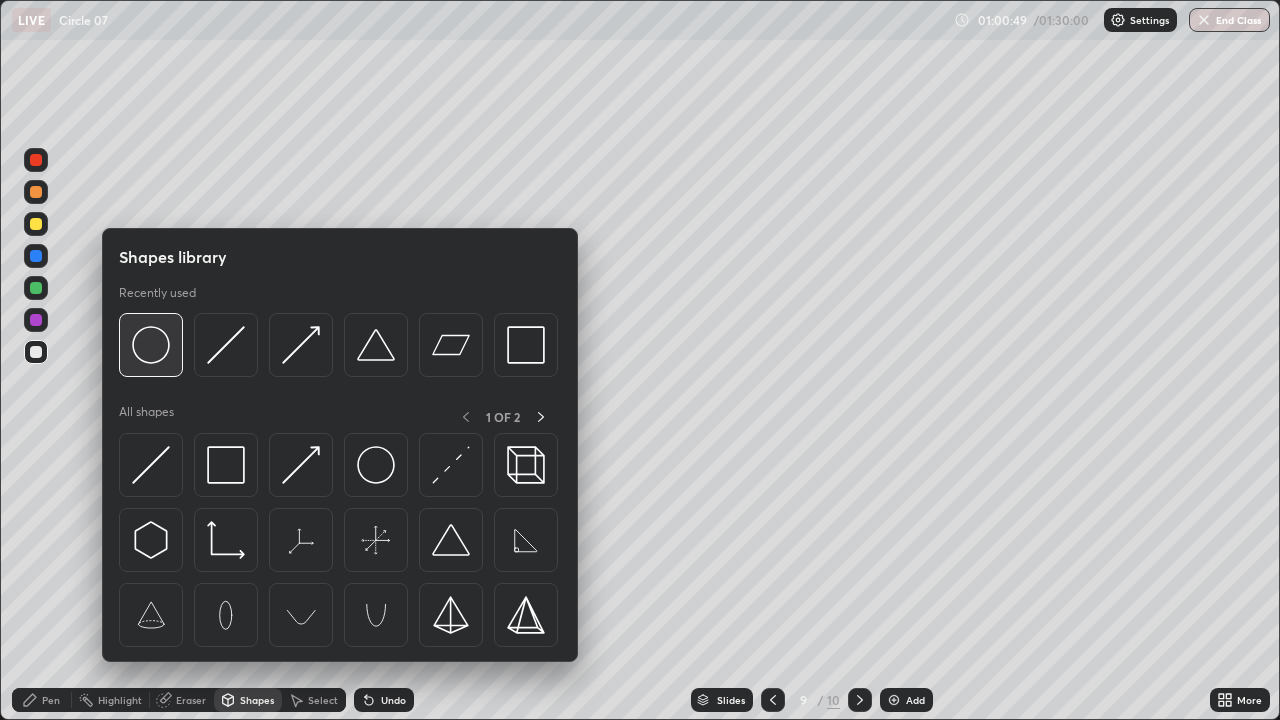 click at bounding box center (151, 345) 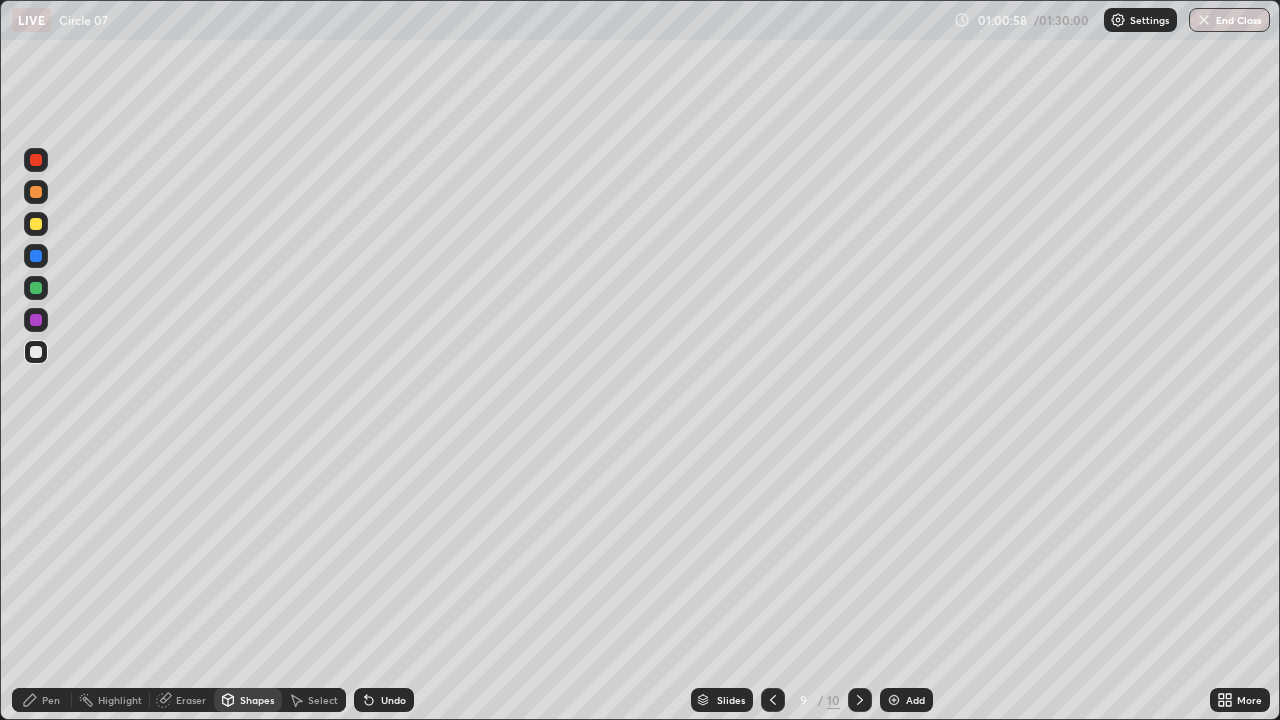 click at bounding box center [36, 288] 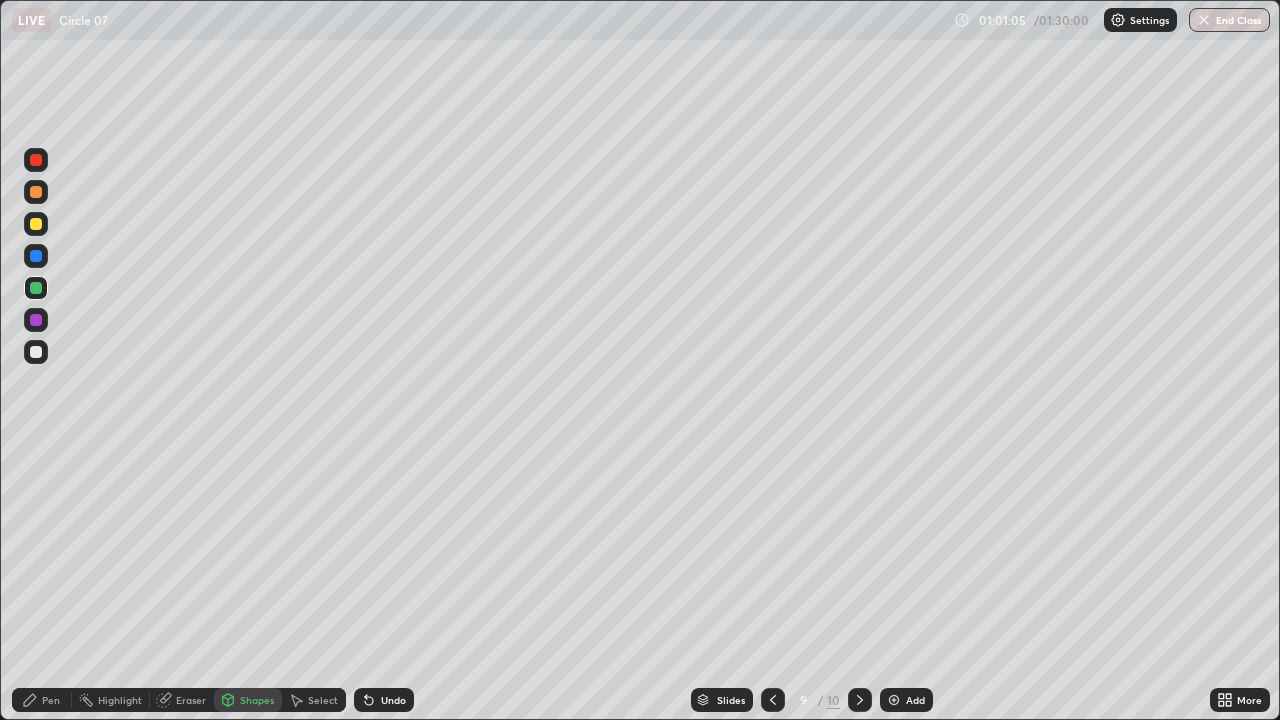 click on "Undo" at bounding box center [393, 700] 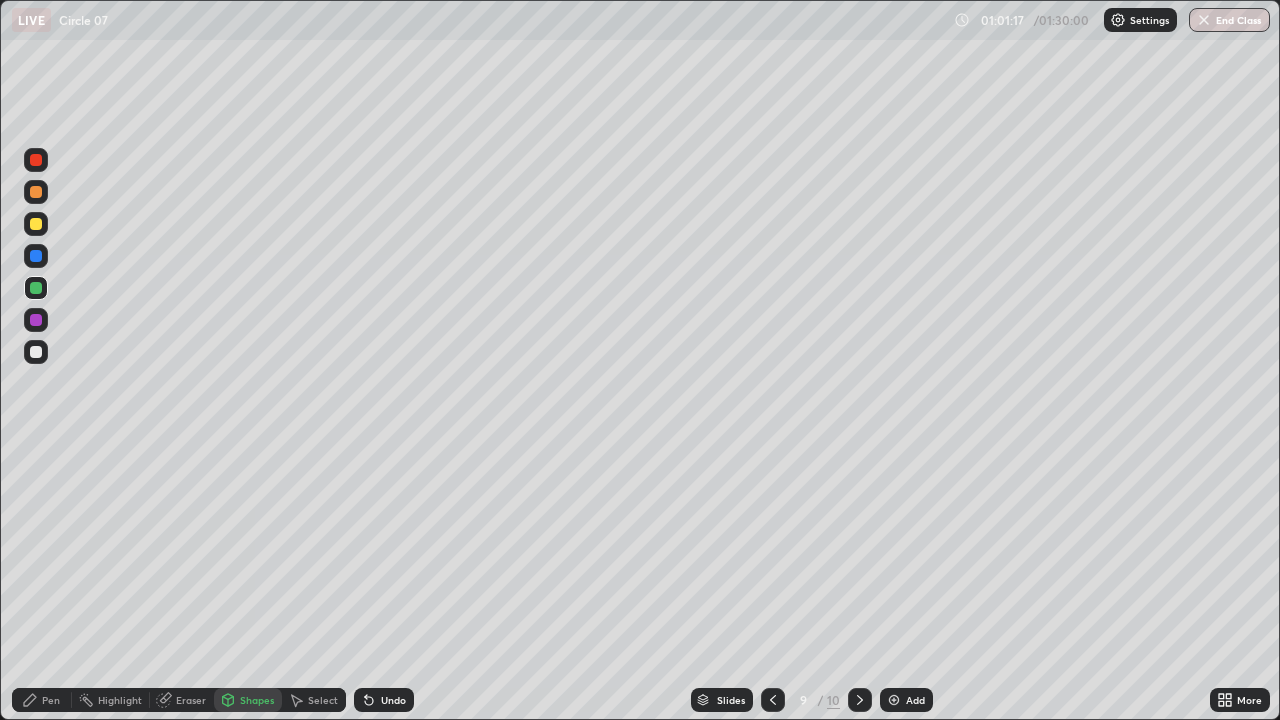 click on "Undo" at bounding box center (393, 700) 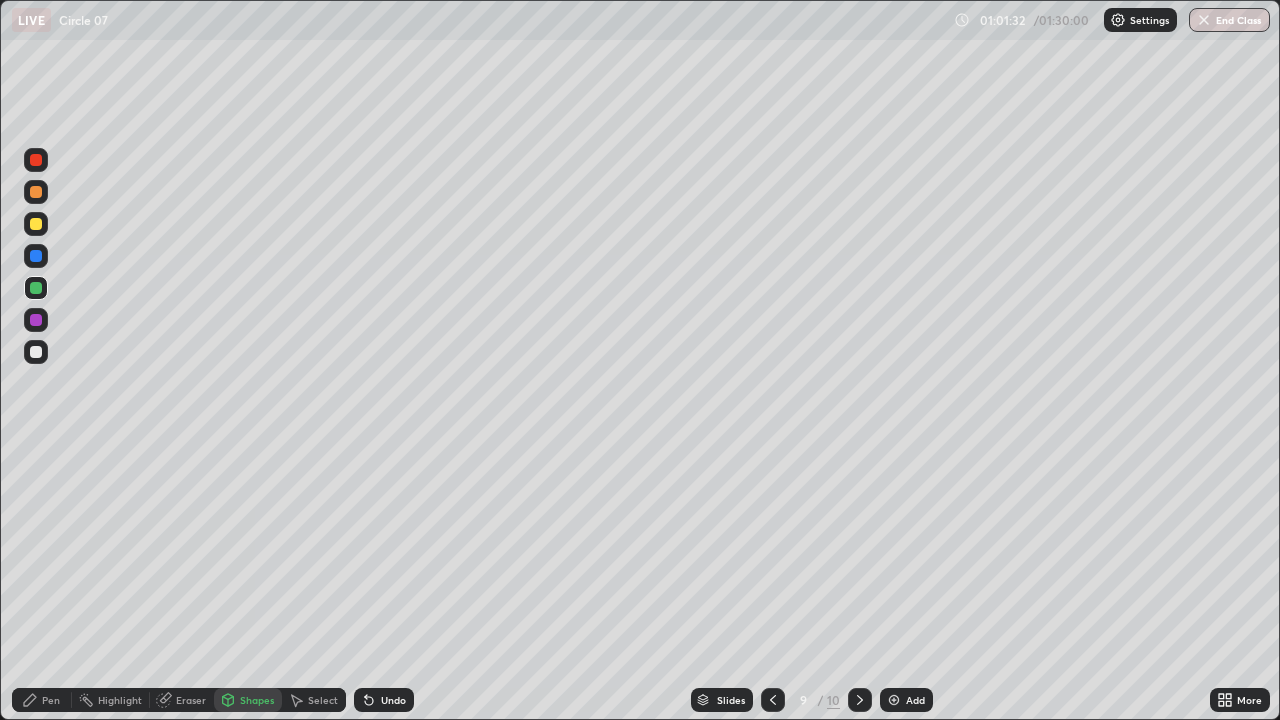 click at bounding box center (36, 224) 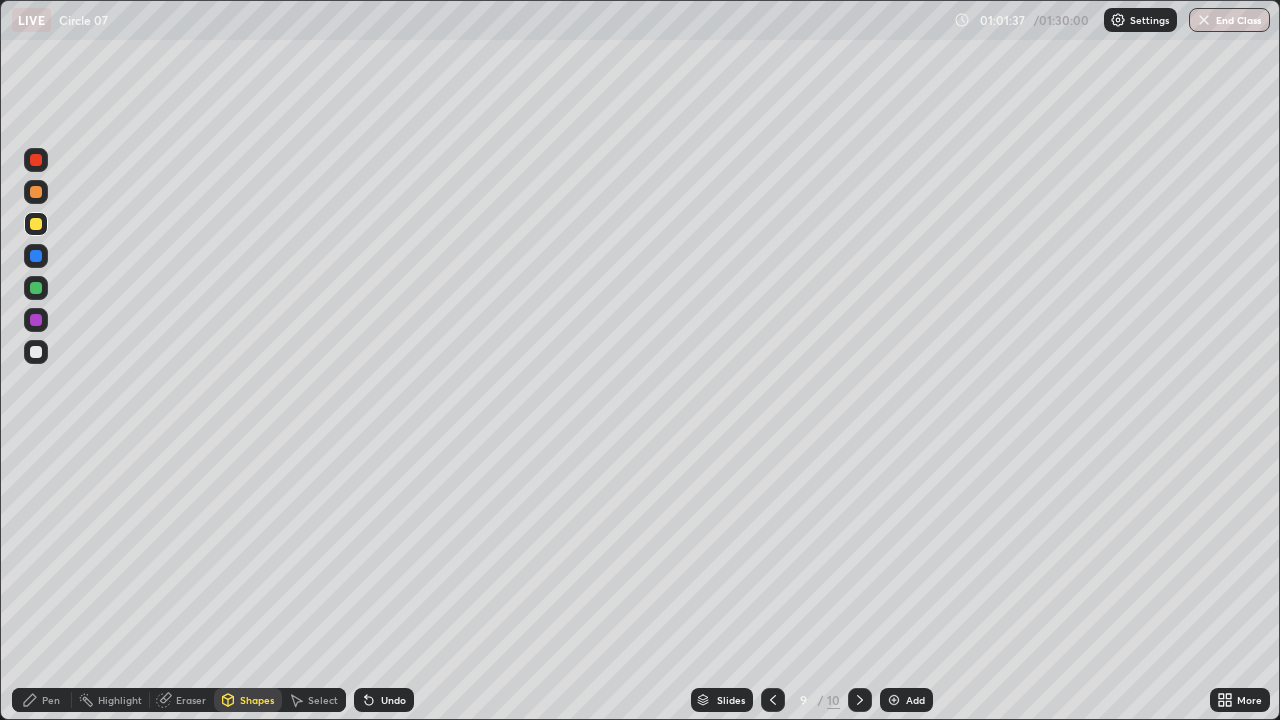 click on "Undo" at bounding box center (384, 700) 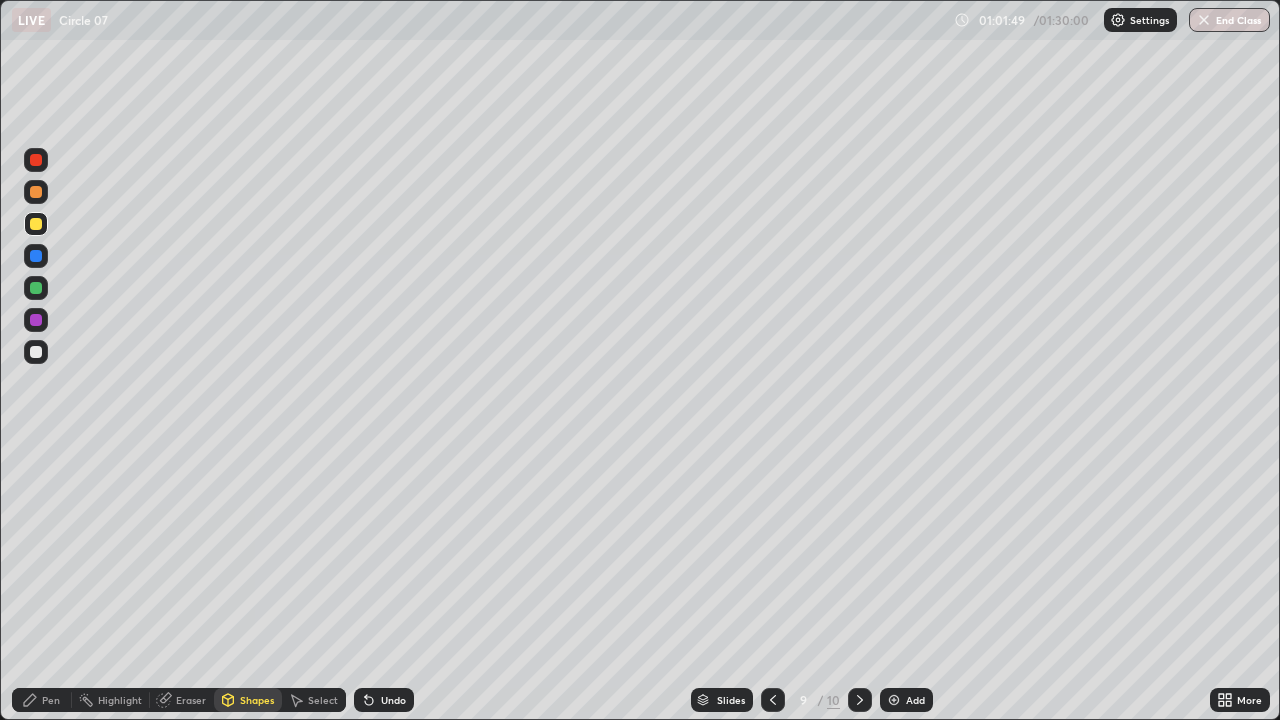 click on "Undo" at bounding box center (393, 700) 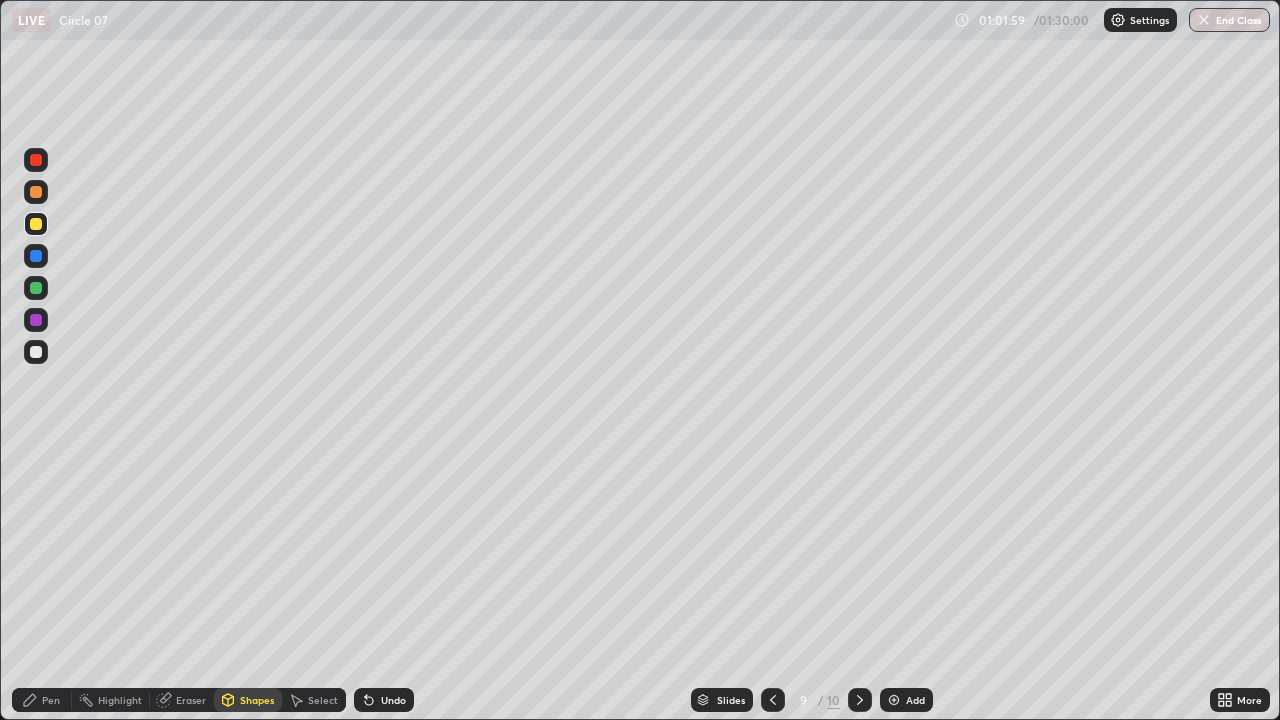 click at bounding box center [36, 224] 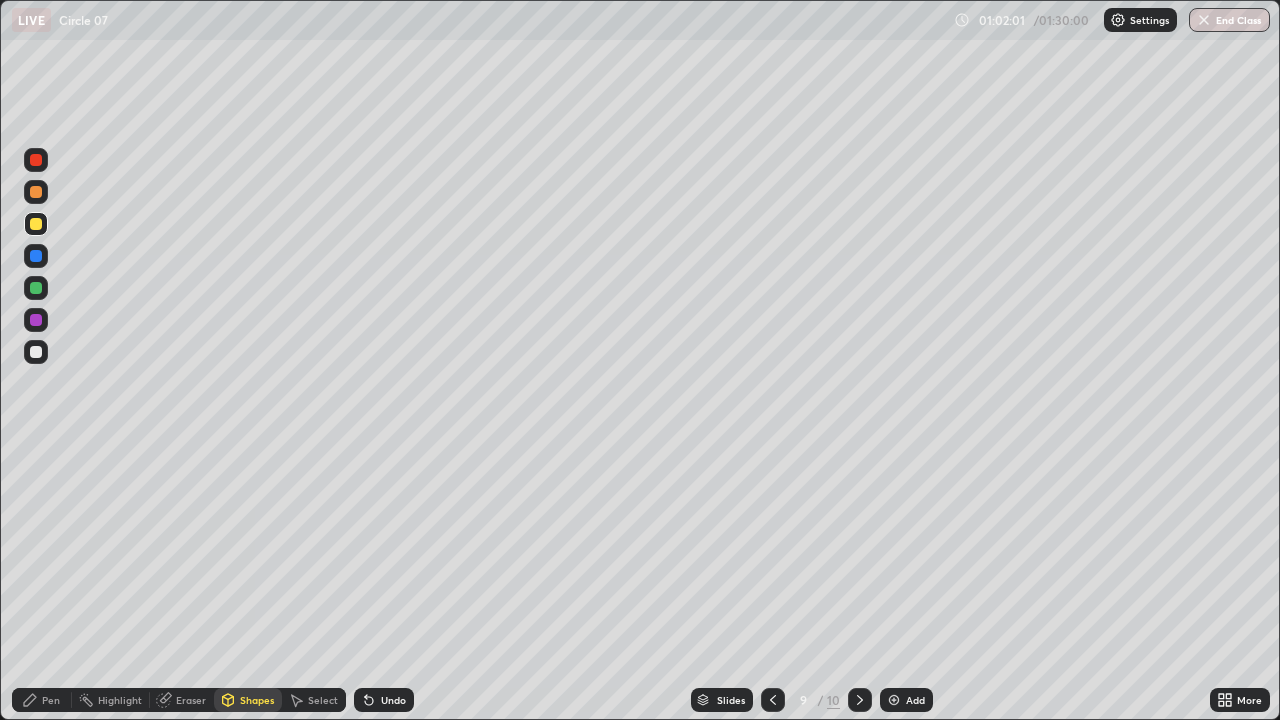 click at bounding box center (36, 192) 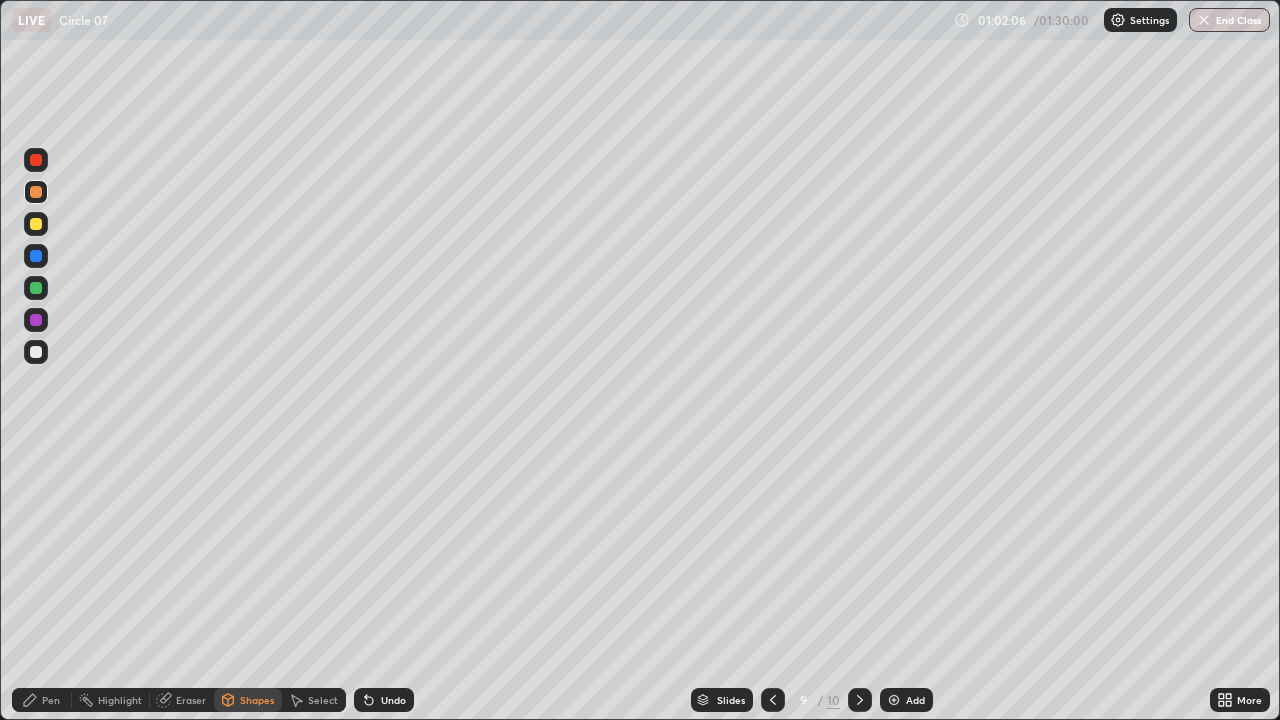 click on "Pen" at bounding box center [42, 700] 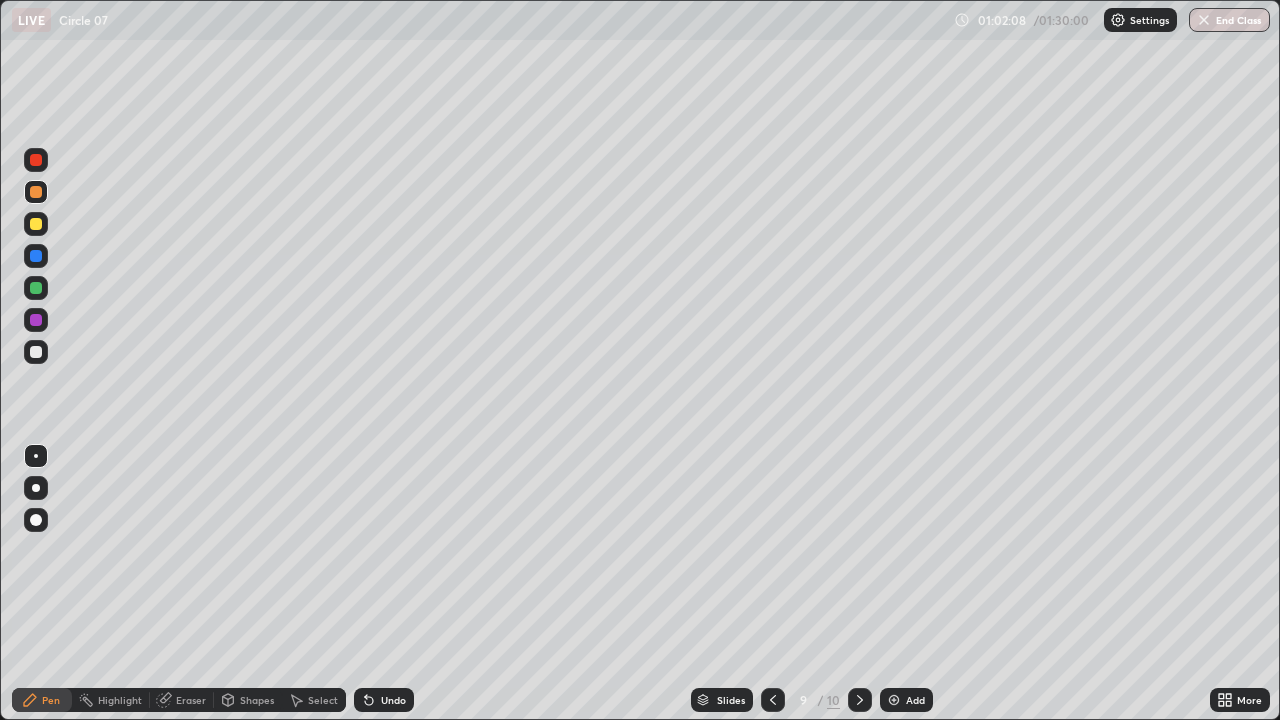 click on "Undo" at bounding box center [393, 700] 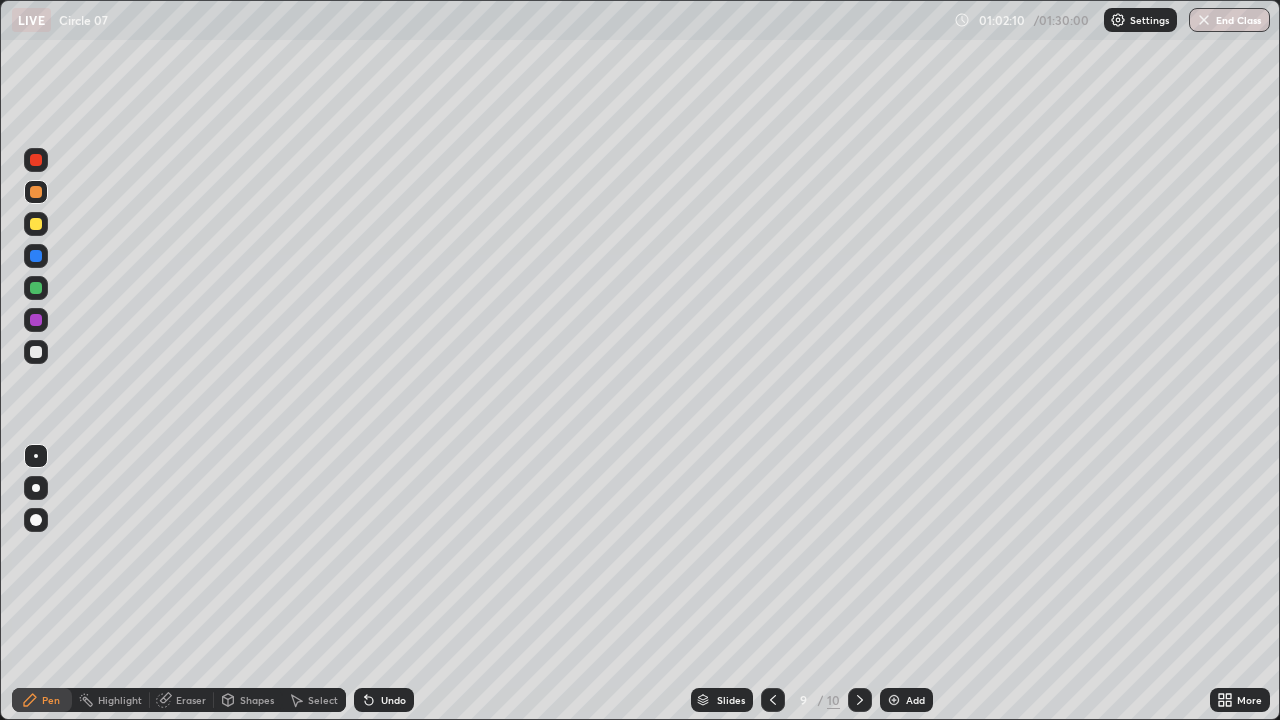 click on "Eraser" at bounding box center (191, 700) 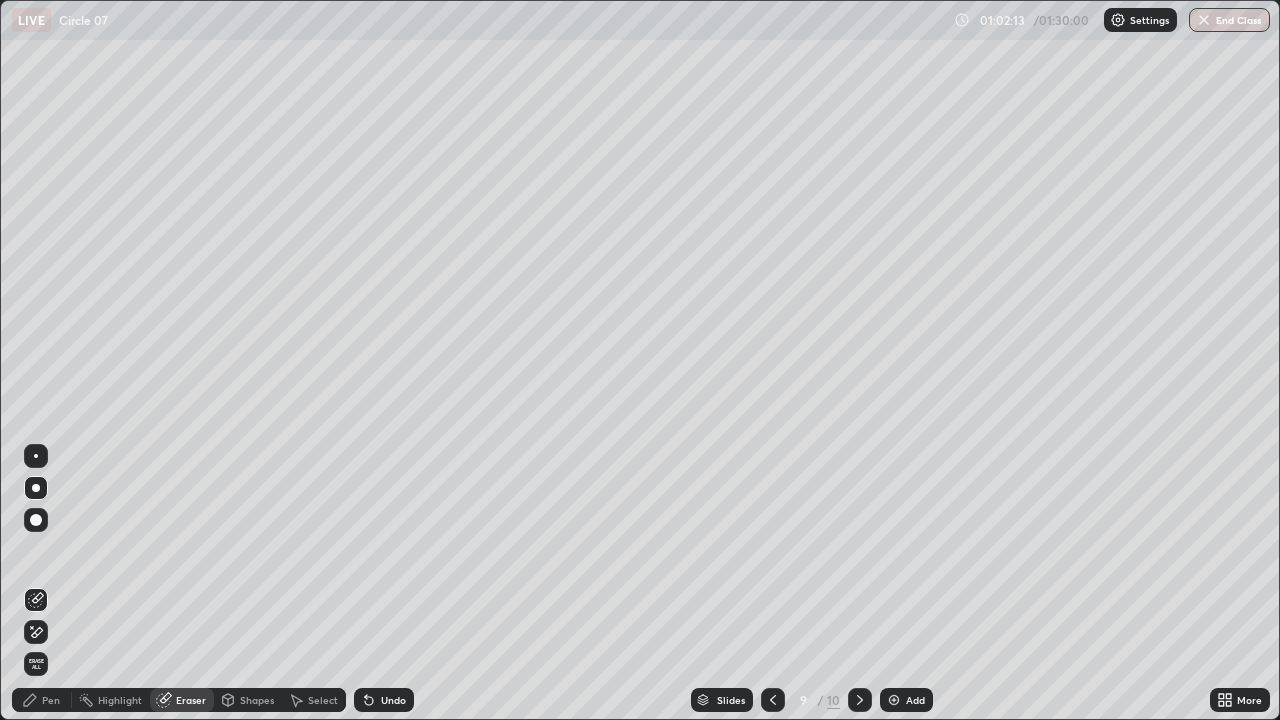 click on "Undo" at bounding box center (393, 700) 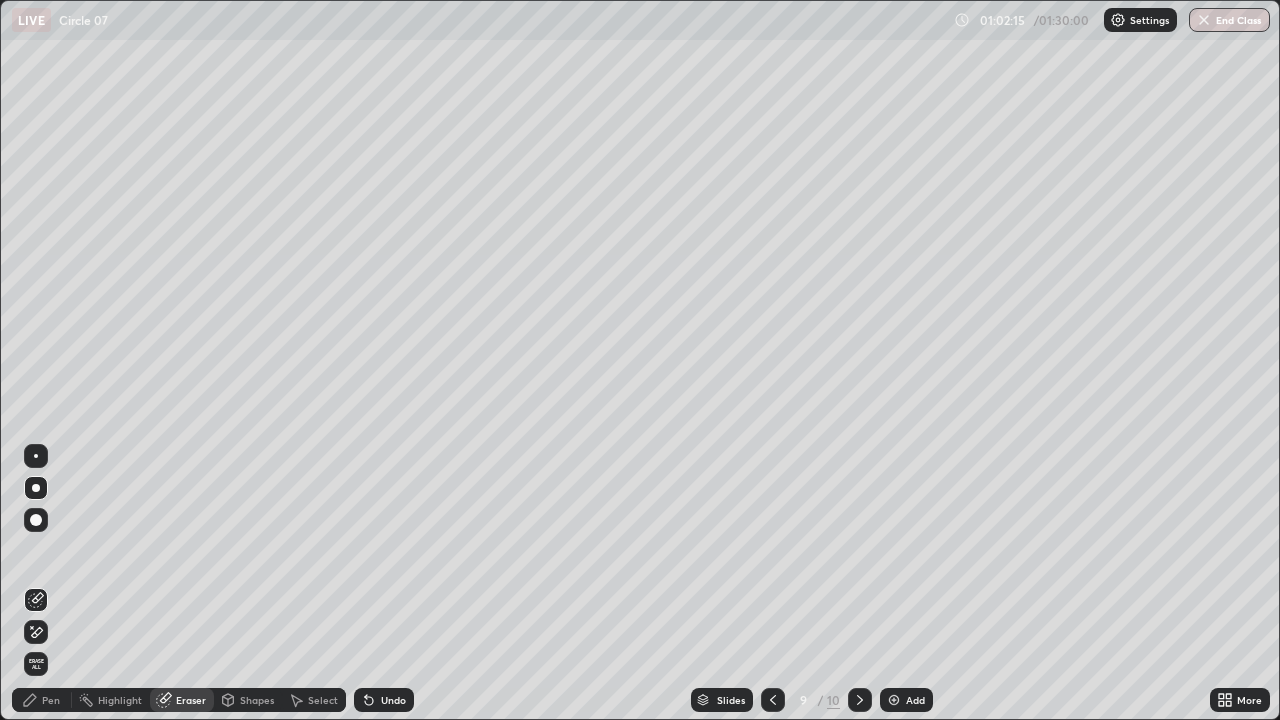 click on "Shapes" at bounding box center (257, 700) 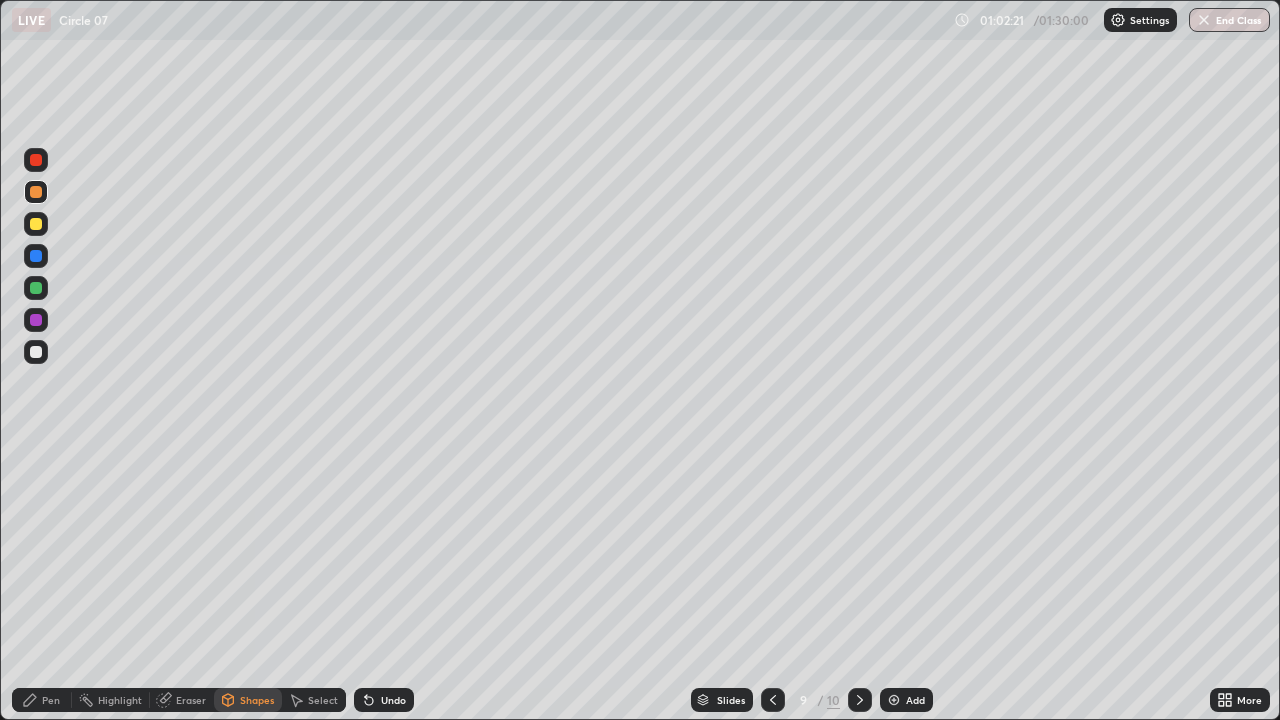 click on "Pen" at bounding box center (51, 700) 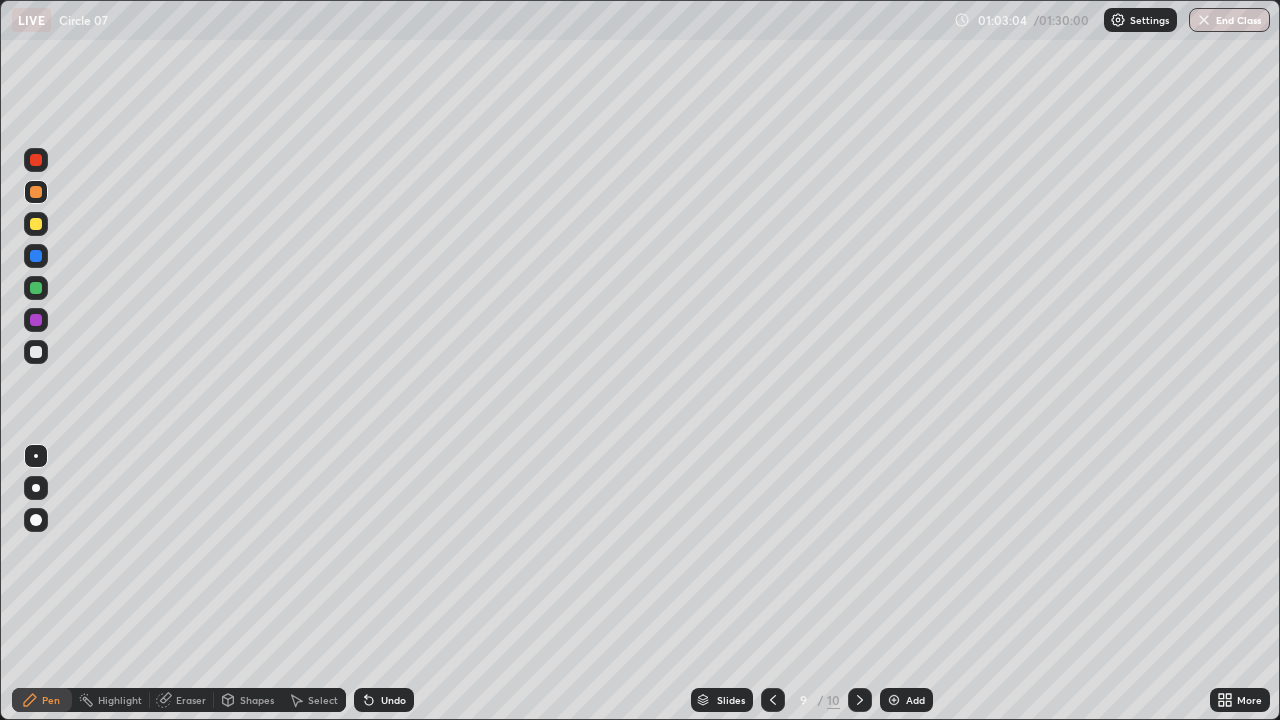 click on "Undo" at bounding box center (393, 700) 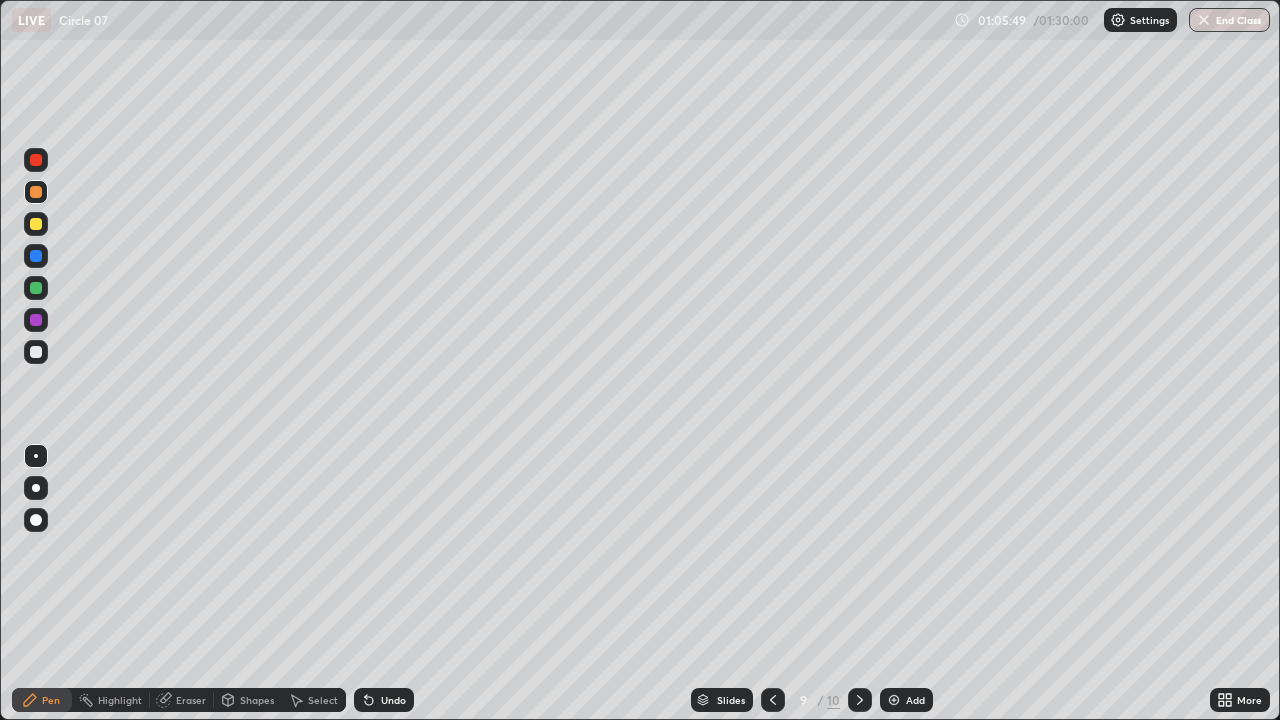 click on "Undo" at bounding box center (384, 700) 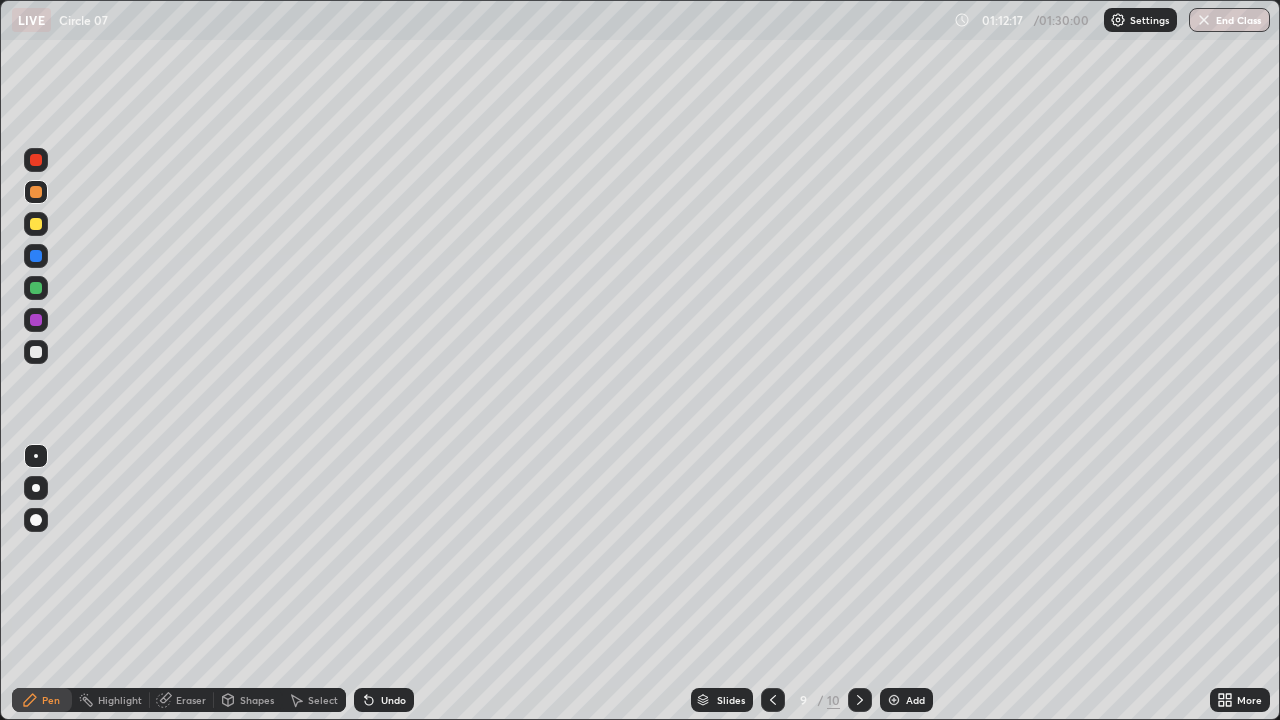 click on "Add" at bounding box center (915, 700) 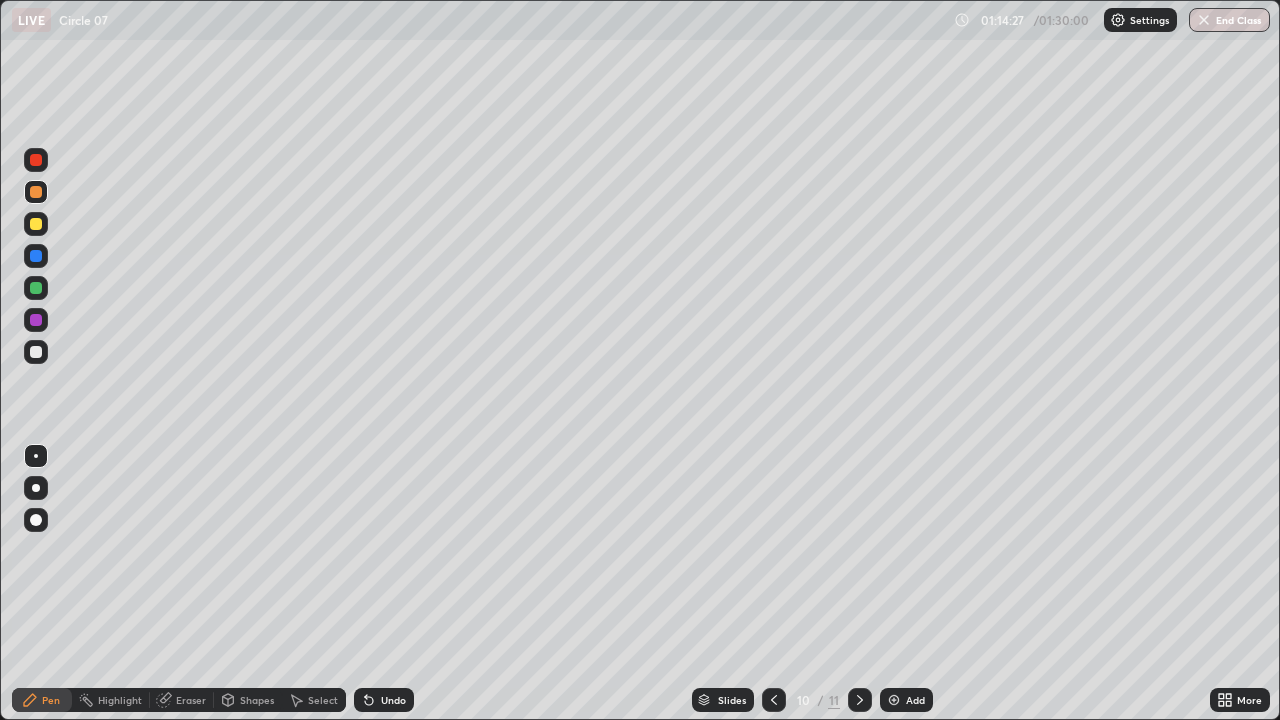 click on "Add" at bounding box center [915, 700] 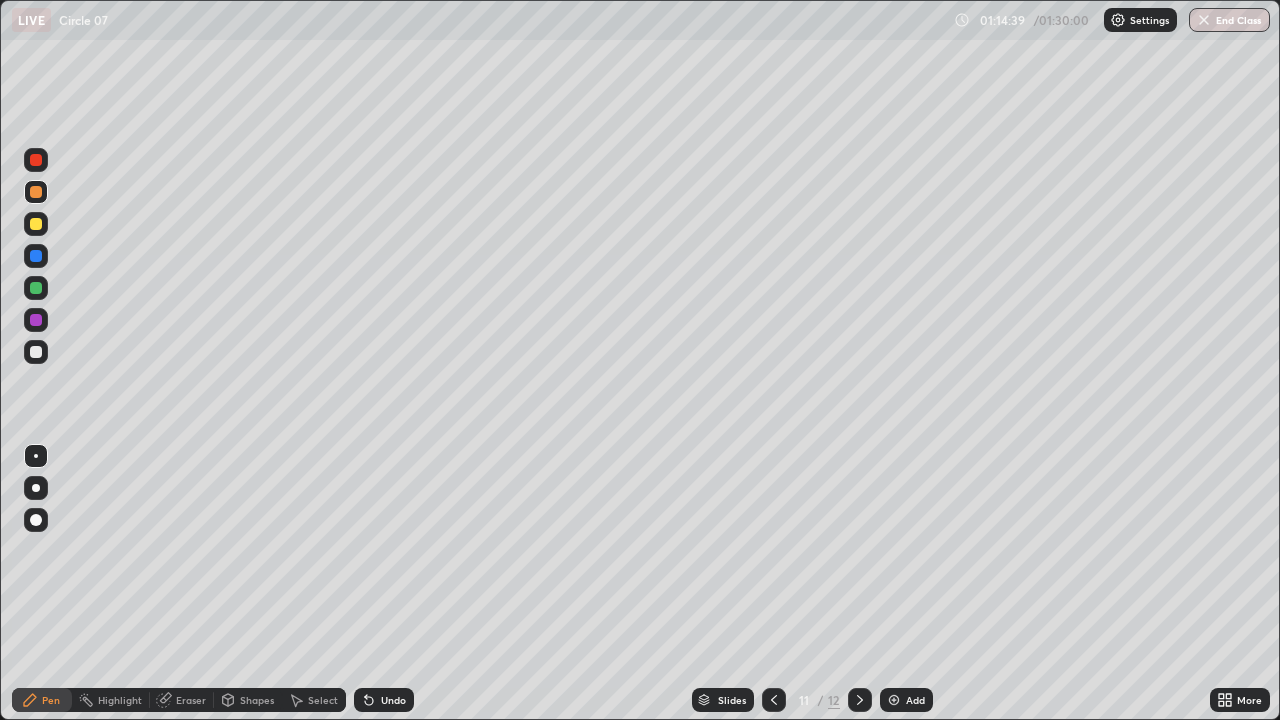 click on "Shapes" at bounding box center (257, 700) 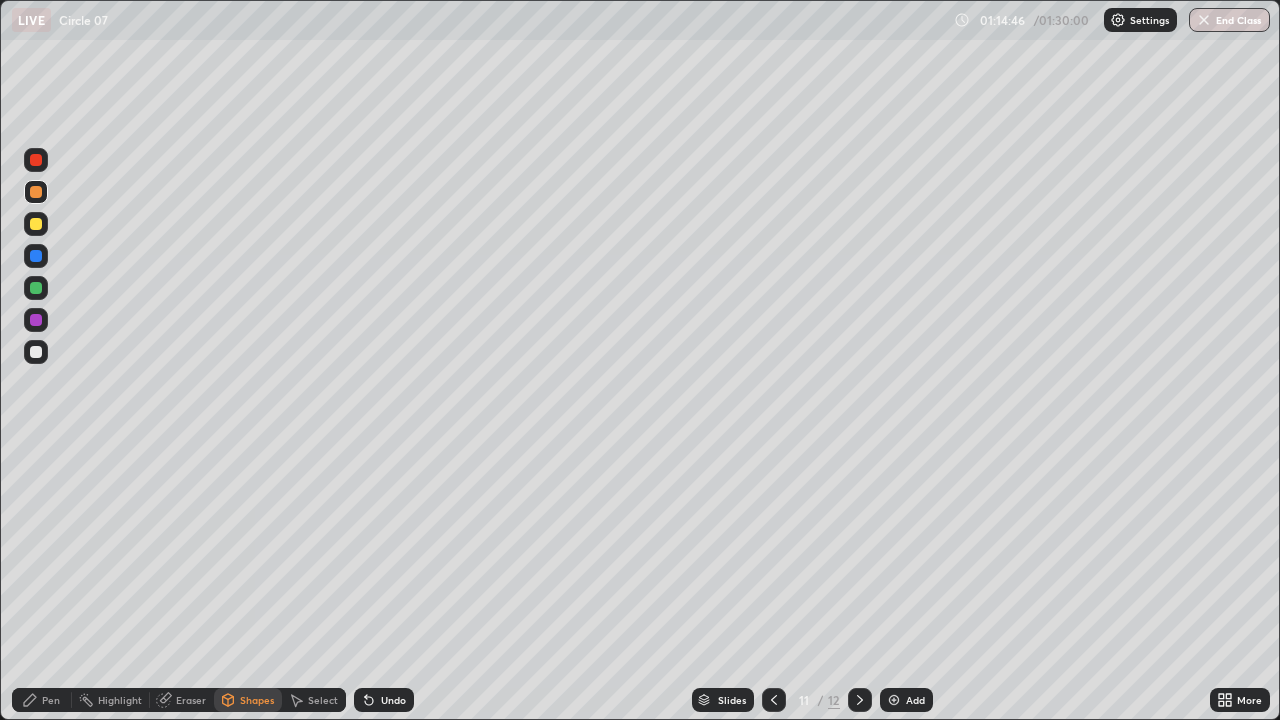 click at bounding box center (36, 352) 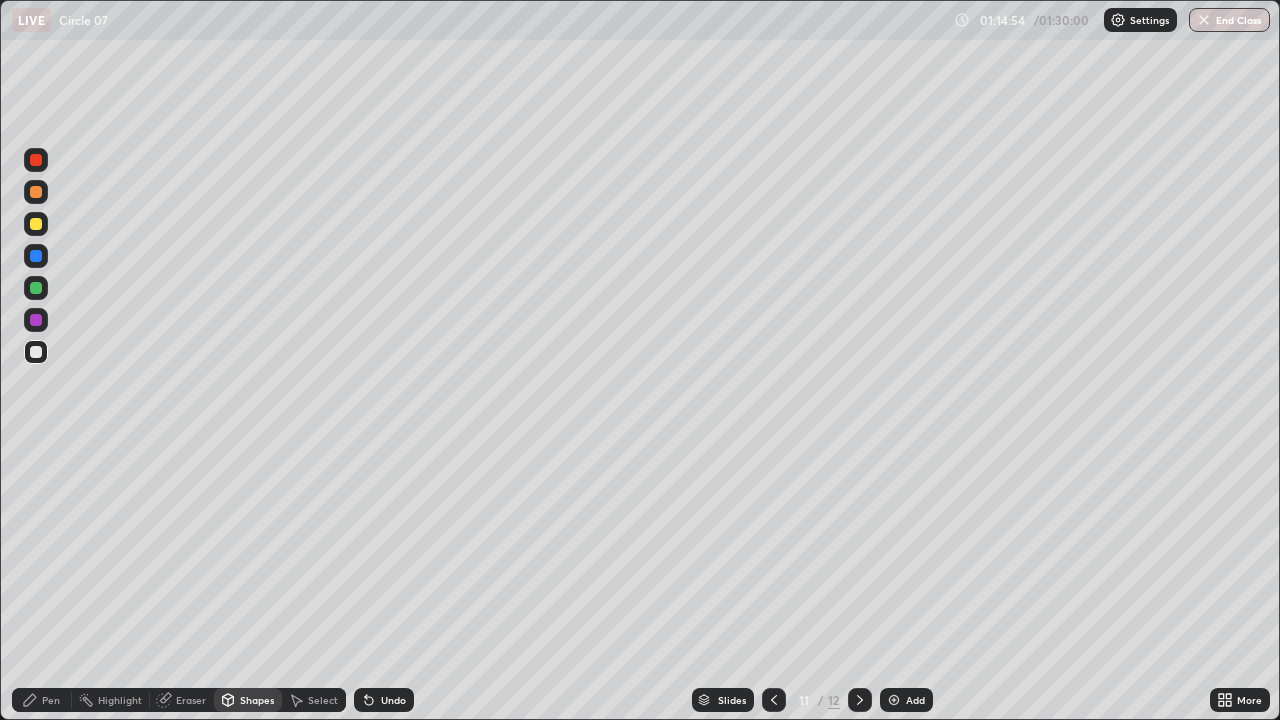 click on "Pen" at bounding box center [42, 700] 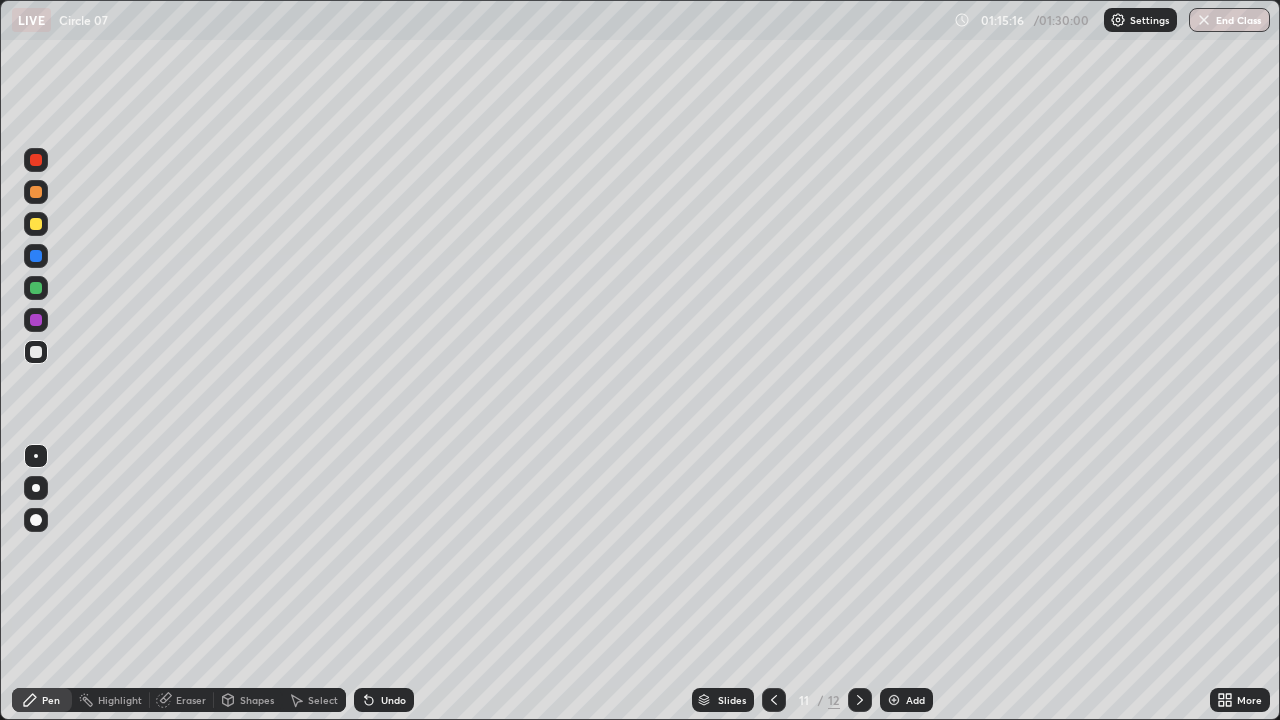 click on "Shapes" at bounding box center (257, 700) 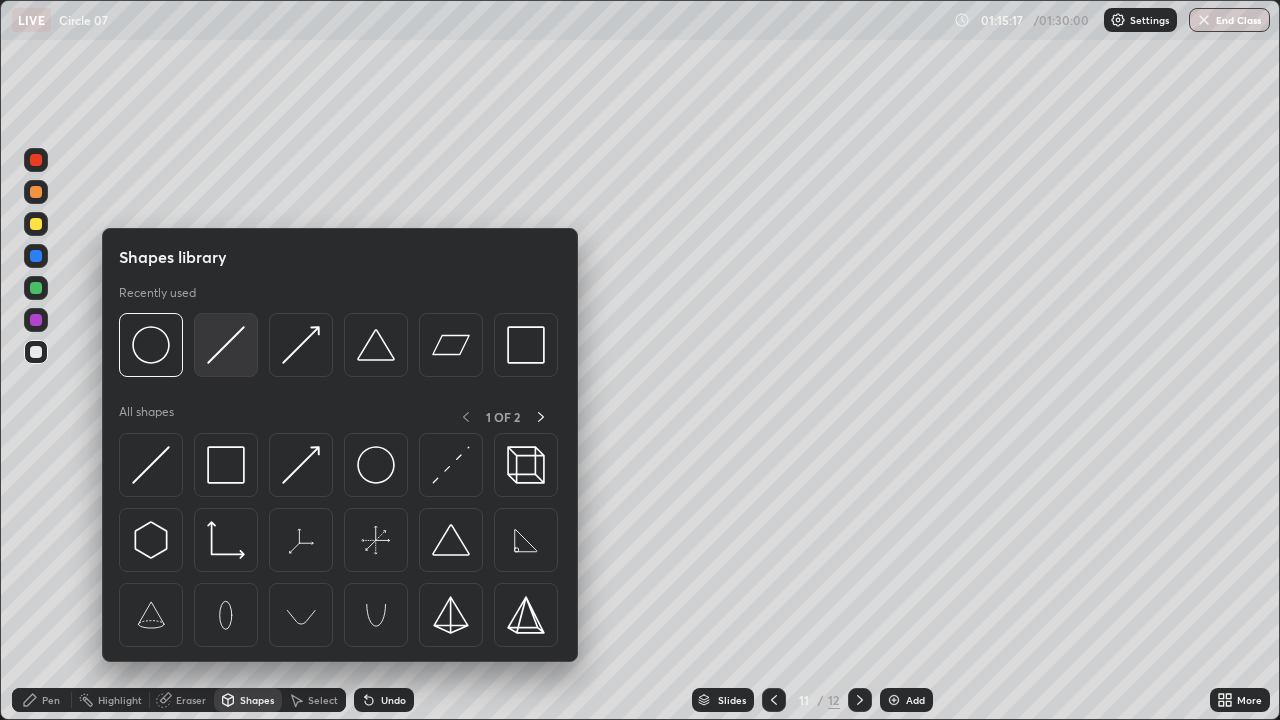 click at bounding box center [226, 345] 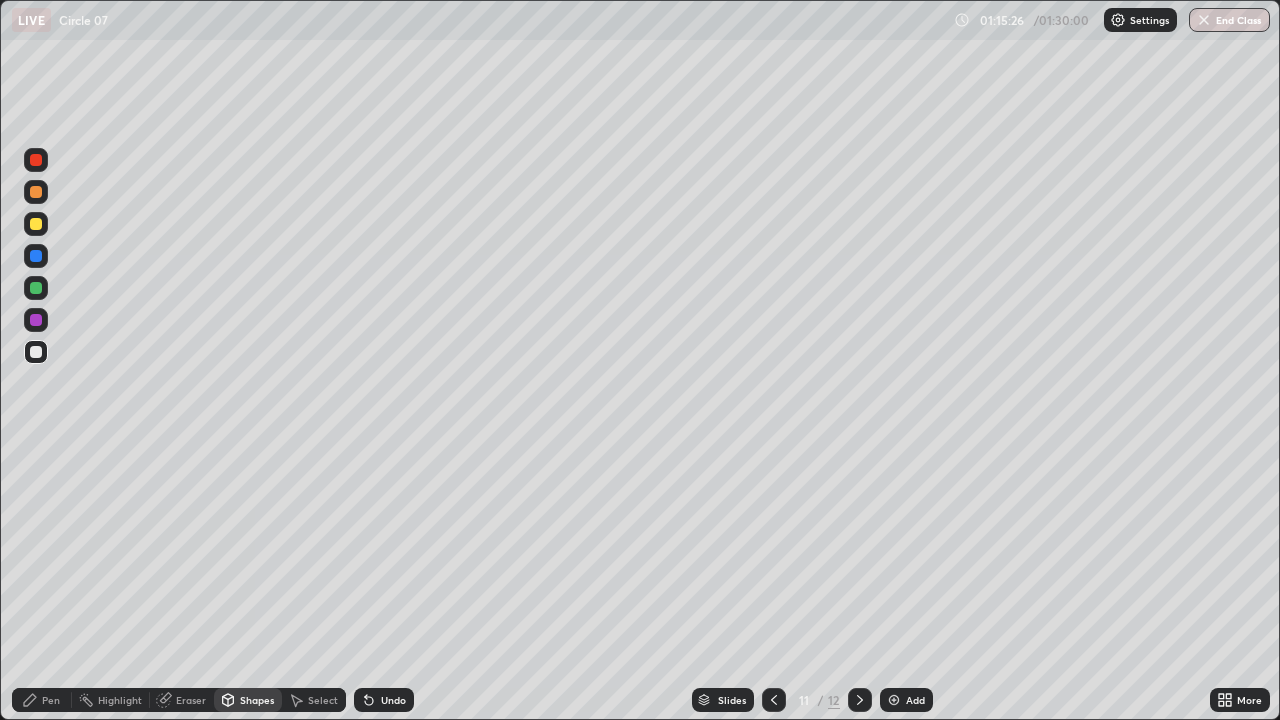 click on "Pen" at bounding box center (51, 700) 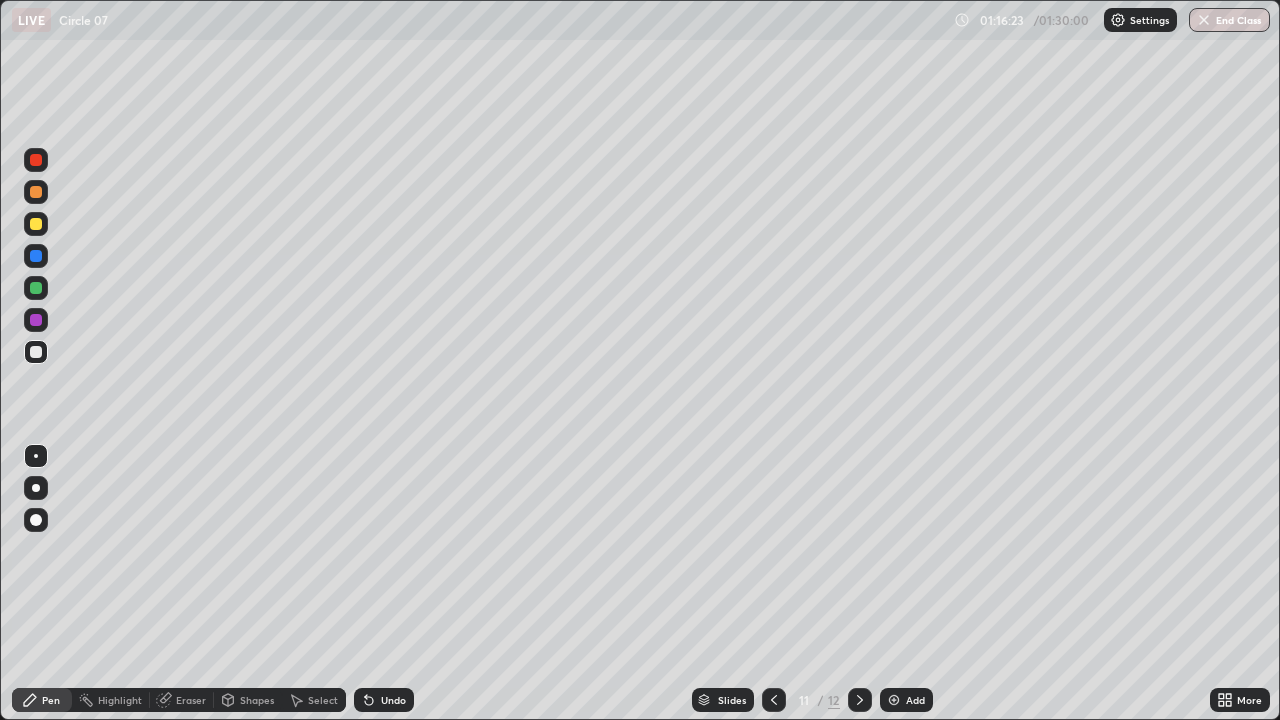 click on "Undo" at bounding box center (393, 700) 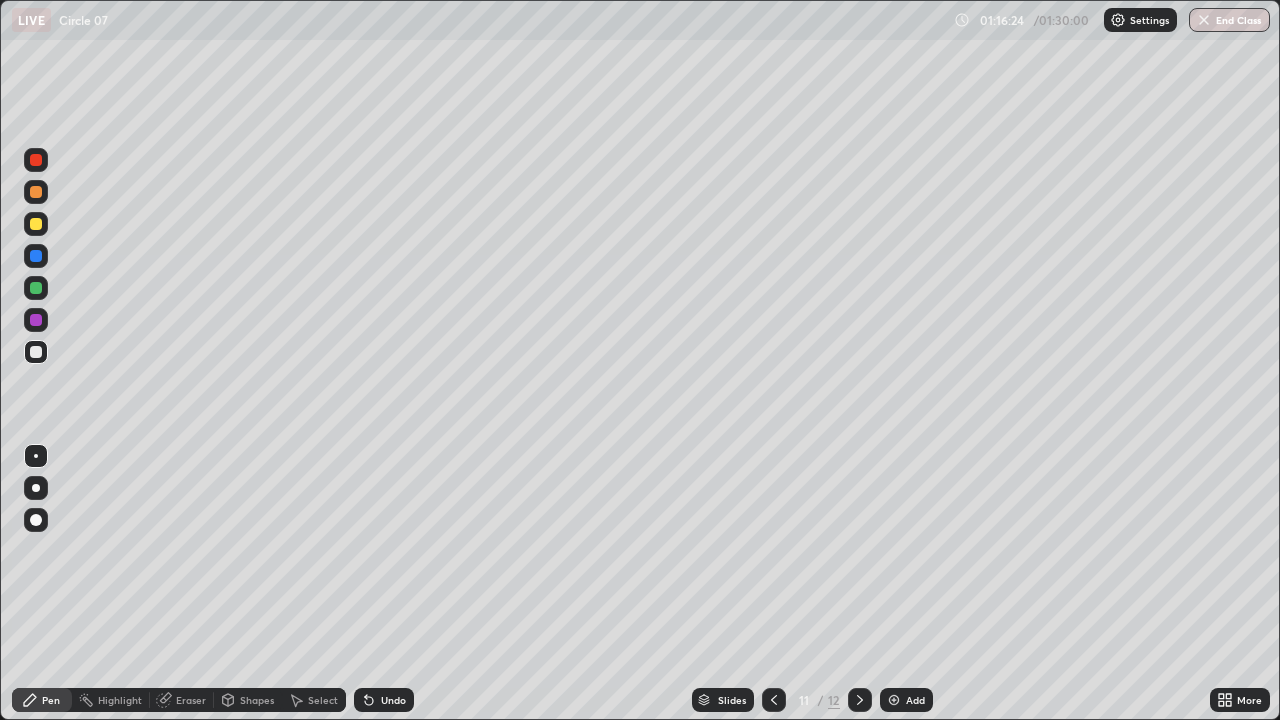 click on "Undo" at bounding box center (393, 700) 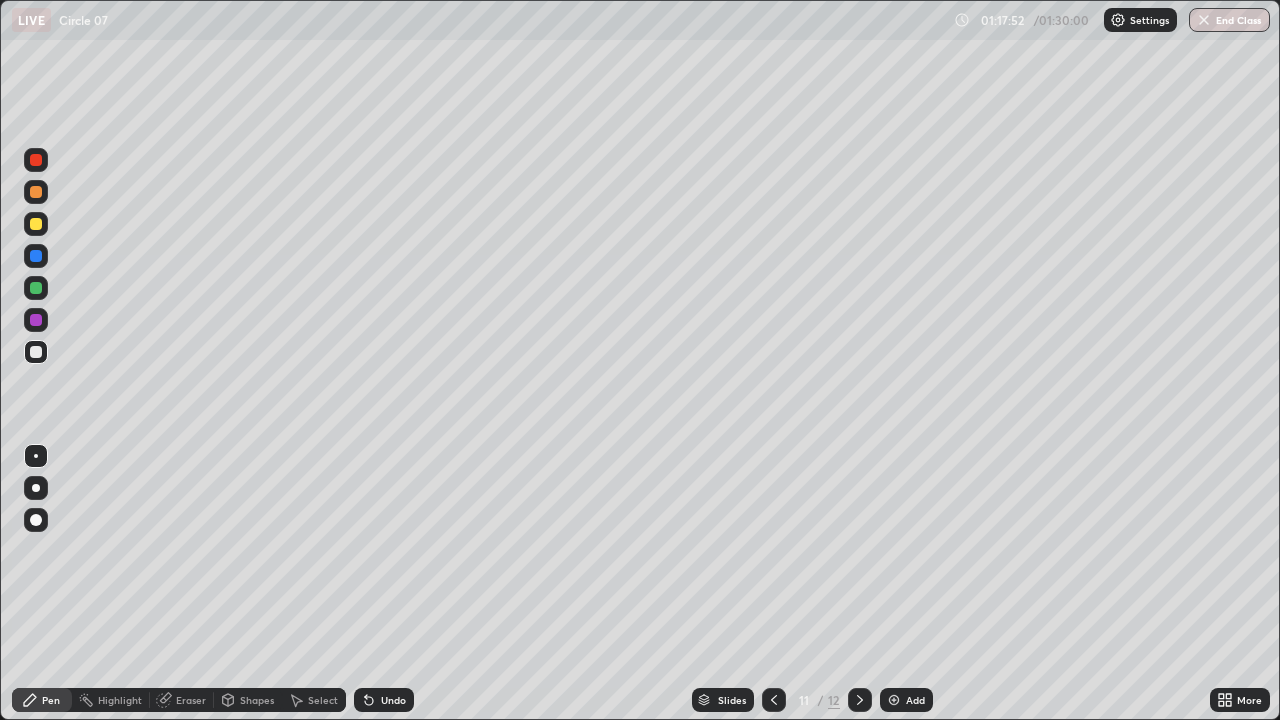 click on "Shapes" at bounding box center [248, 700] 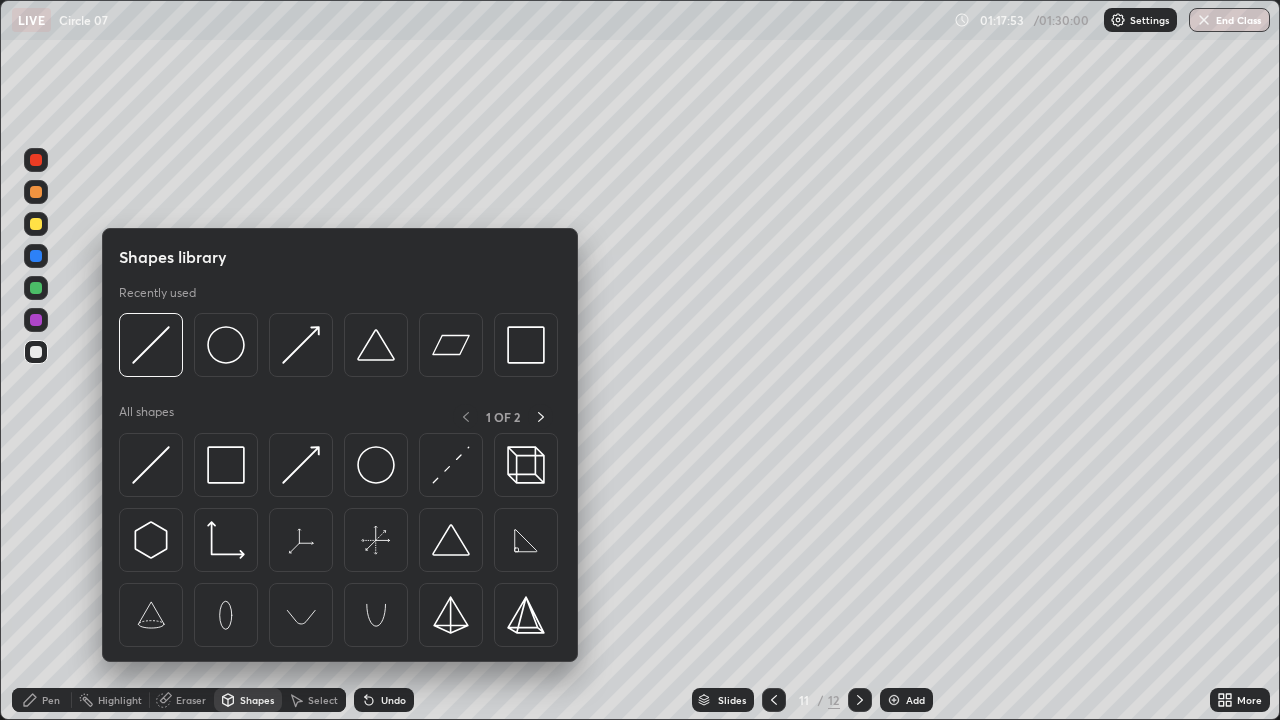 click at bounding box center (36, 288) 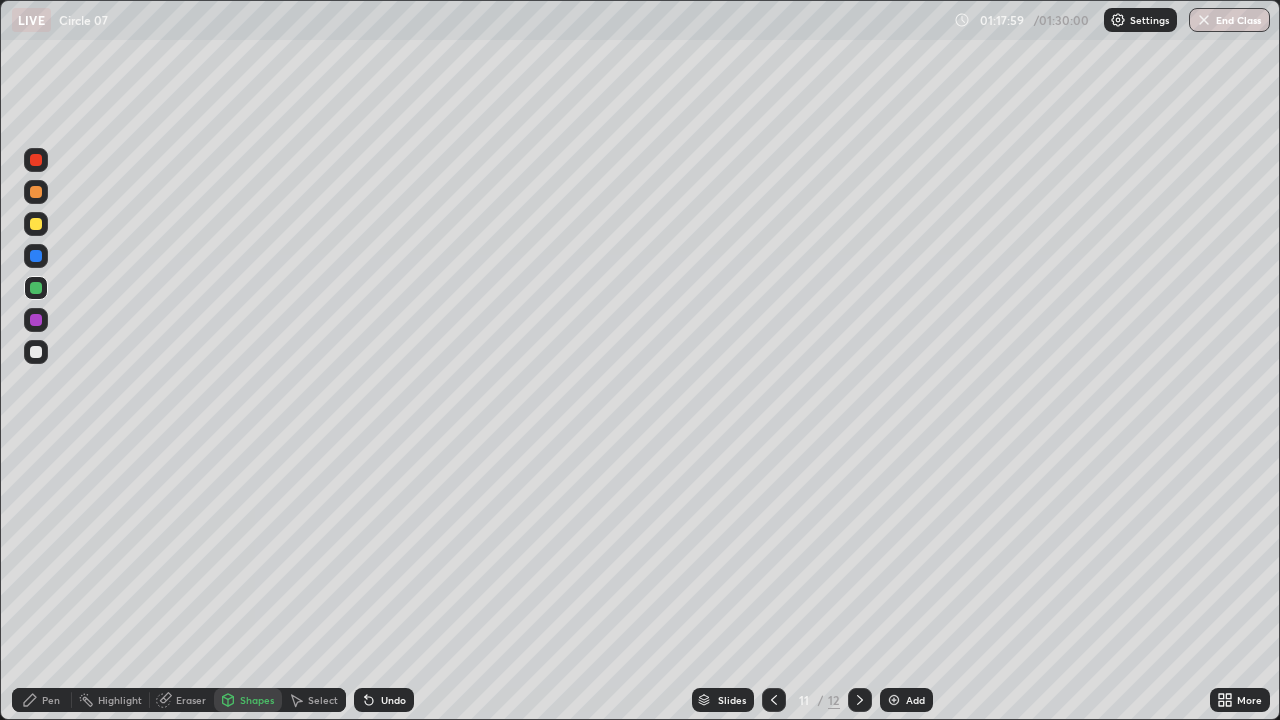 click on "Undo" at bounding box center (384, 700) 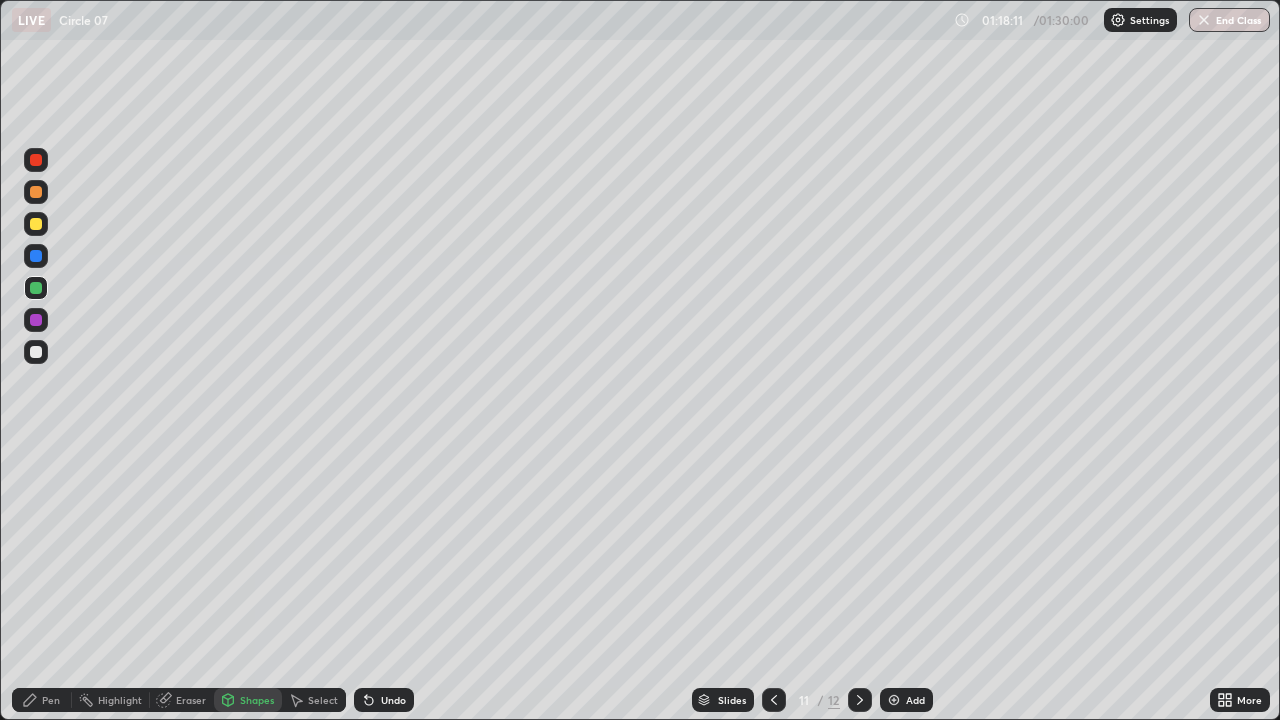 click on "Undo" at bounding box center (393, 700) 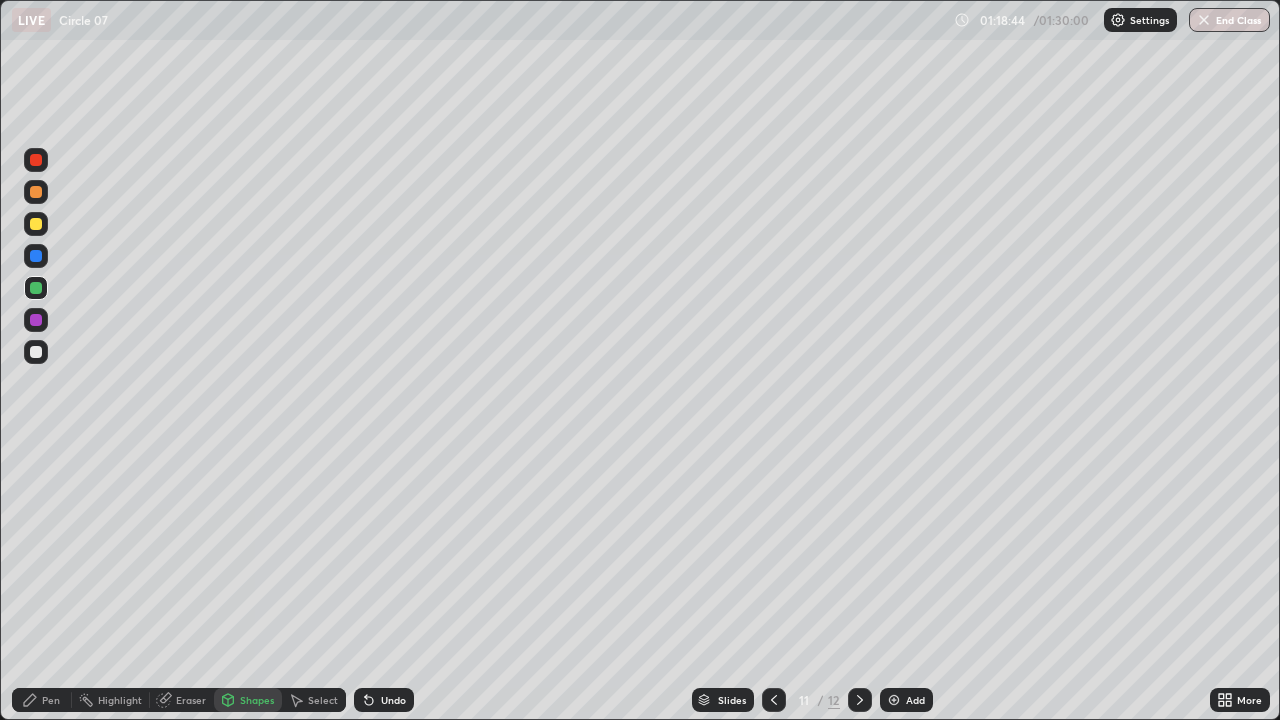click at bounding box center (36, 224) 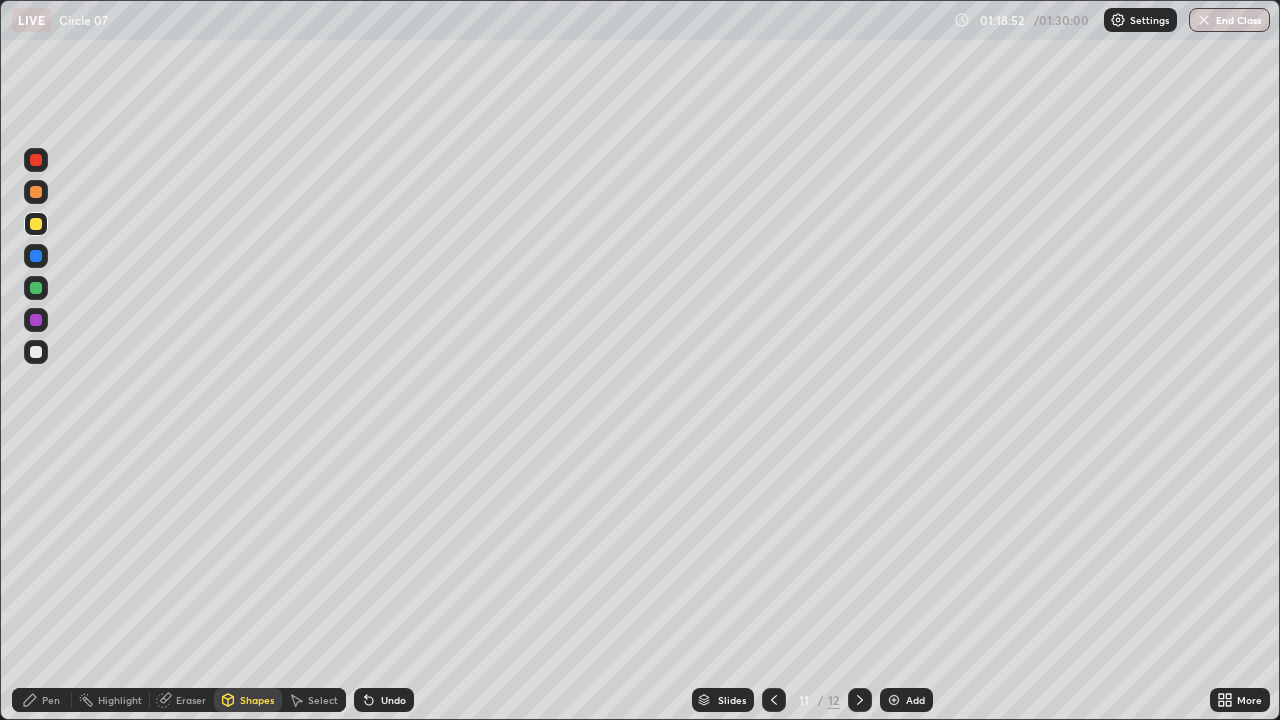 click on "Undo" at bounding box center [393, 700] 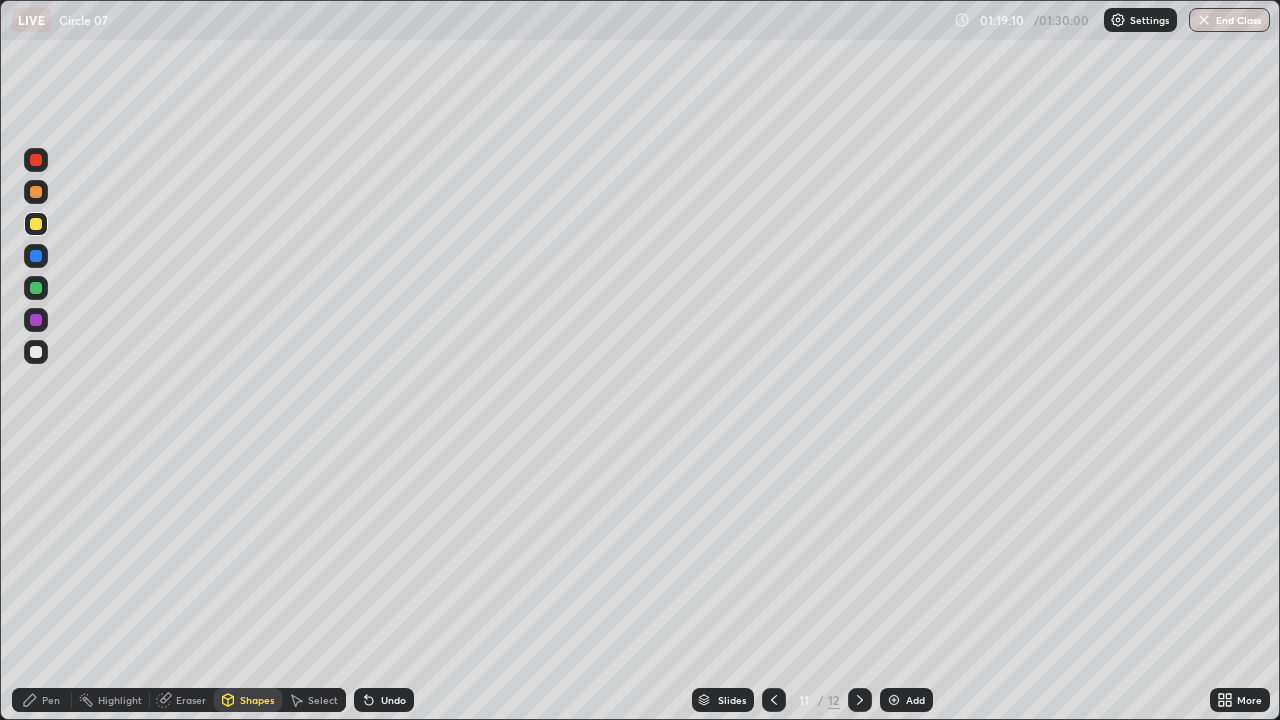 click on "Undo" at bounding box center (393, 700) 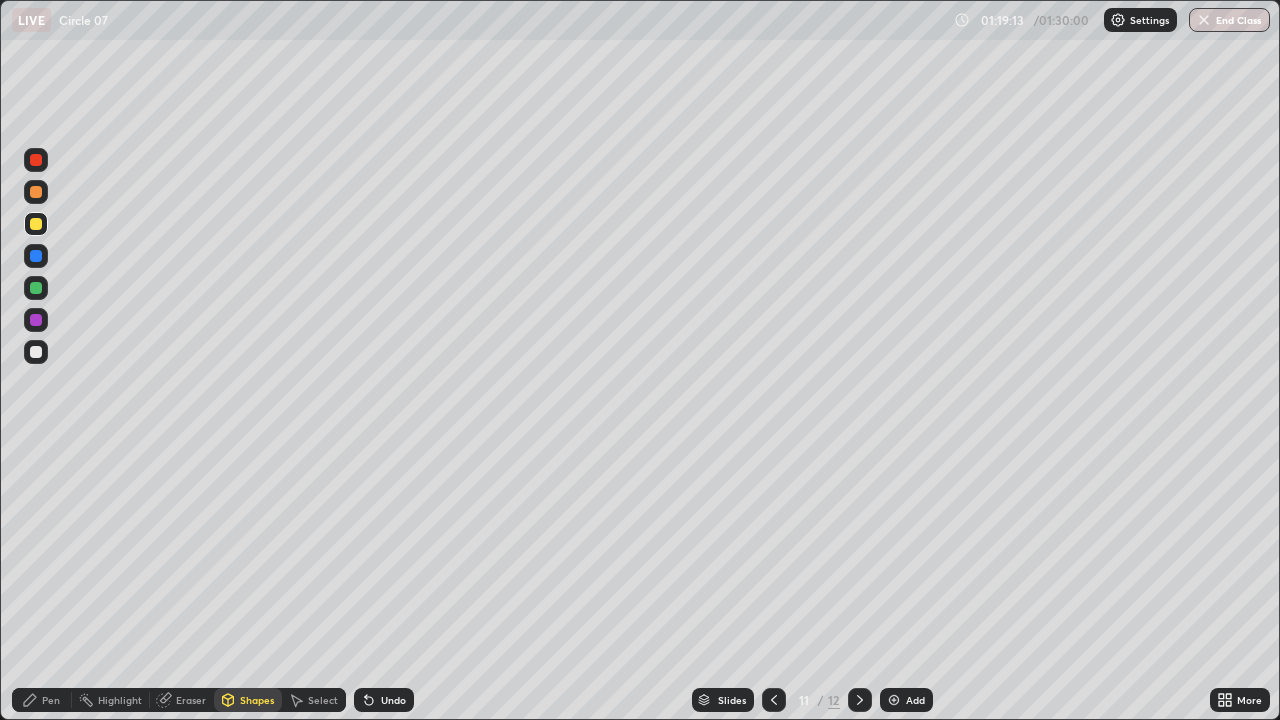 click on "Undo" at bounding box center (393, 700) 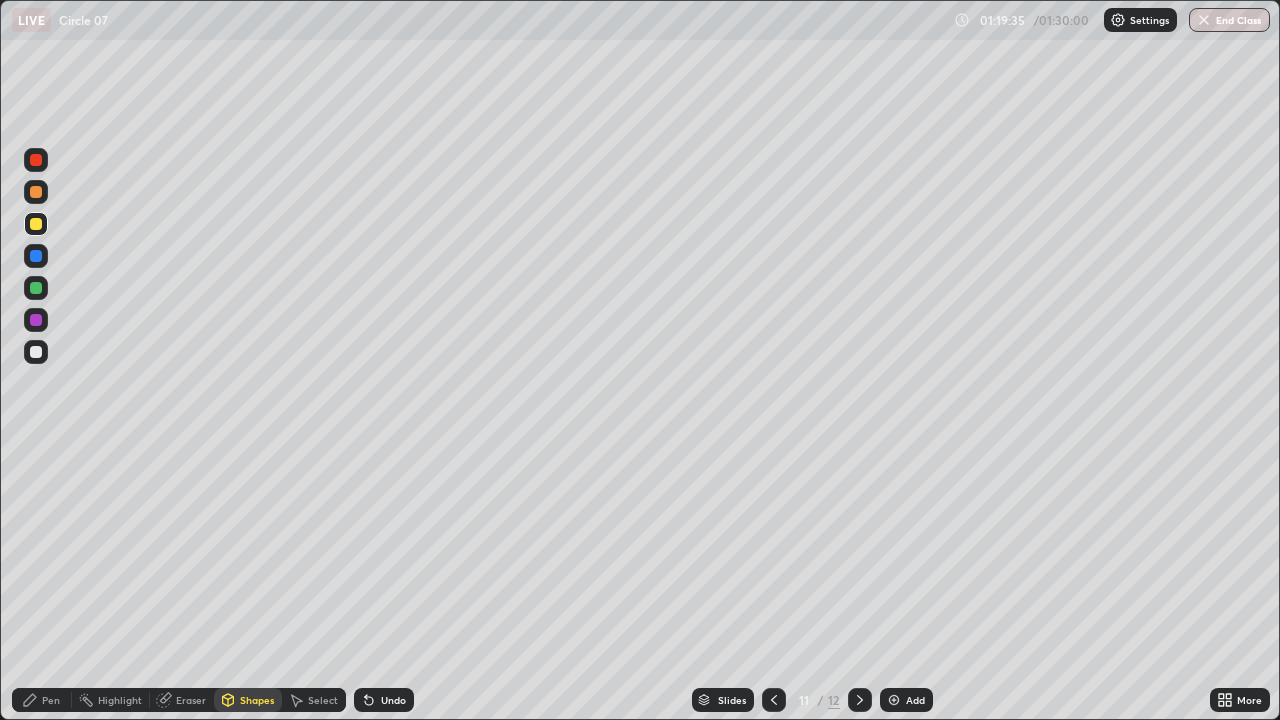 click on "Pen" at bounding box center [51, 700] 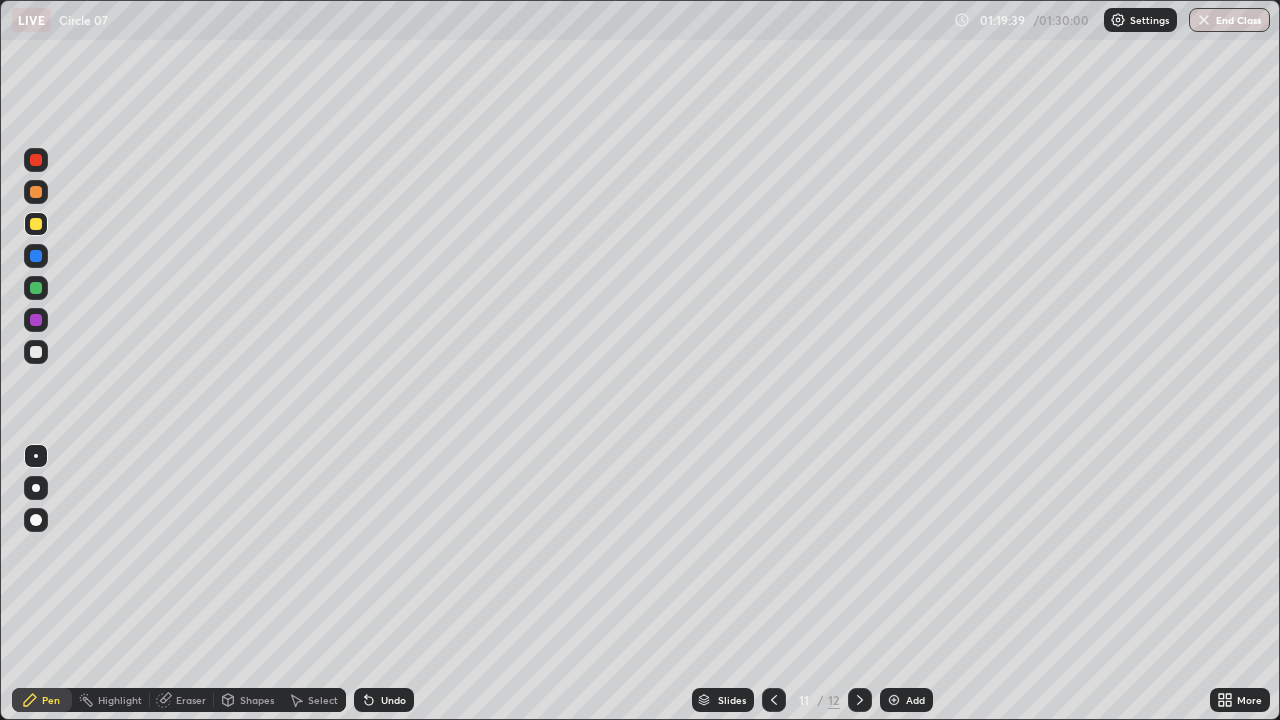 click on "Undo" at bounding box center (384, 700) 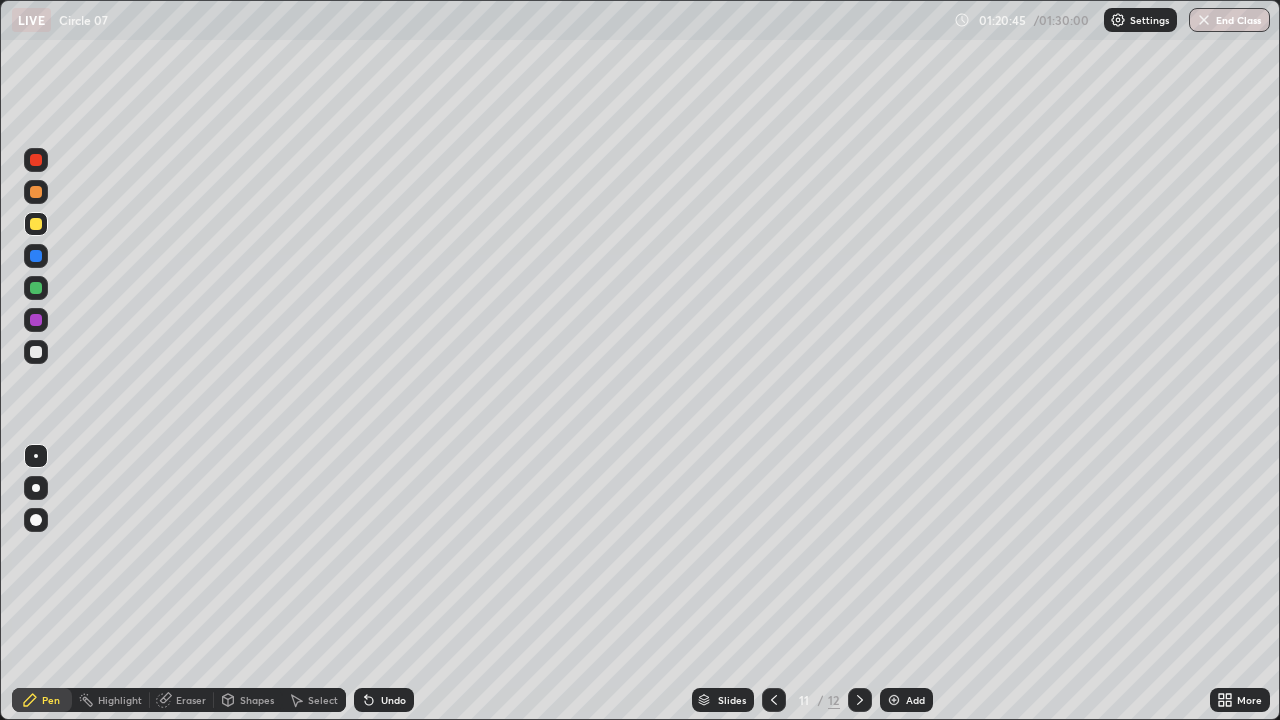 click at bounding box center (36, 288) 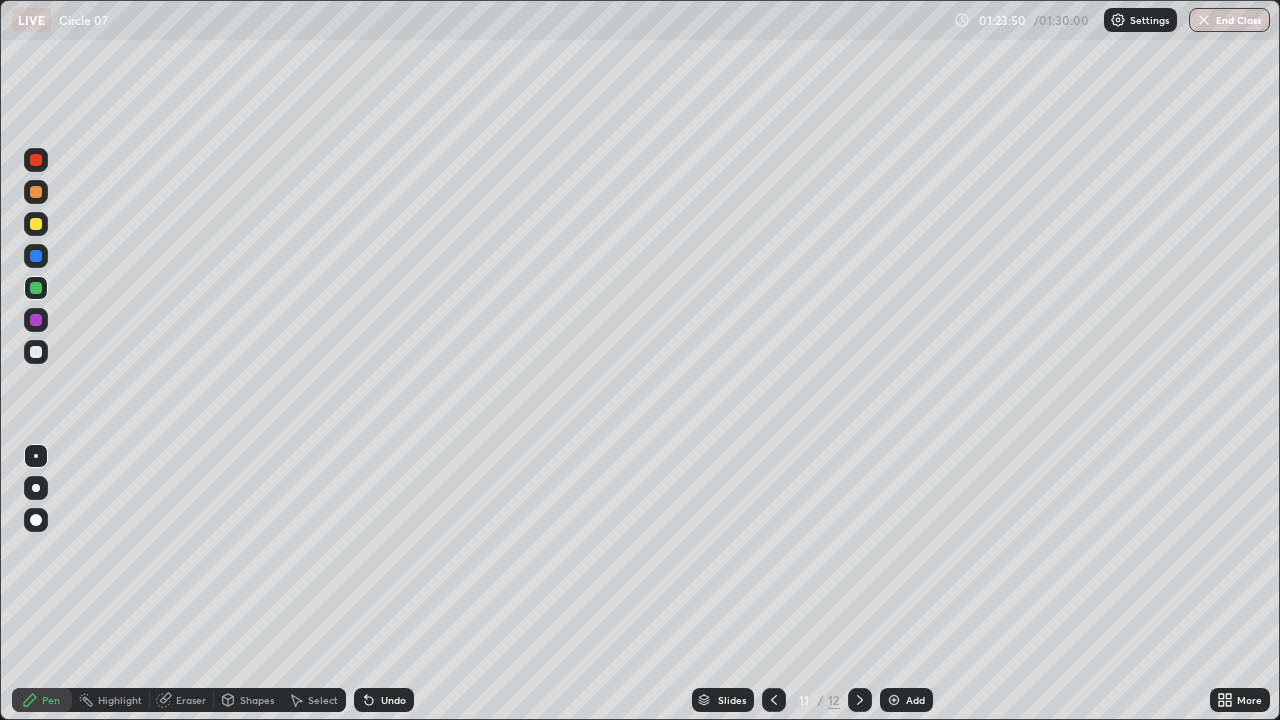 click on "Select" at bounding box center (323, 700) 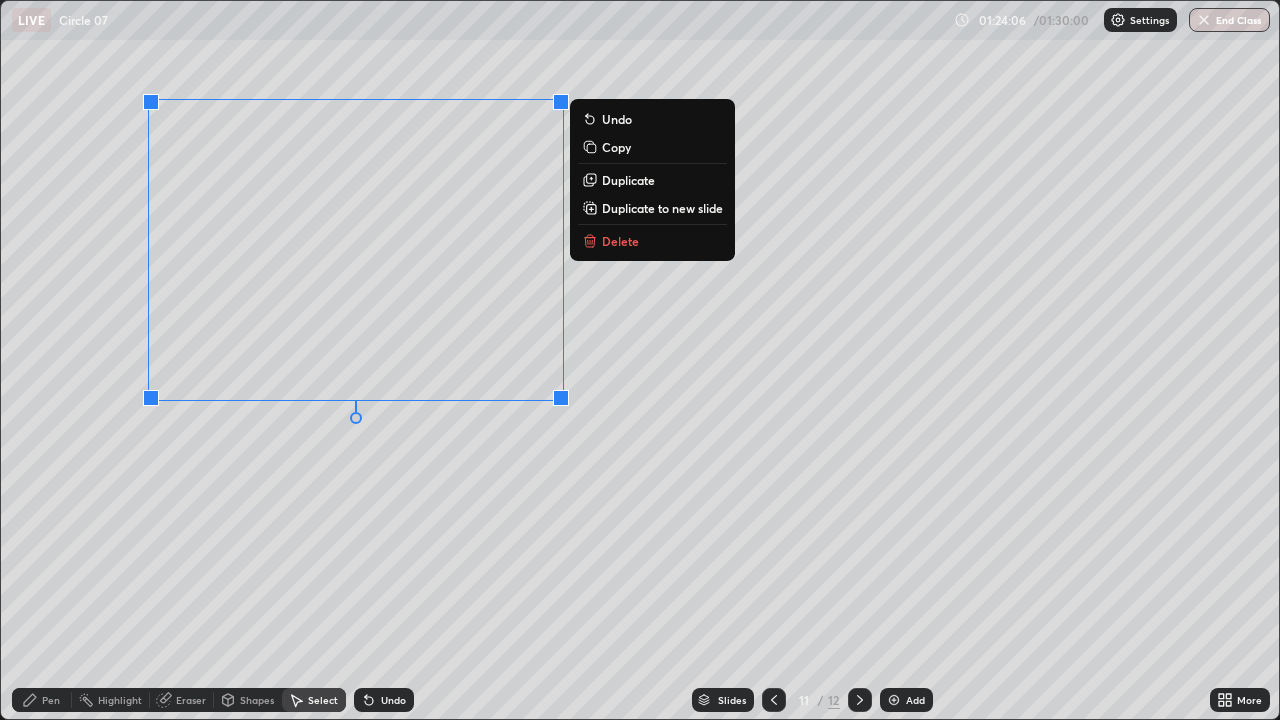 click on "0 ° Undo Copy Duplicate Duplicate to new slide Delete" at bounding box center (640, 360) 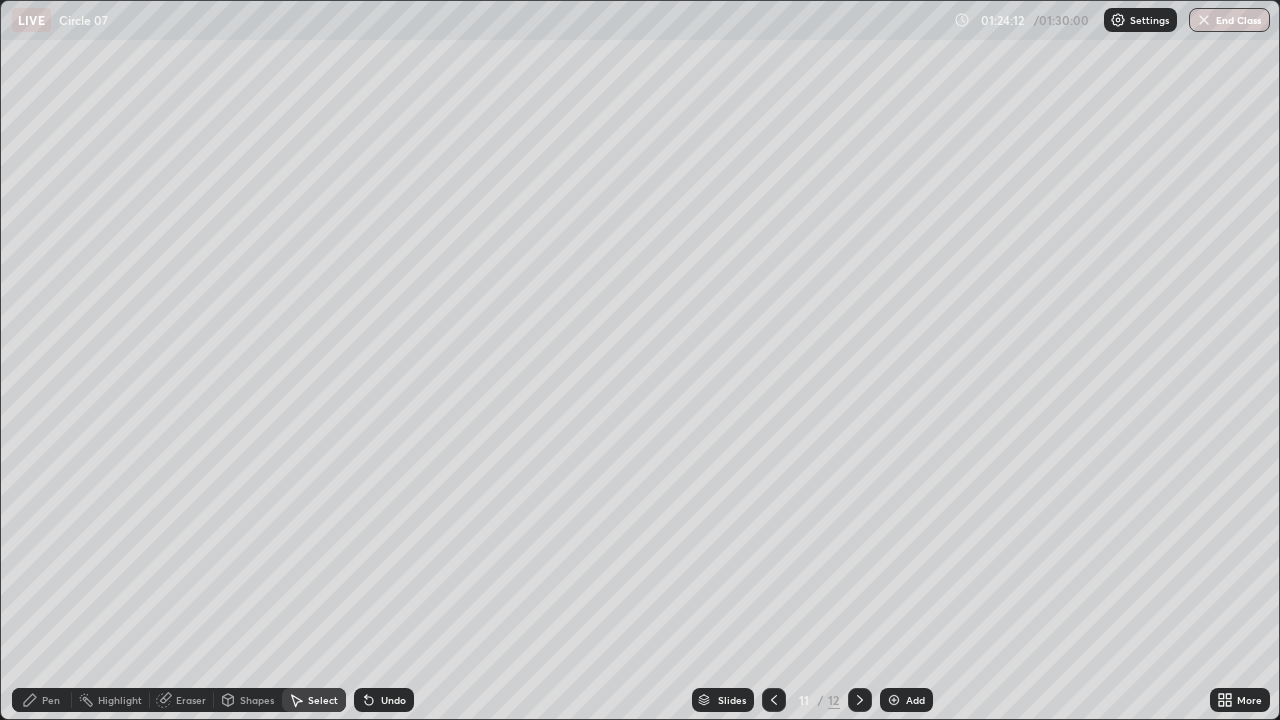 click on "Pen" at bounding box center [51, 700] 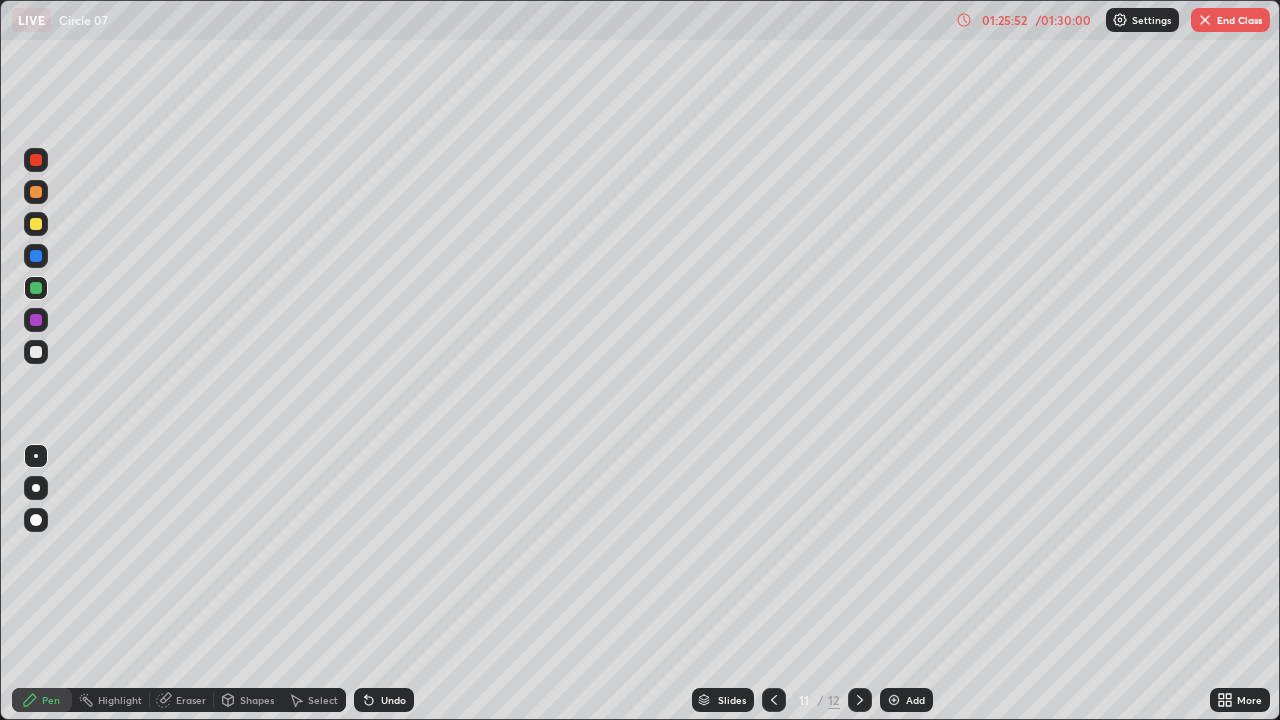 click on "Undo" at bounding box center [393, 700] 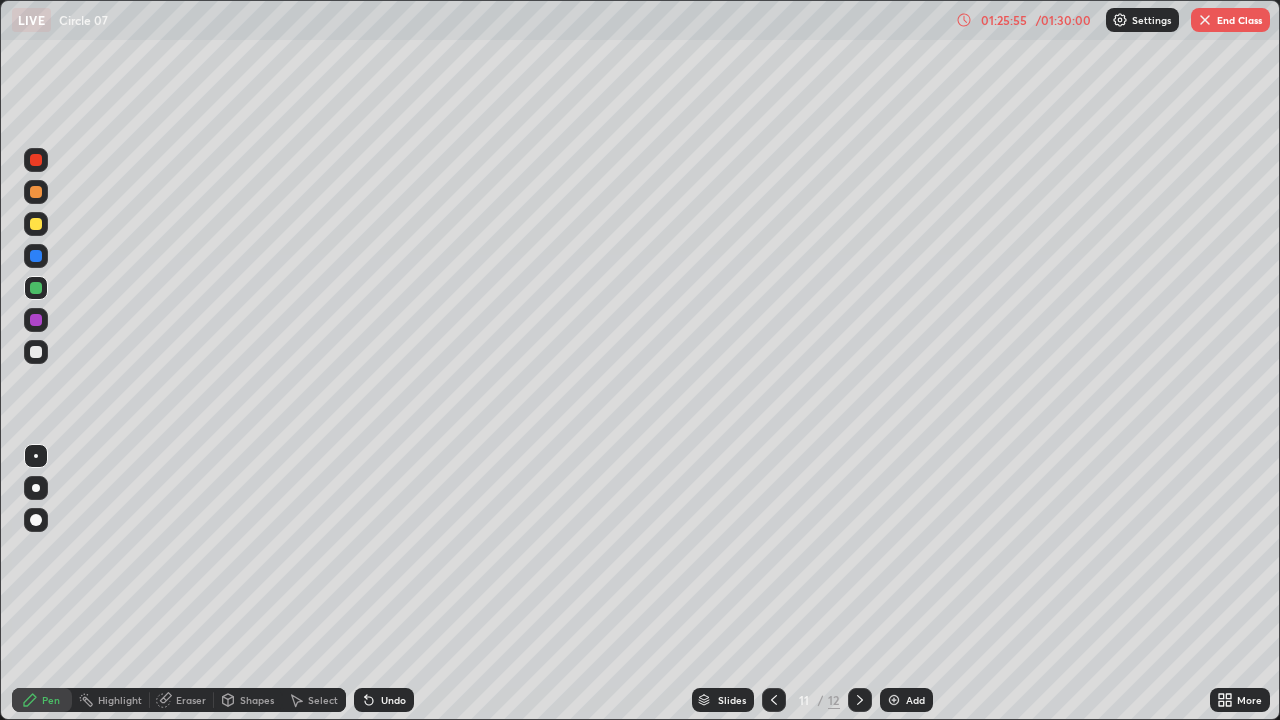 click on "Undo" at bounding box center [393, 700] 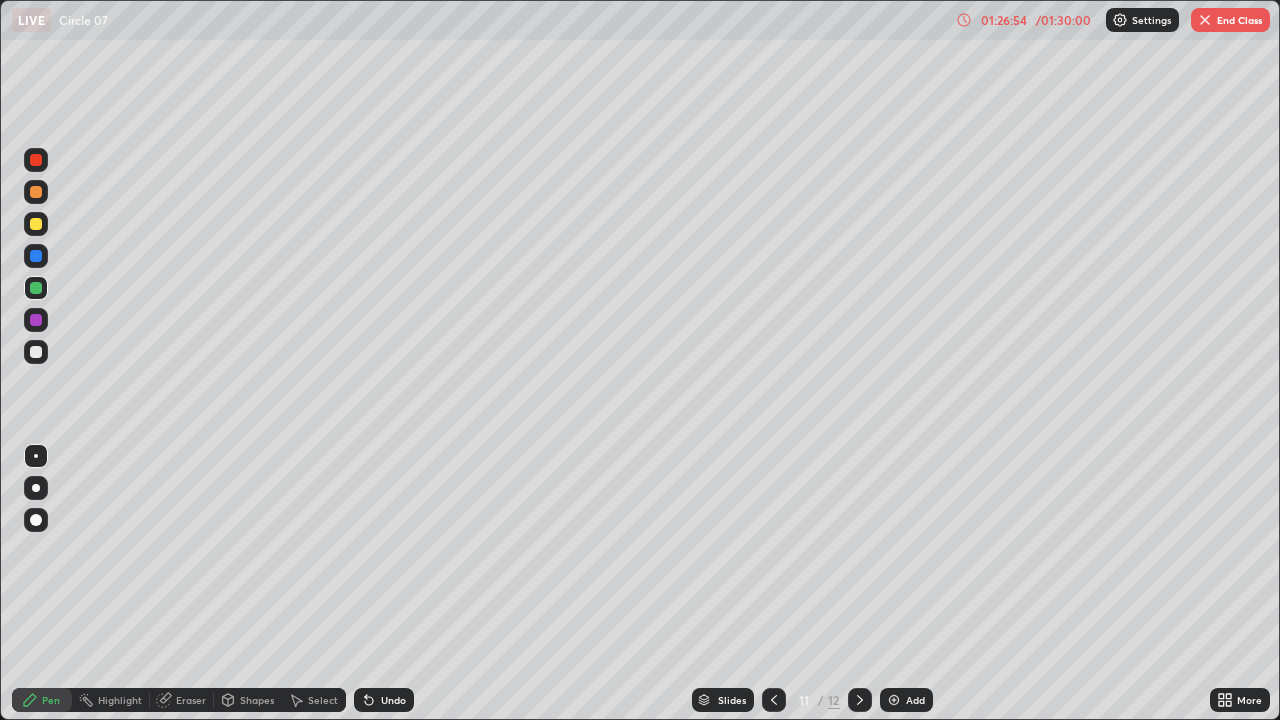 click at bounding box center [36, 160] 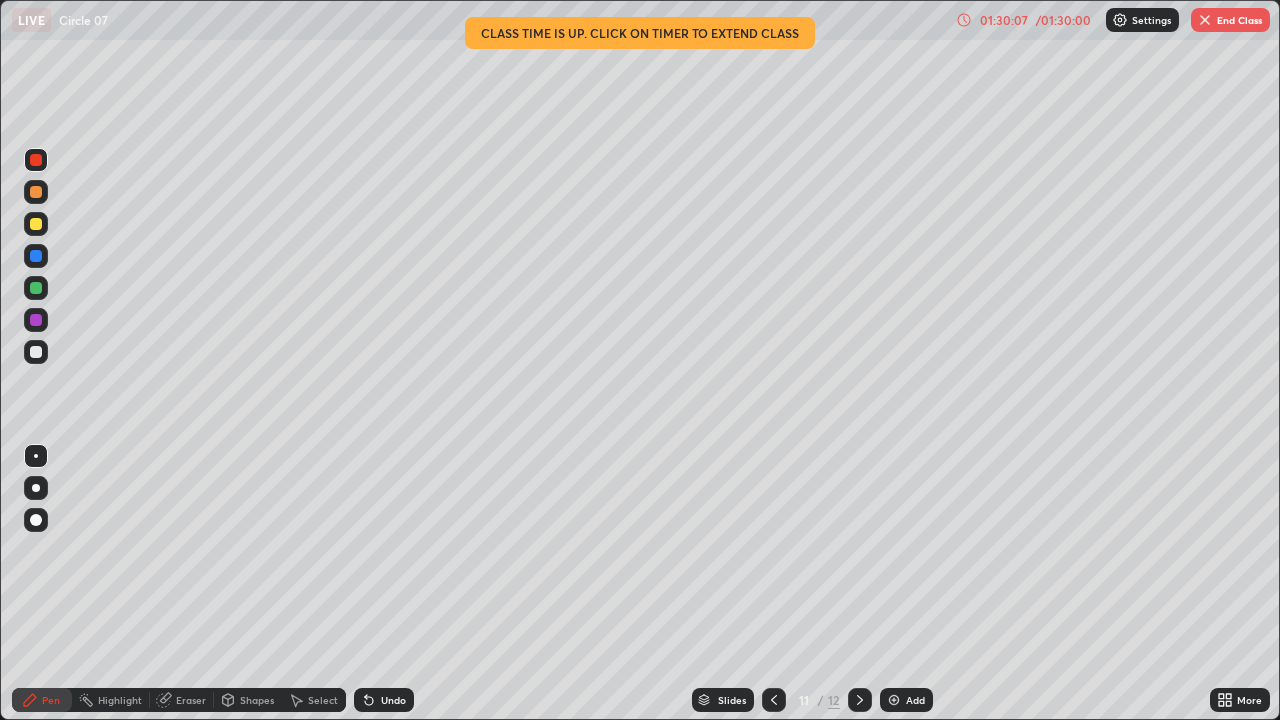 click on "End Class" at bounding box center [1230, 20] 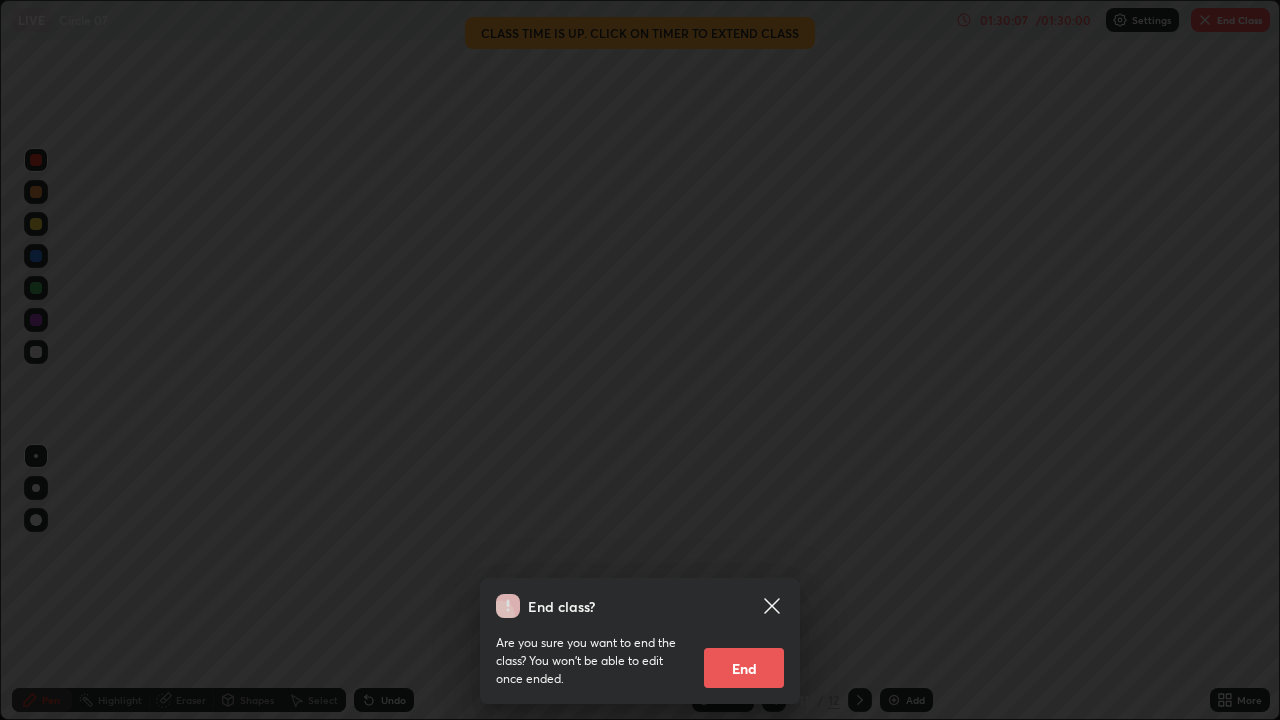 click on "End class? Are you sure you want to end the class? You won’t be able to edit once ended. End" at bounding box center [640, 360] 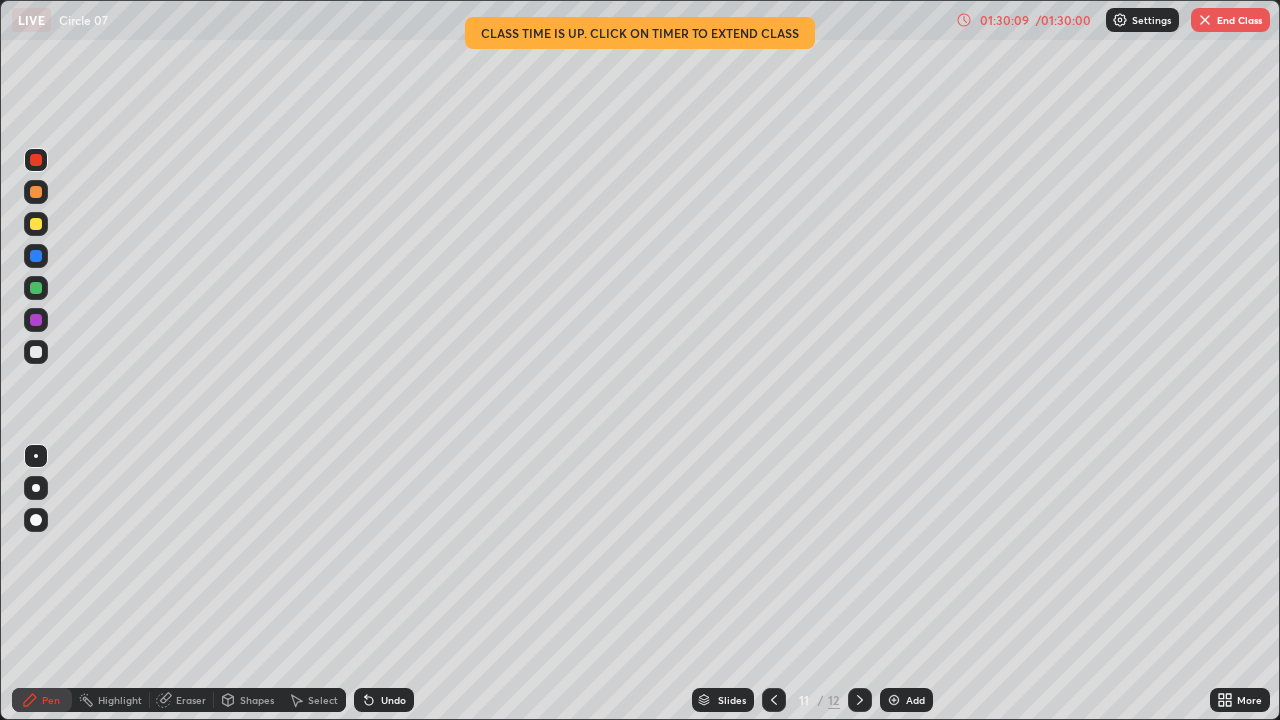 click on "End Class" at bounding box center [1230, 20] 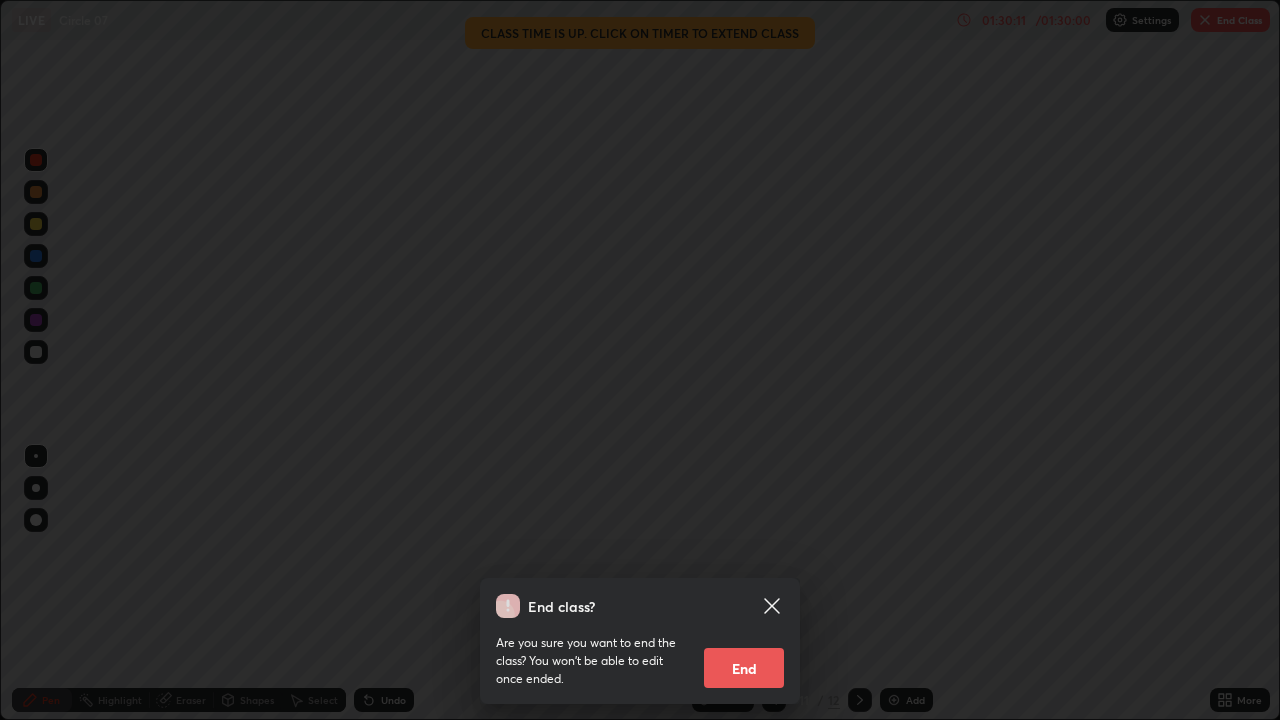 click on "End" at bounding box center [744, 668] 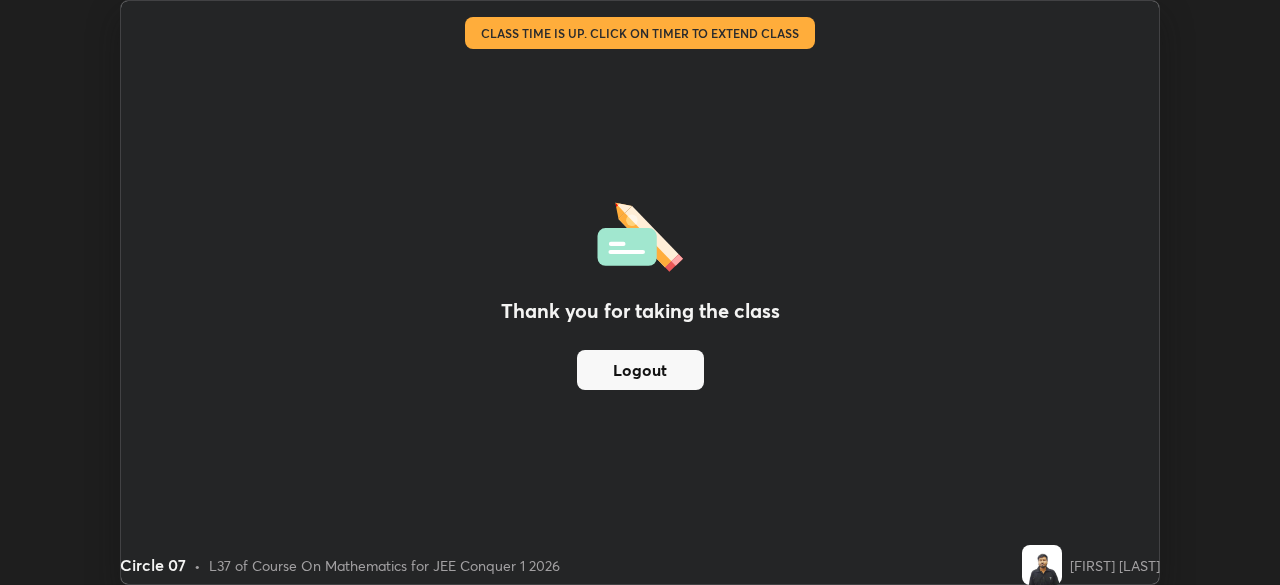 scroll, scrollTop: 585, scrollLeft: 1280, axis: both 